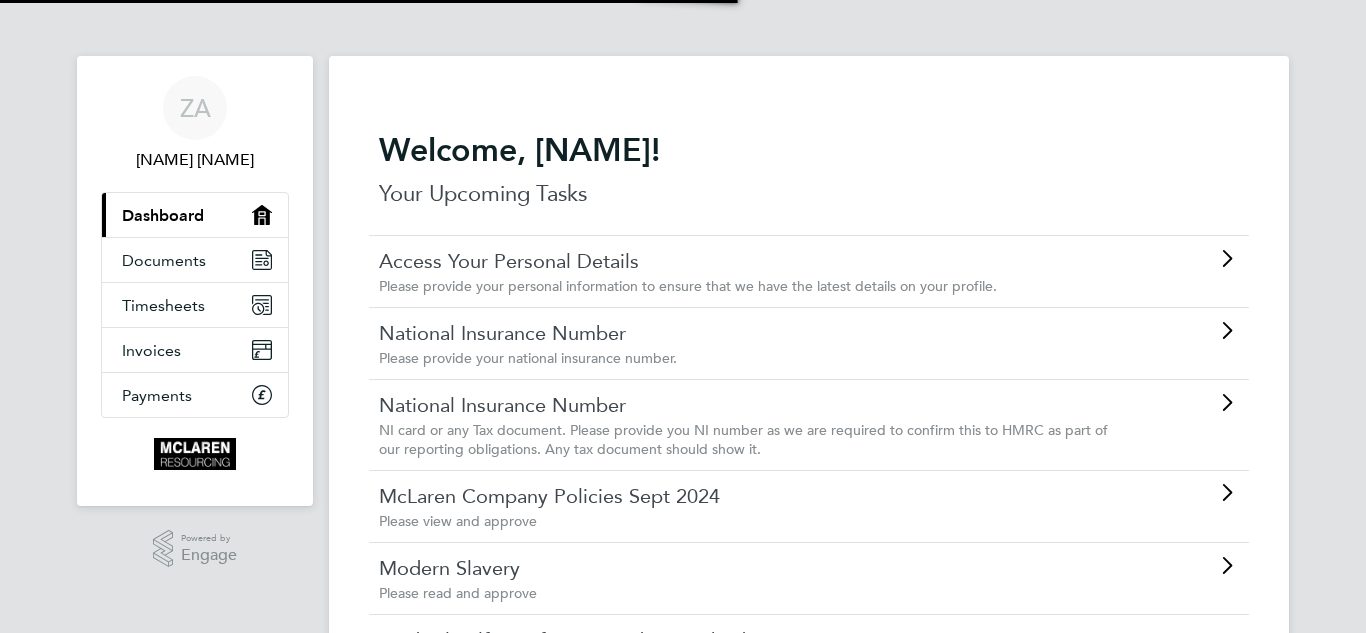 scroll, scrollTop: 0, scrollLeft: 0, axis: both 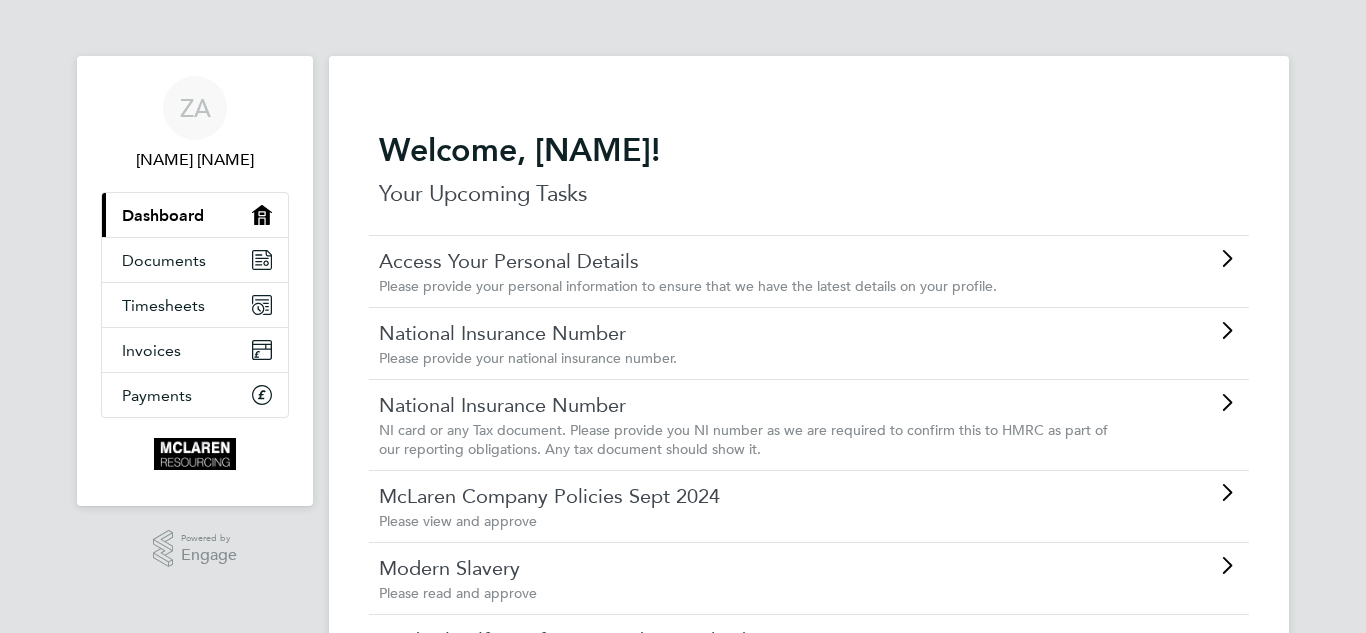 click on "Access Your Personal Details Please provide your personal information to ensure that we have the latest details on your profile." 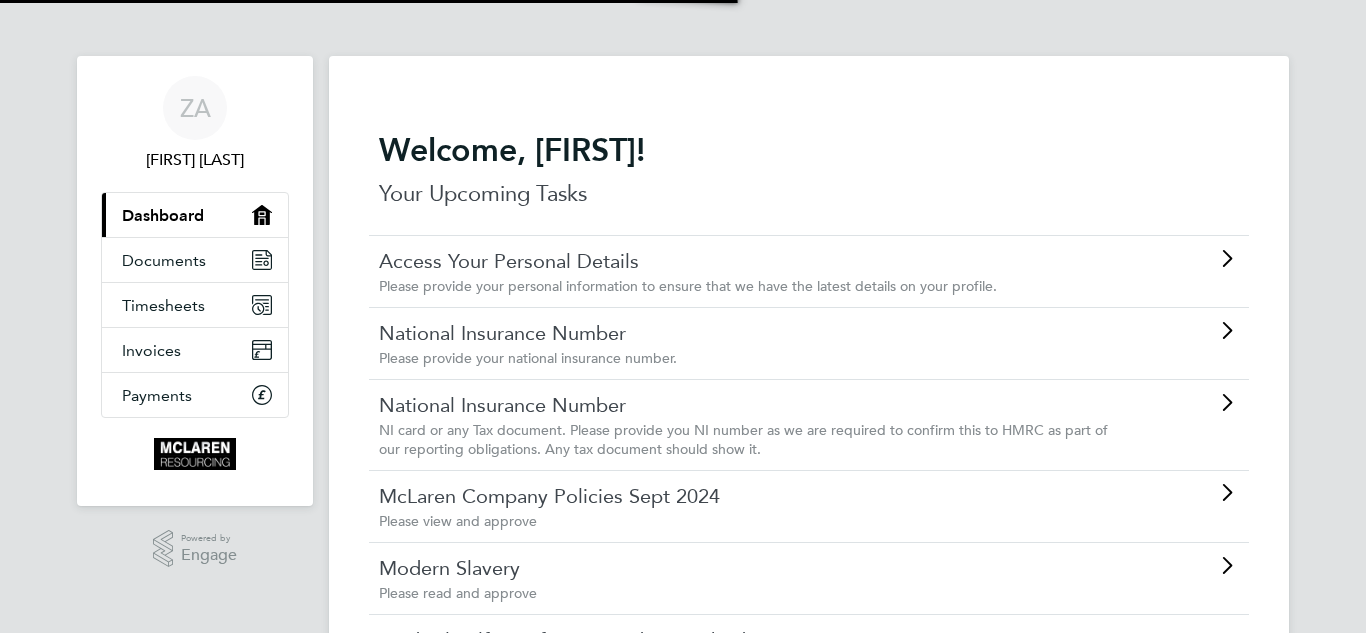 scroll, scrollTop: 0, scrollLeft: 0, axis: both 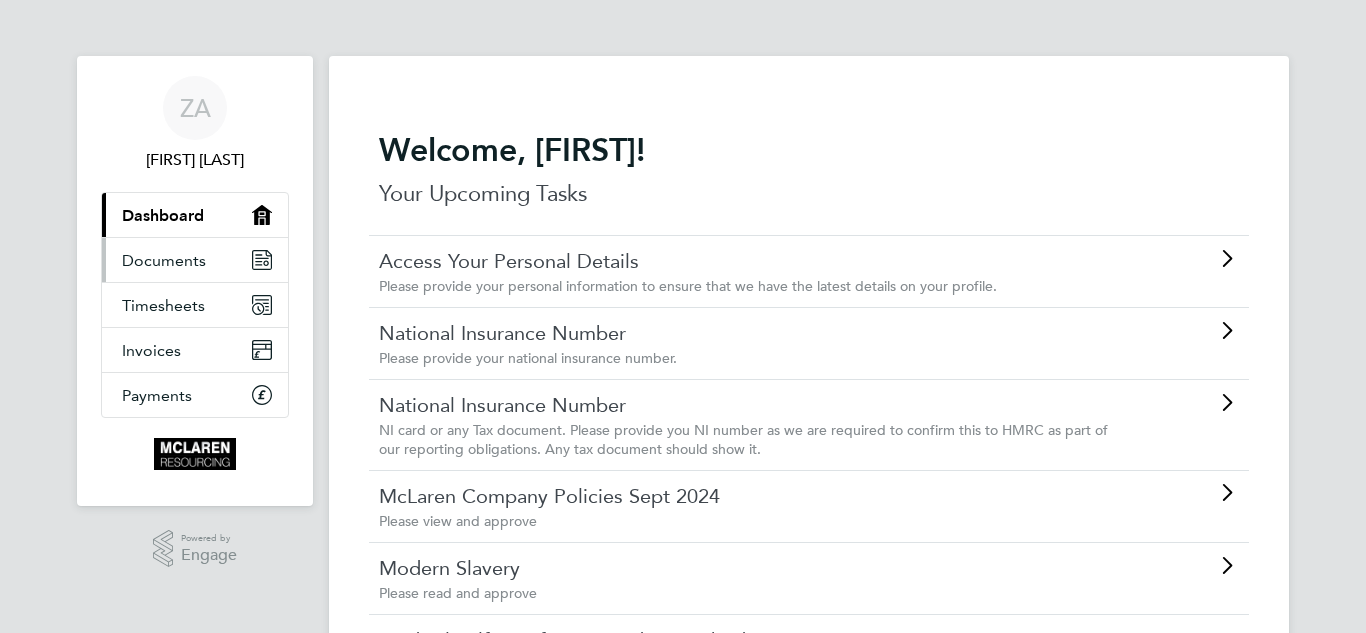 click on "Documents" at bounding box center (164, 260) 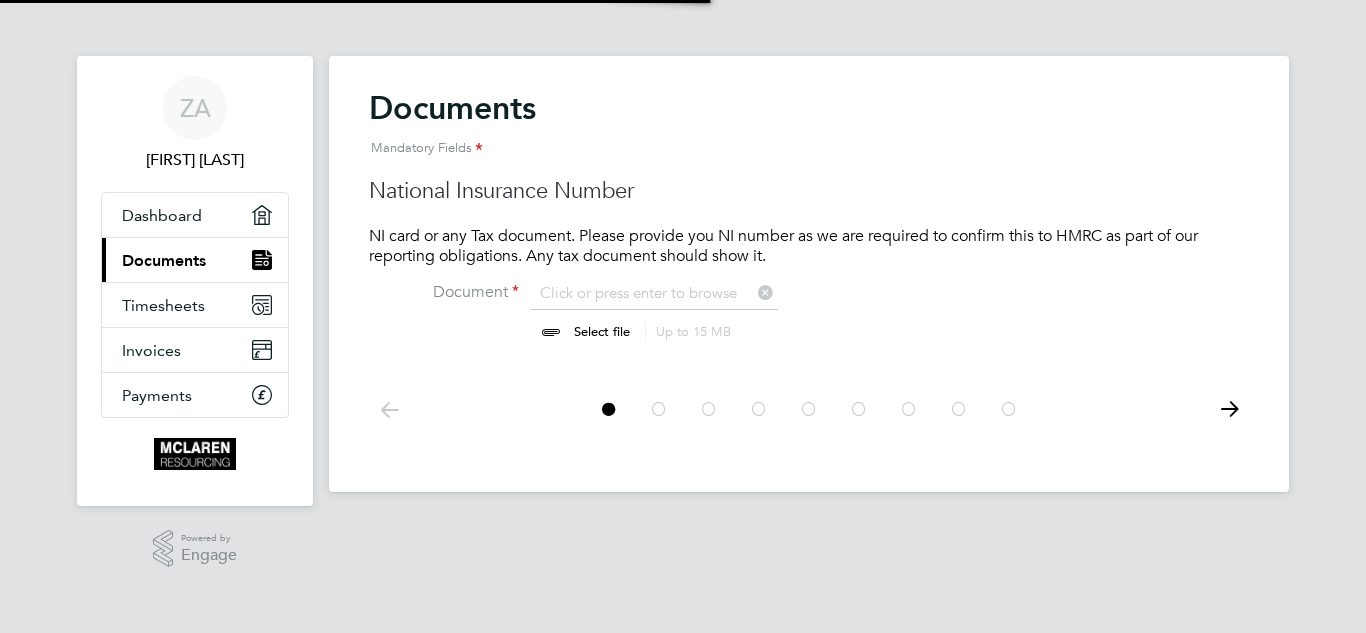scroll, scrollTop: 10, scrollLeft: 10, axis: both 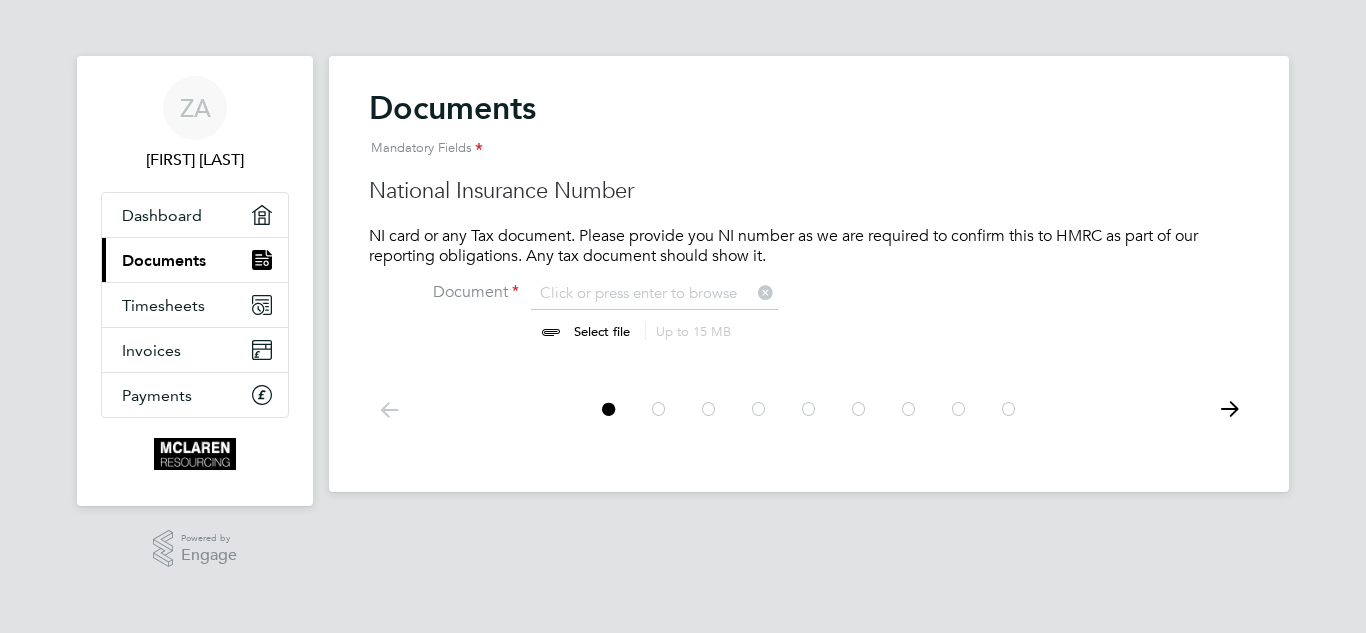 click 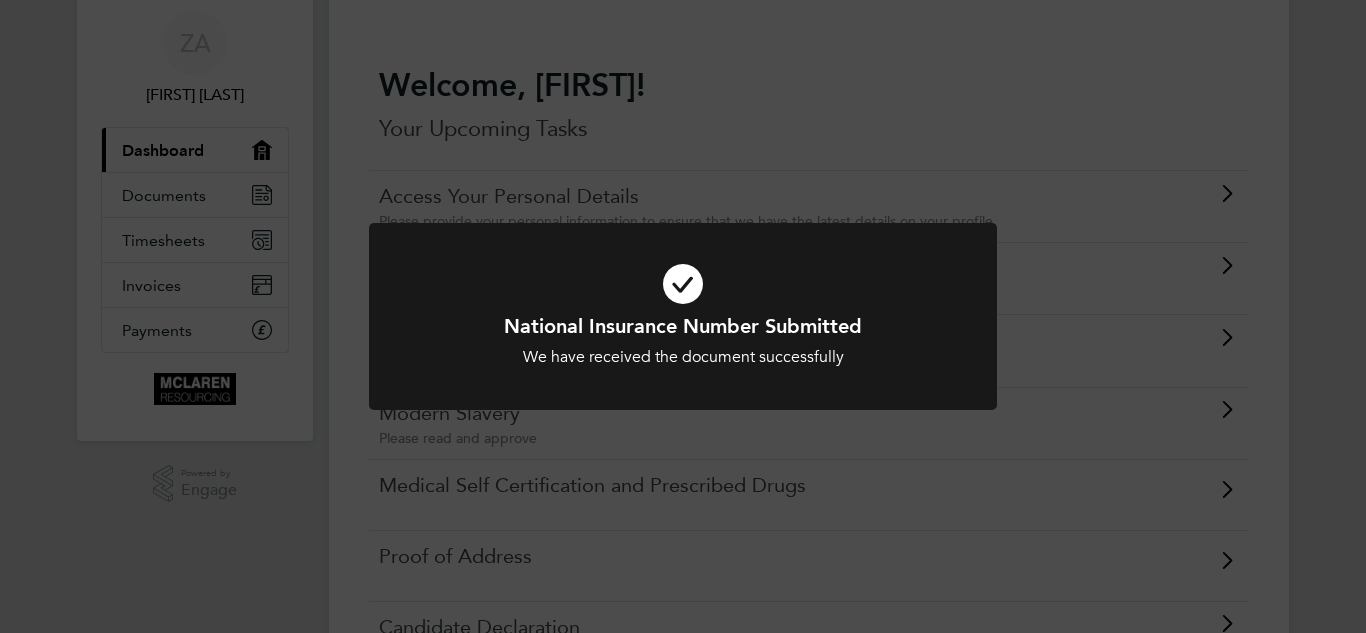 scroll, scrollTop: 100, scrollLeft: 0, axis: vertical 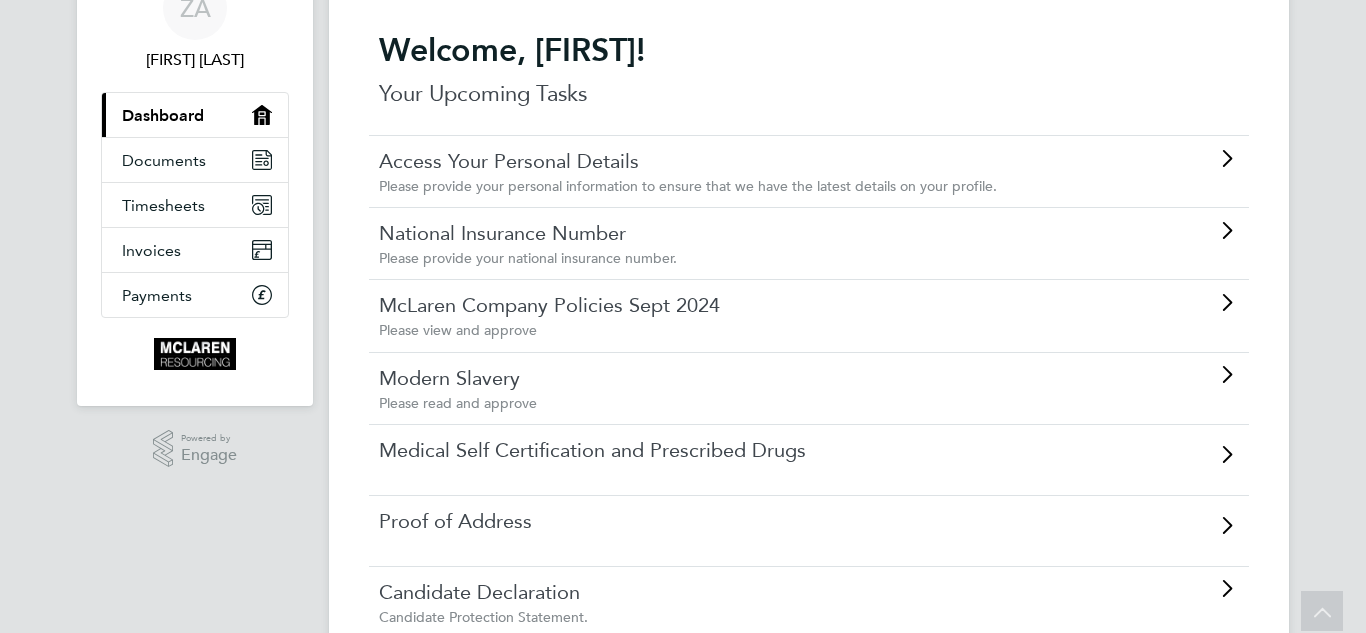 click on "McLaren Company Policies Sept 2024" 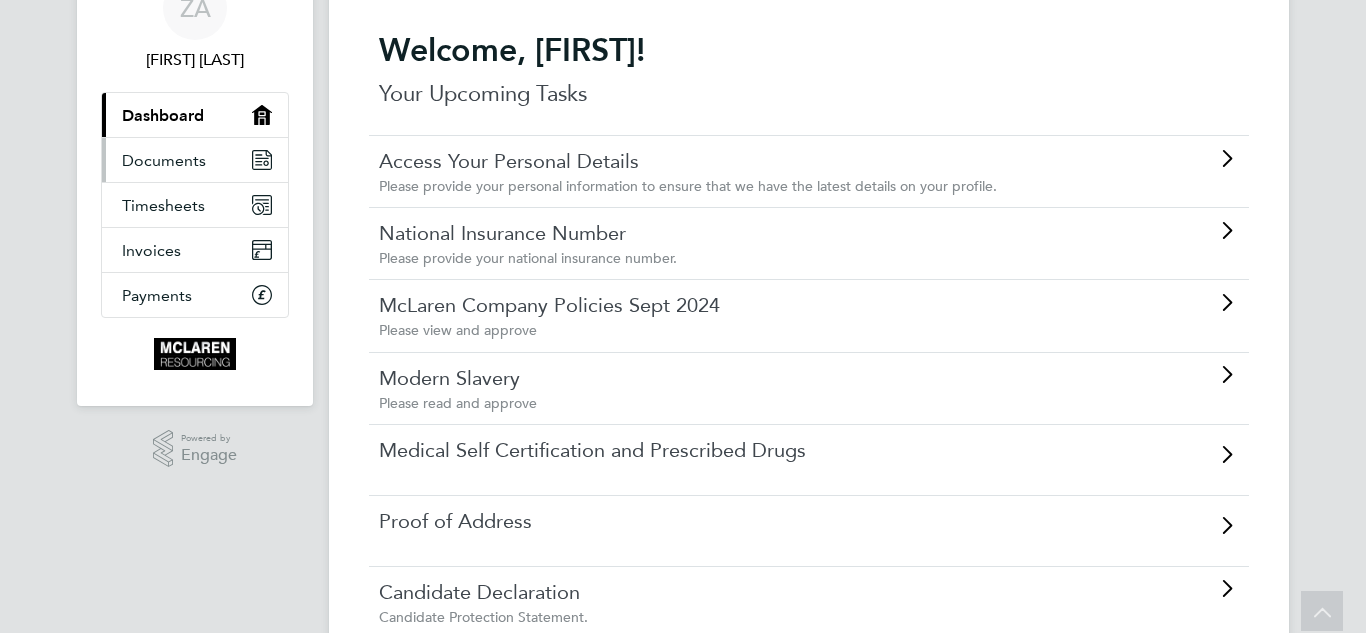 scroll, scrollTop: 0, scrollLeft: 0, axis: both 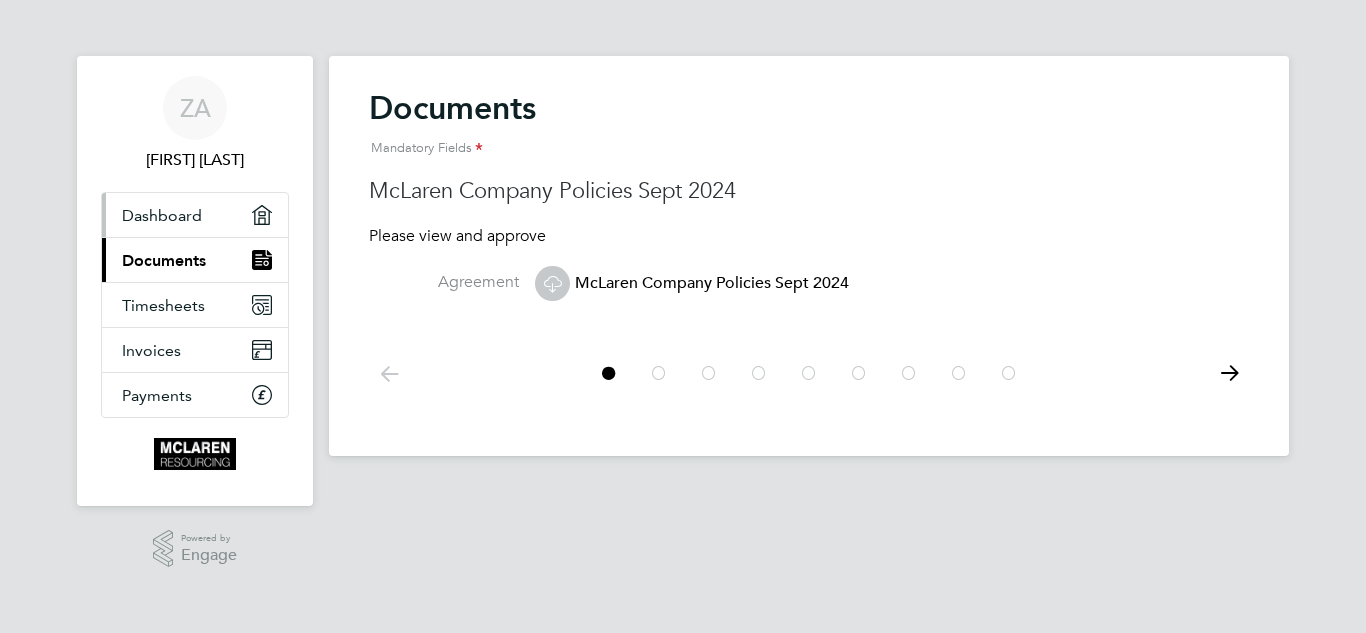 click on "Dashboard" at bounding box center (162, 215) 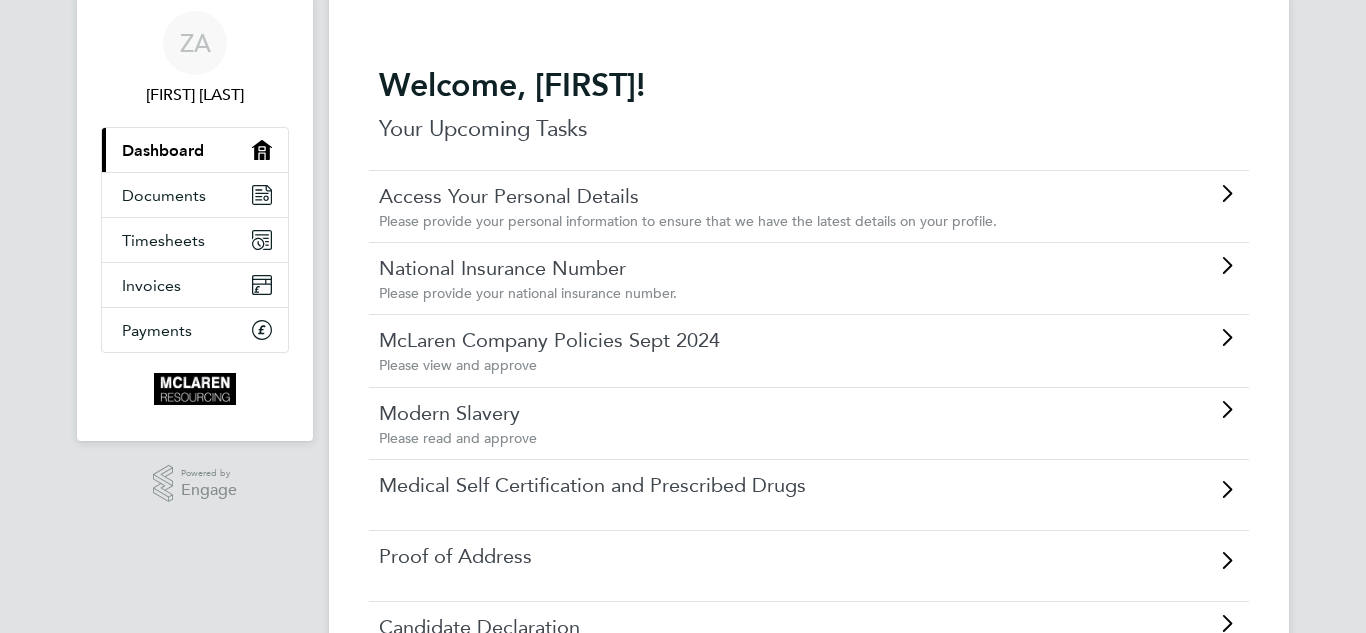 scroll, scrollTop: 100, scrollLeft: 0, axis: vertical 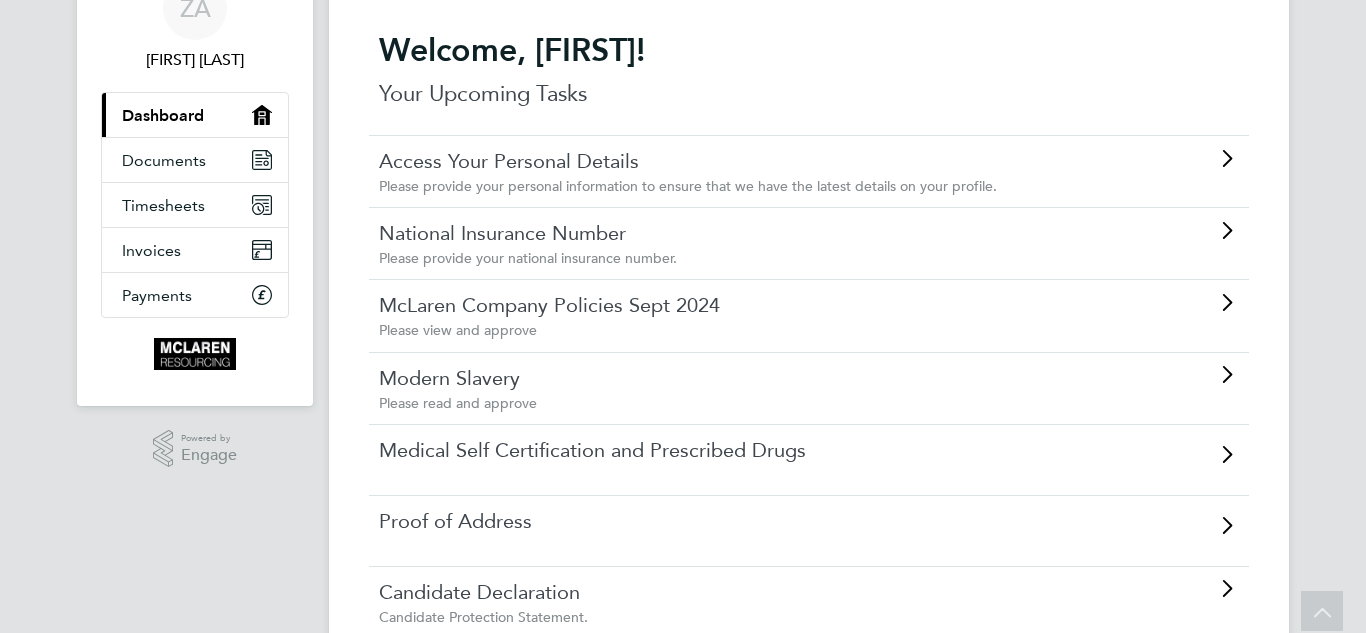 click on "Modern Slavery Please read and approve" 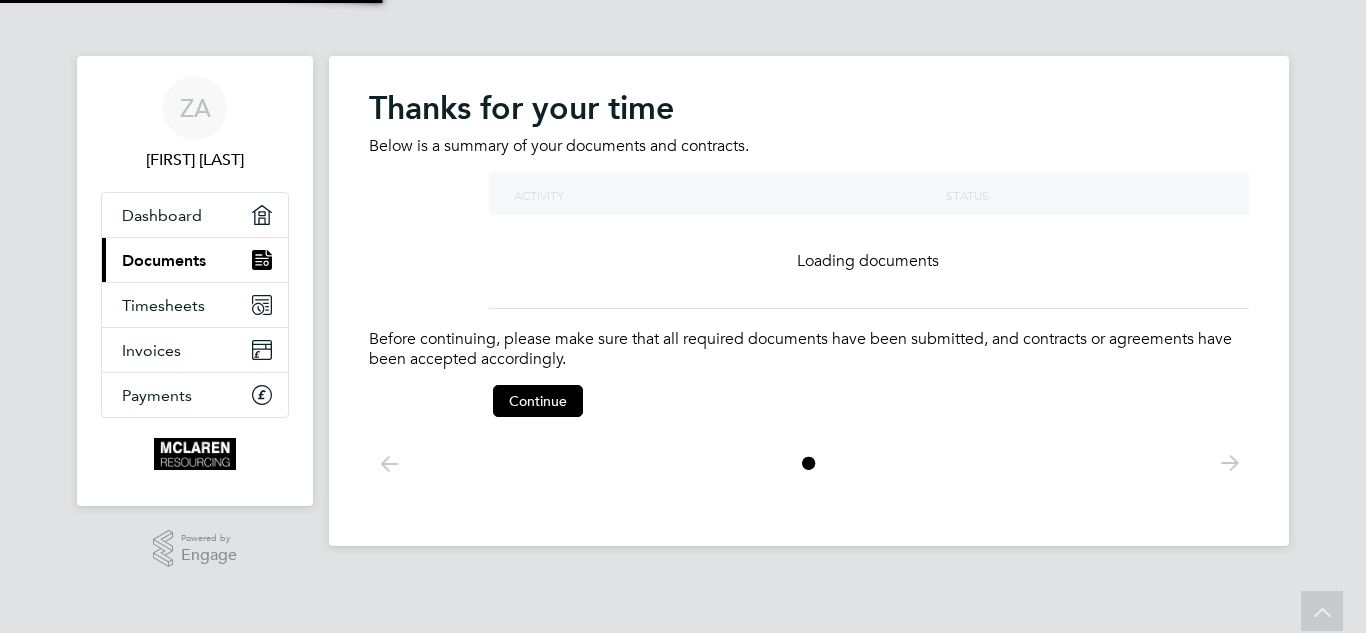 scroll, scrollTop: 0, scrollLeft: 0, axis: both 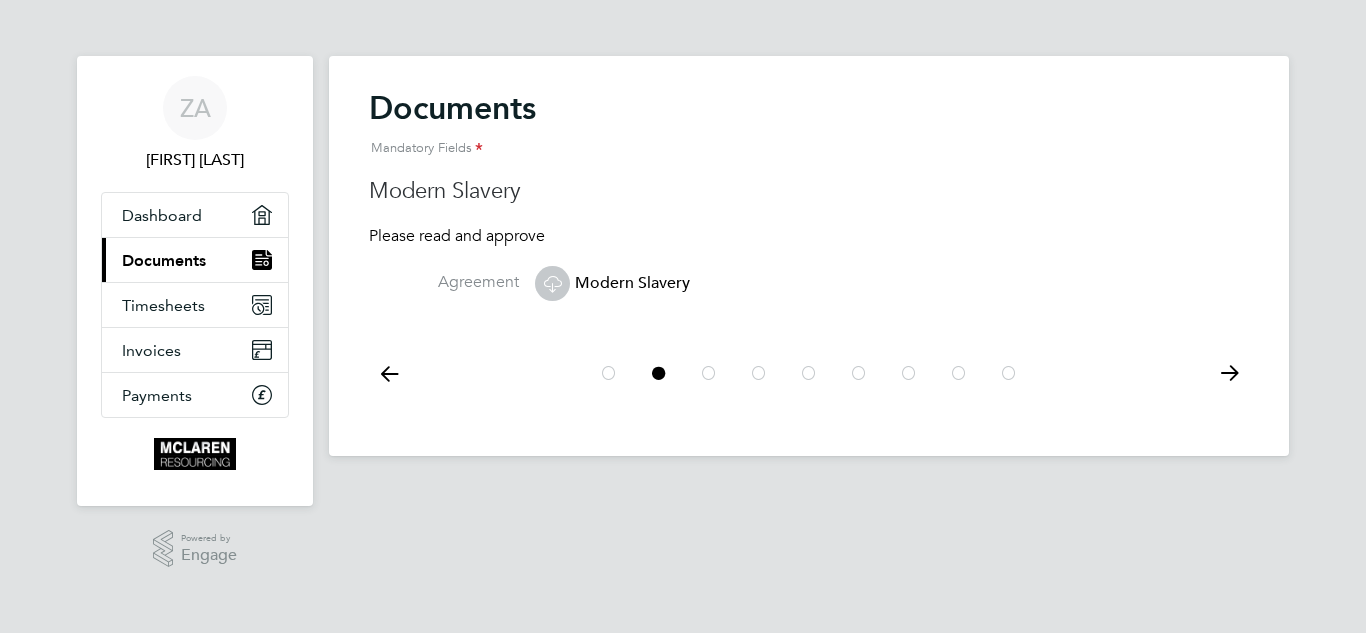 drag, startPoint x: 651, startPoint y: 280, endPoint x: 360, endPoint y: 298, distance: 291.55618 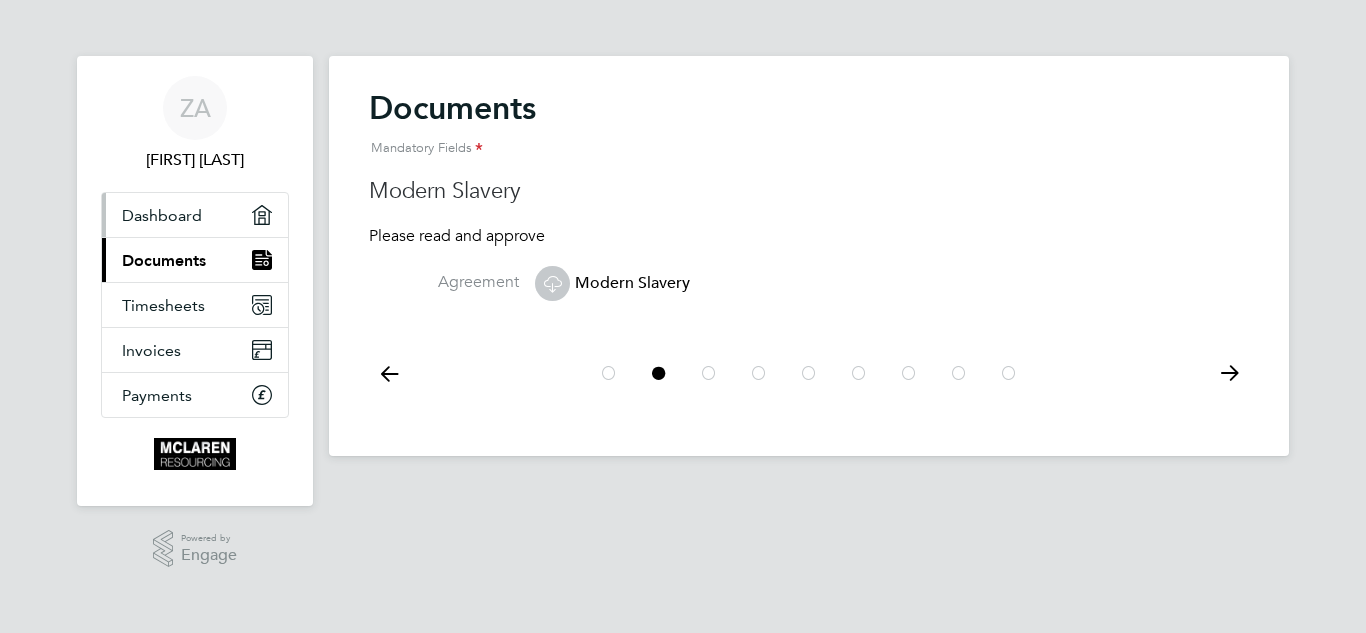 click on "Dashboard" at bounding box center [162, 215] 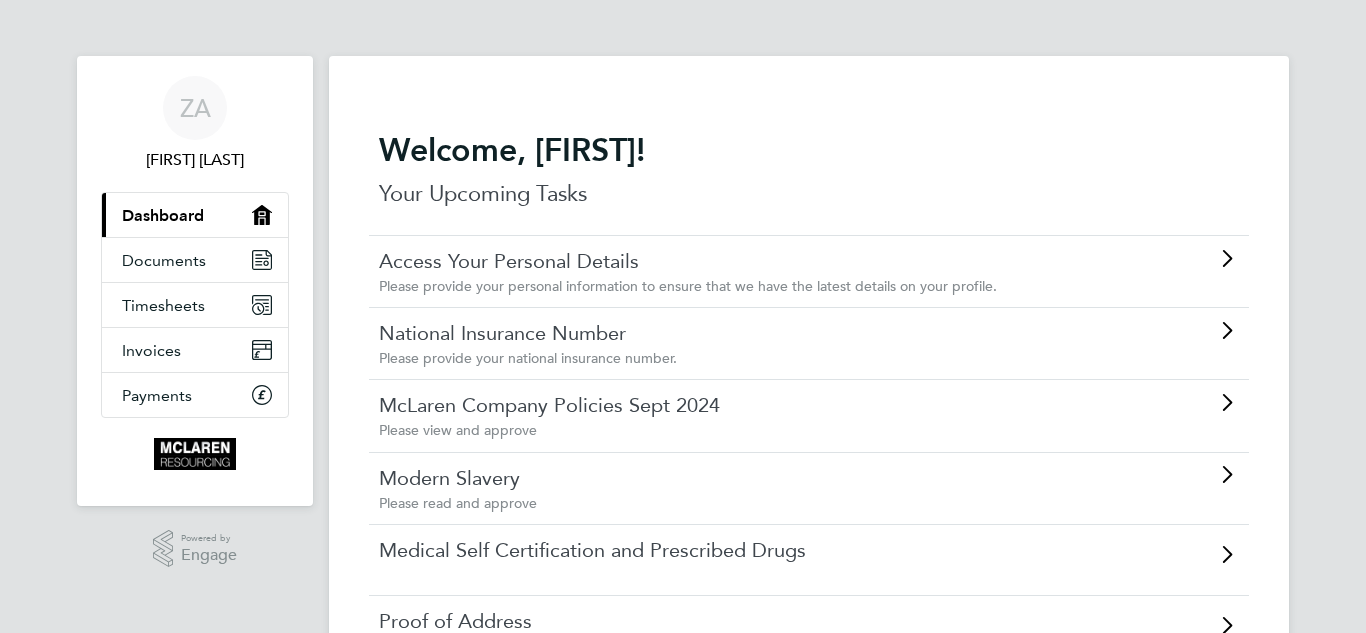 click 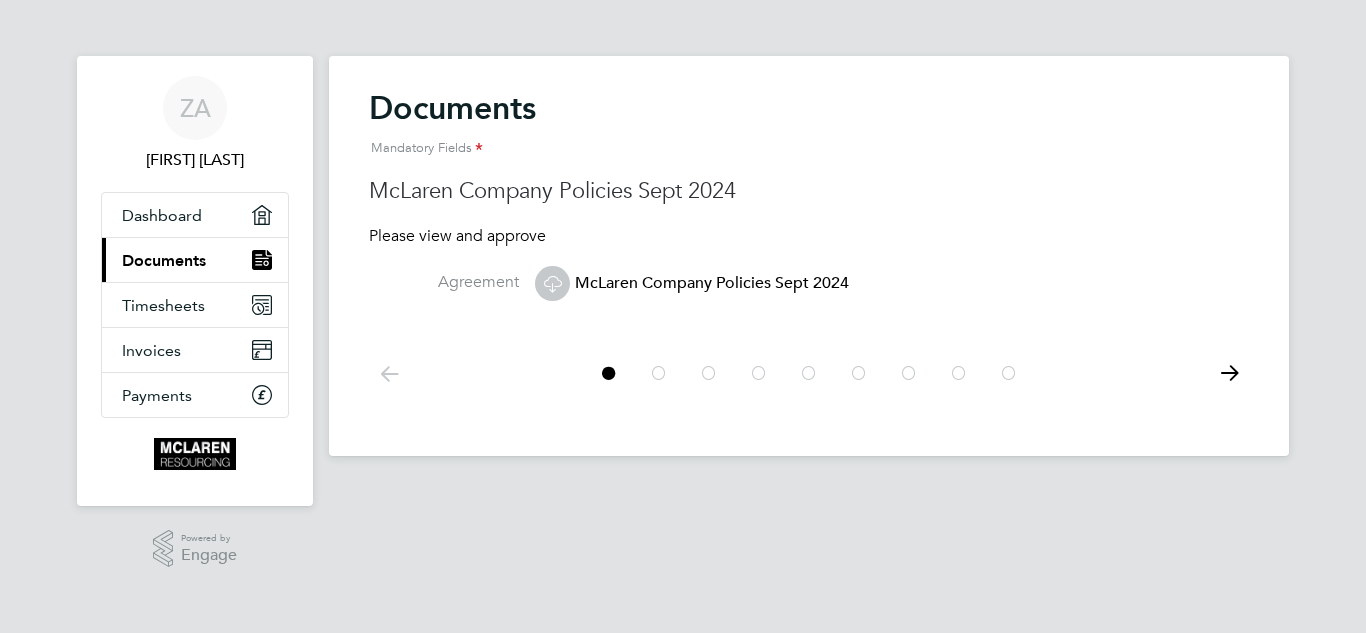 click 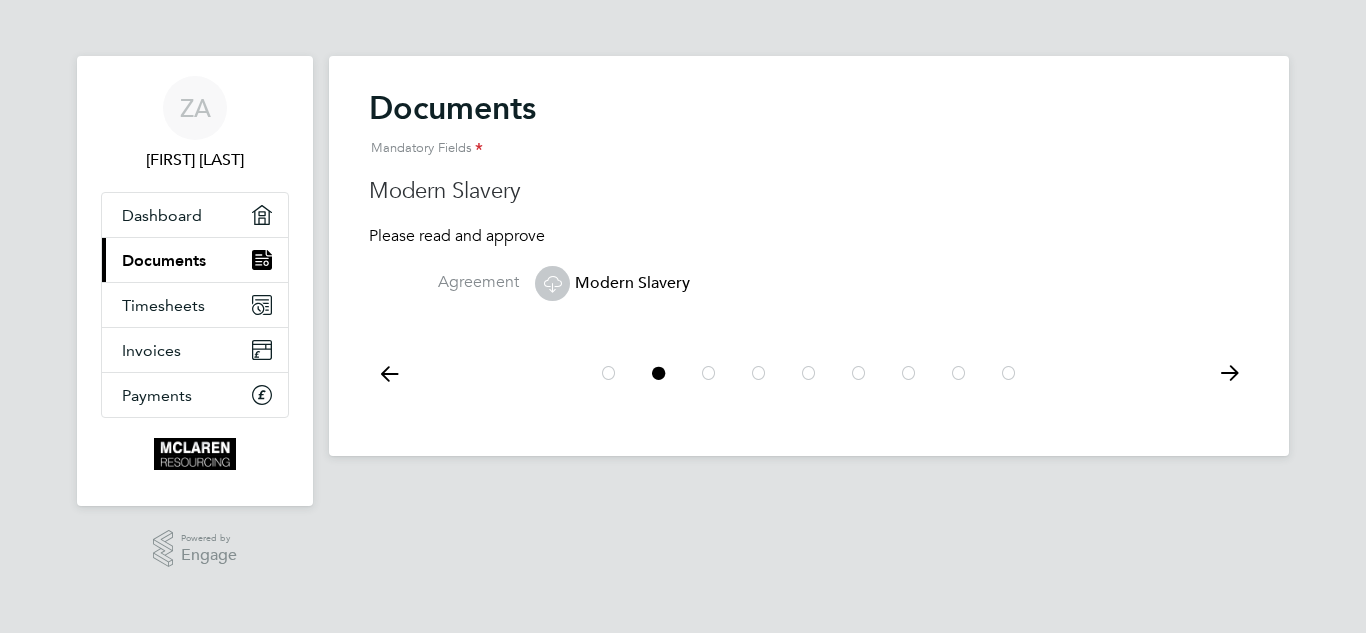 click 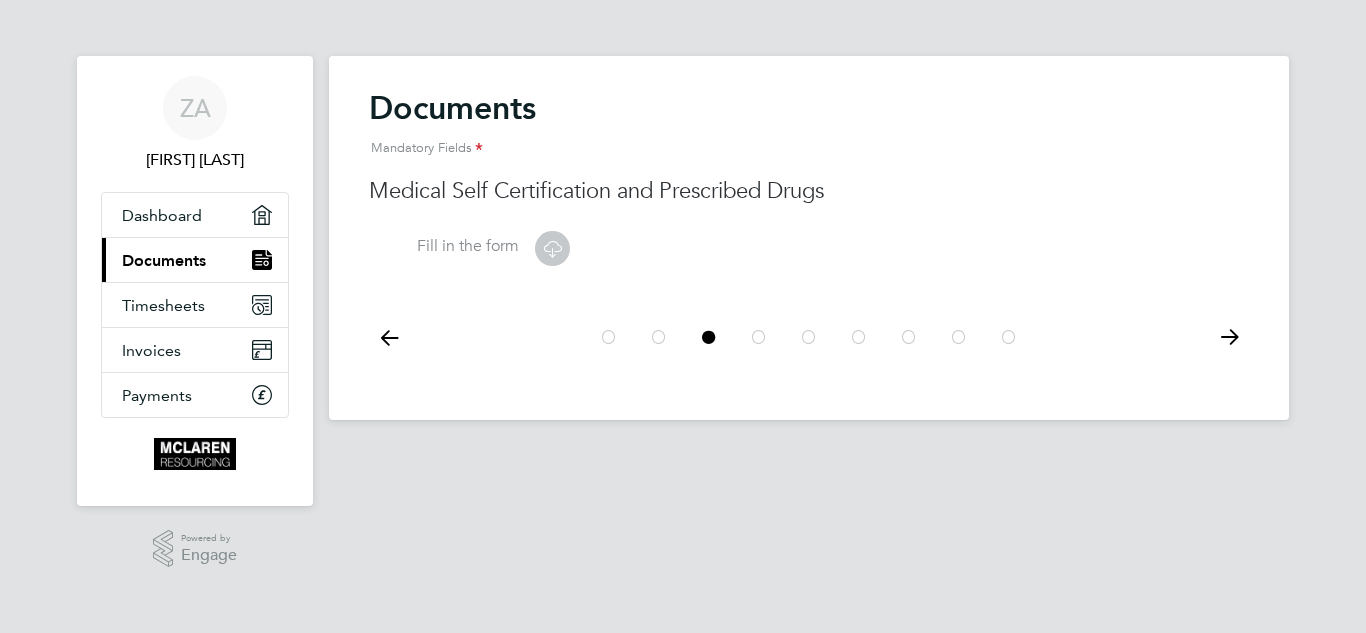 click 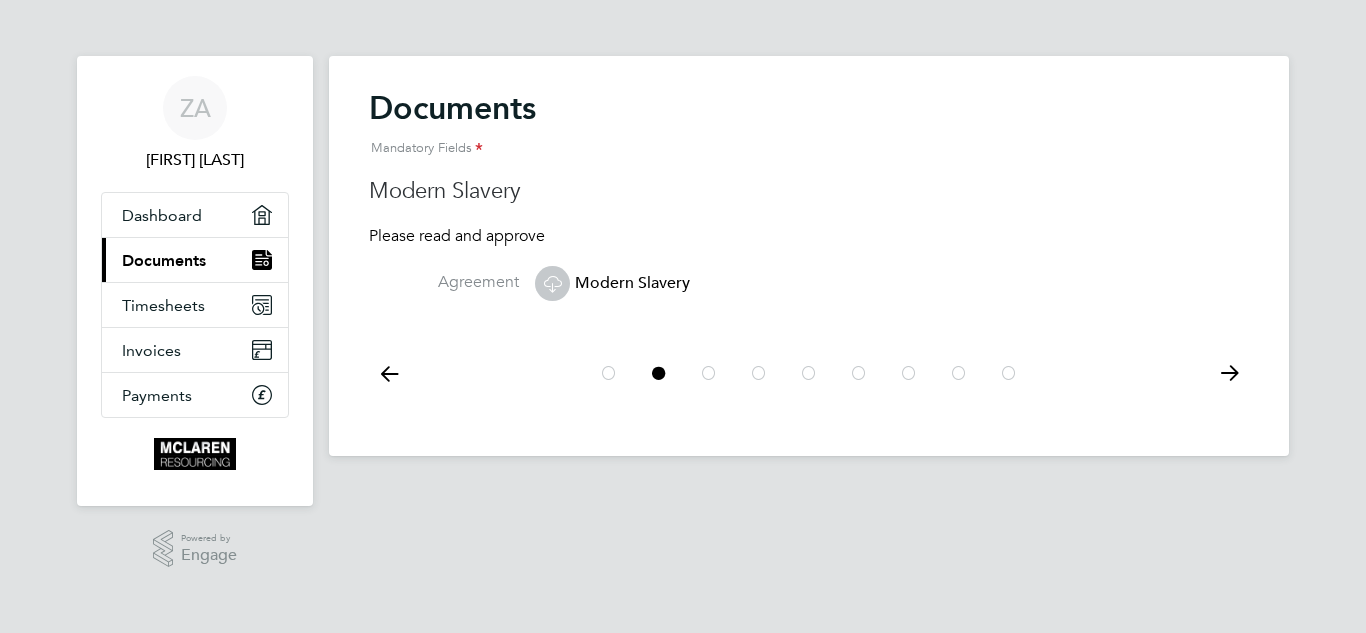 click on "Modern Slavery" 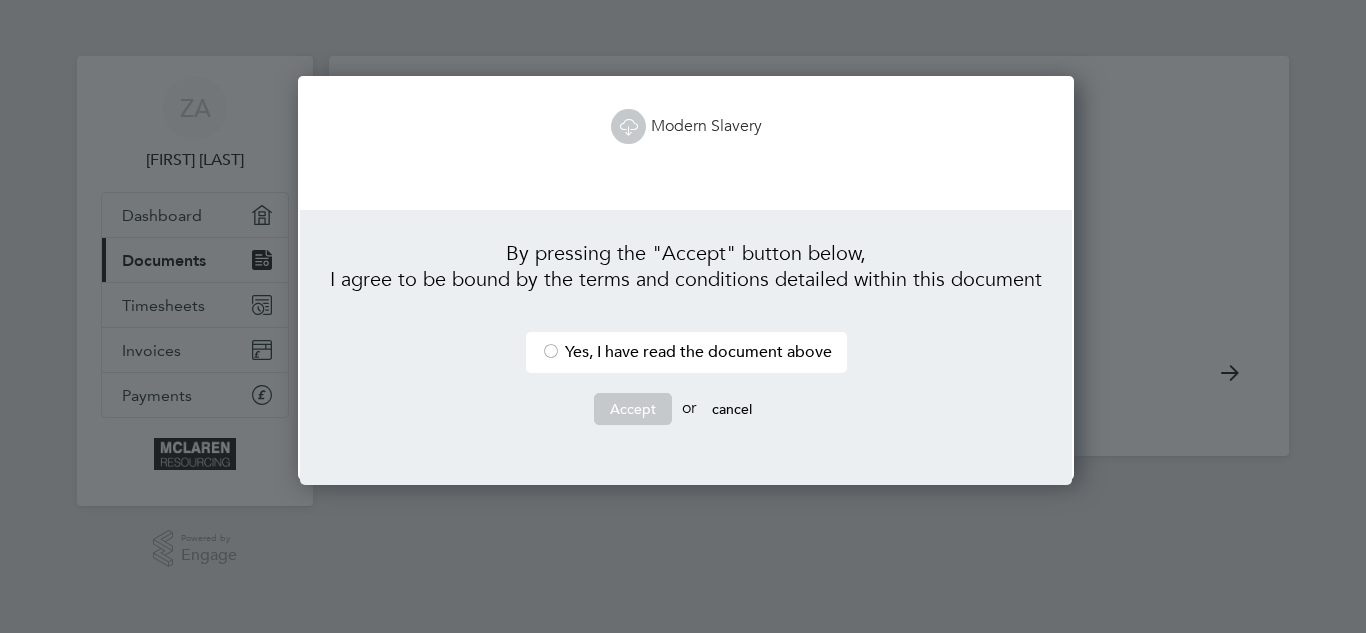 scroll, scrollTop: 10, scrollLeft: 10, axis: both 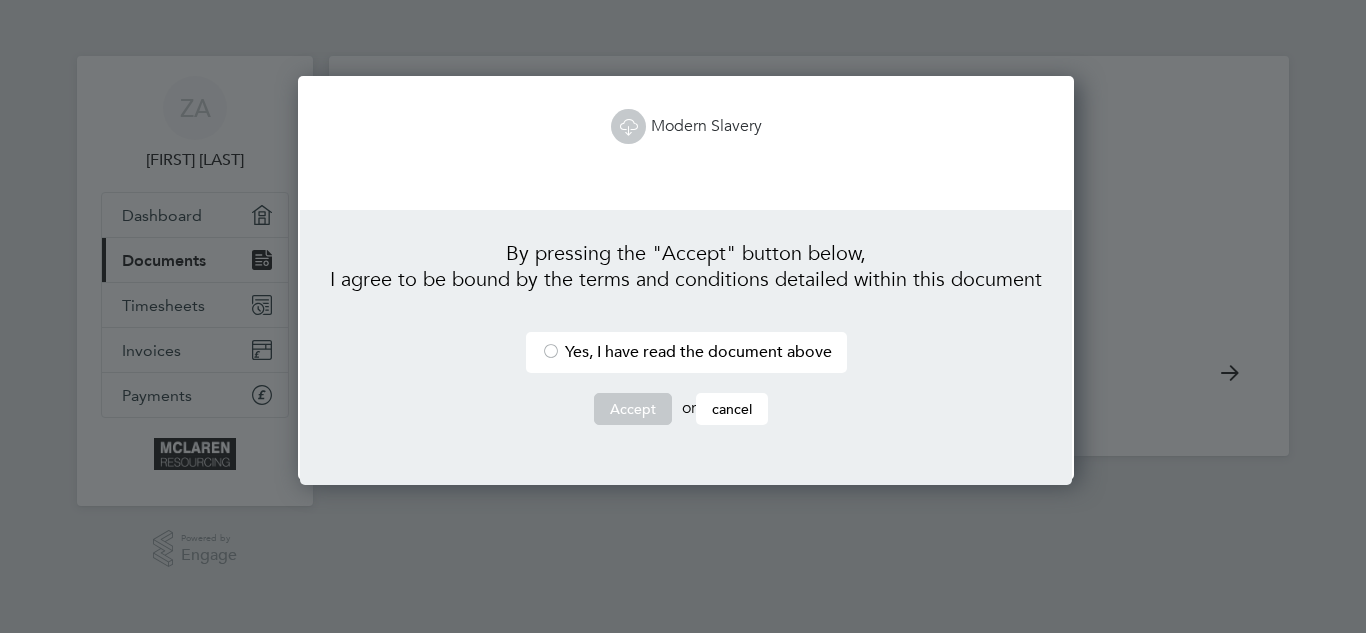 click on "cancel" at bounding box center [732, 409] 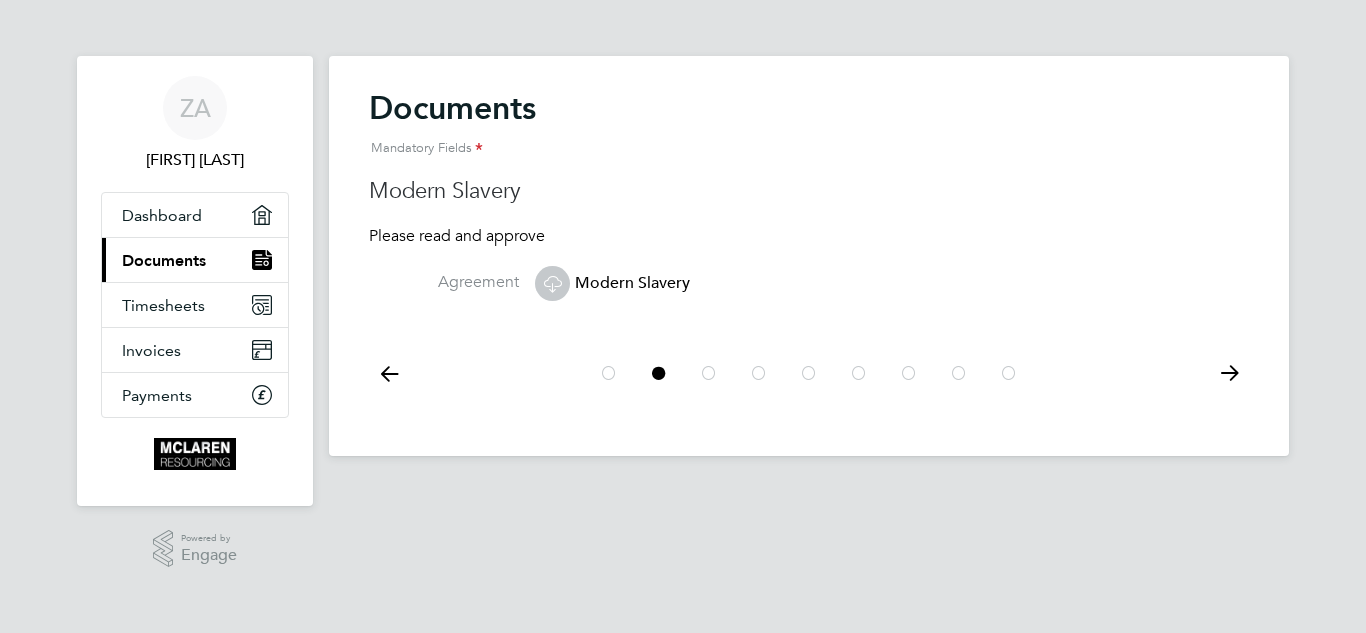 click 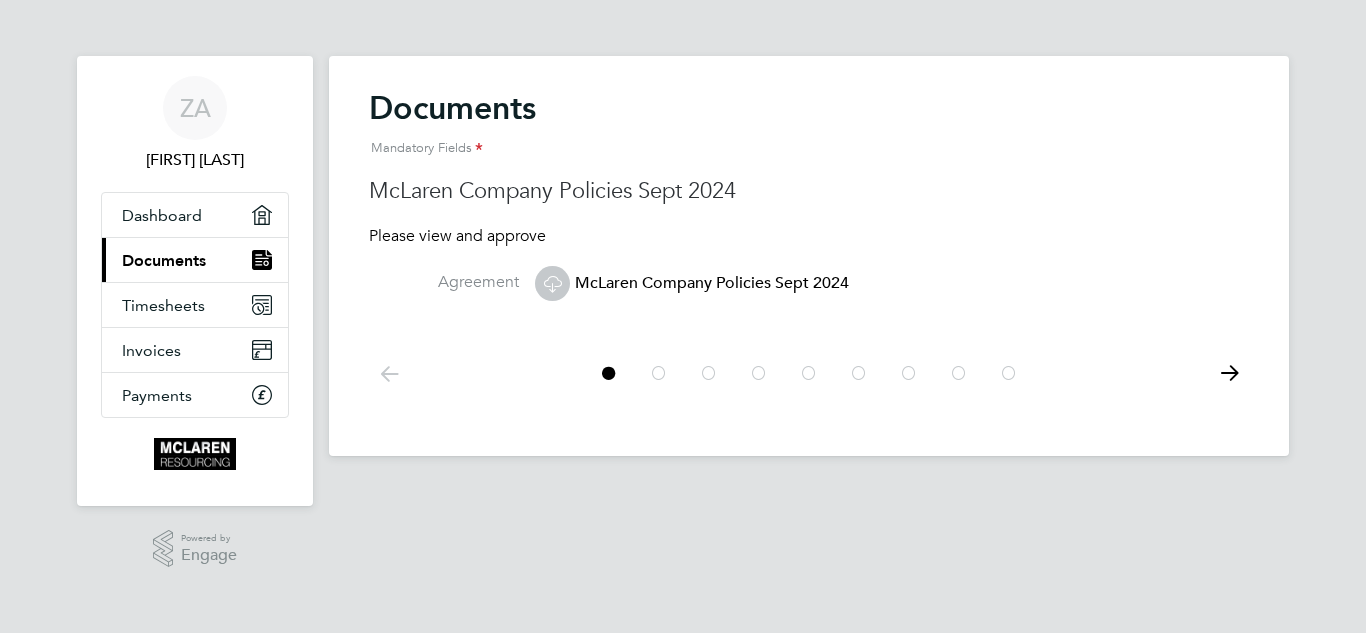 click on "McLaren Company Policies Sept 2024" 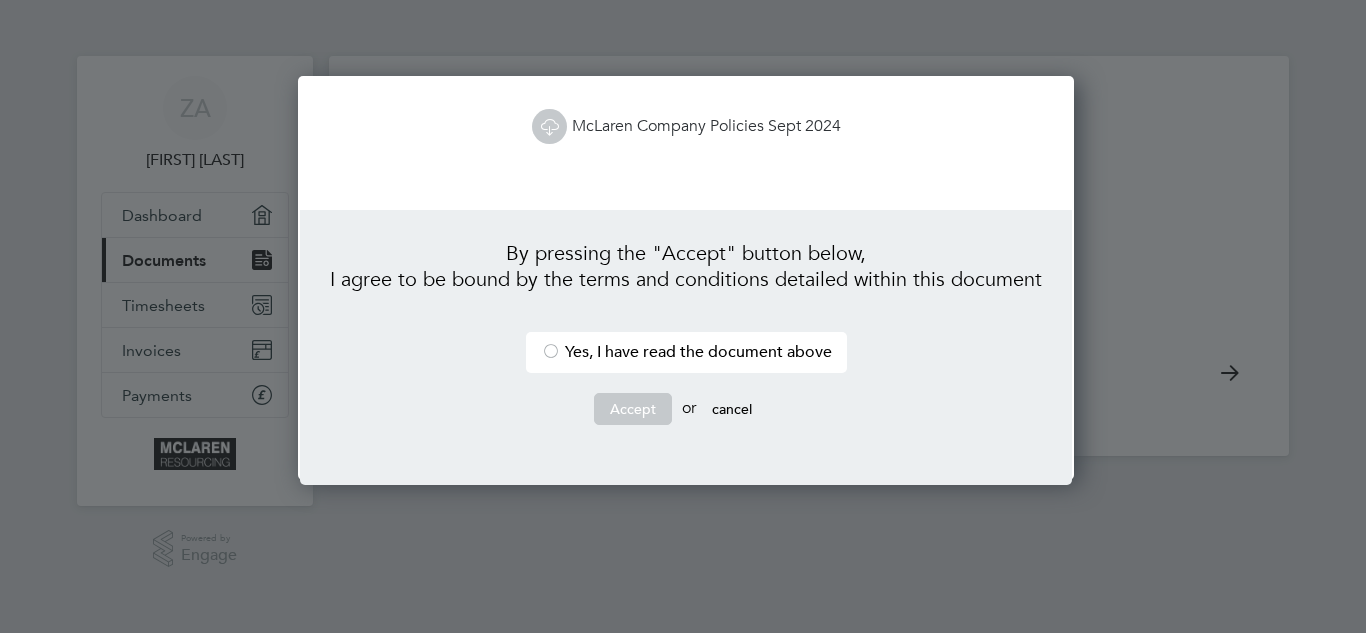 scroll, scrollTop: 10, scrollLeft: 10, axis: both 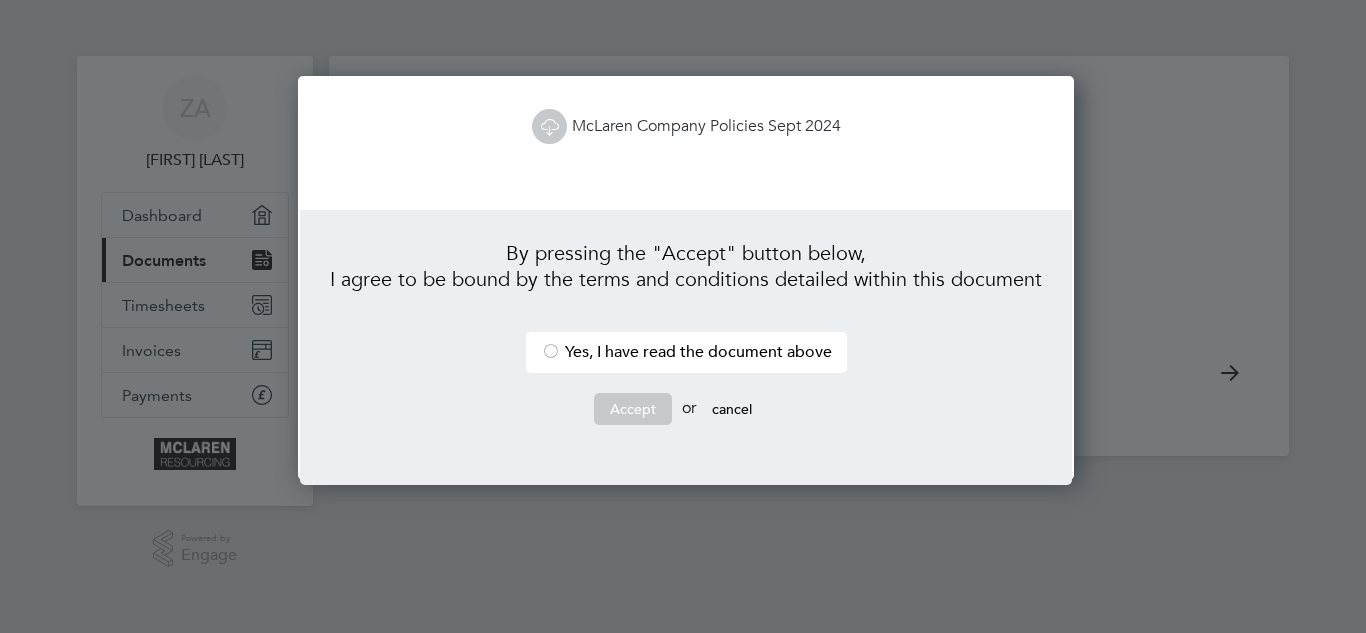 click on "Yes, I have read the document above" at bounding box center [686, 352] 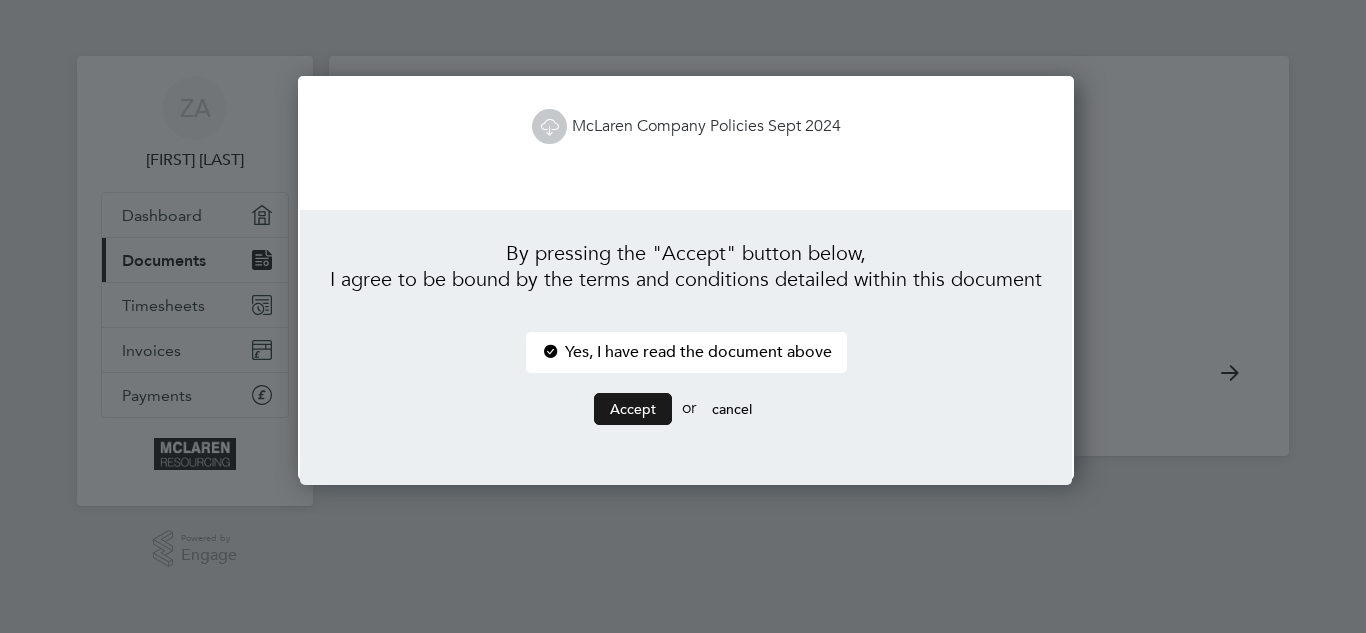 click on "Accept" at bounding box center [633, 409] 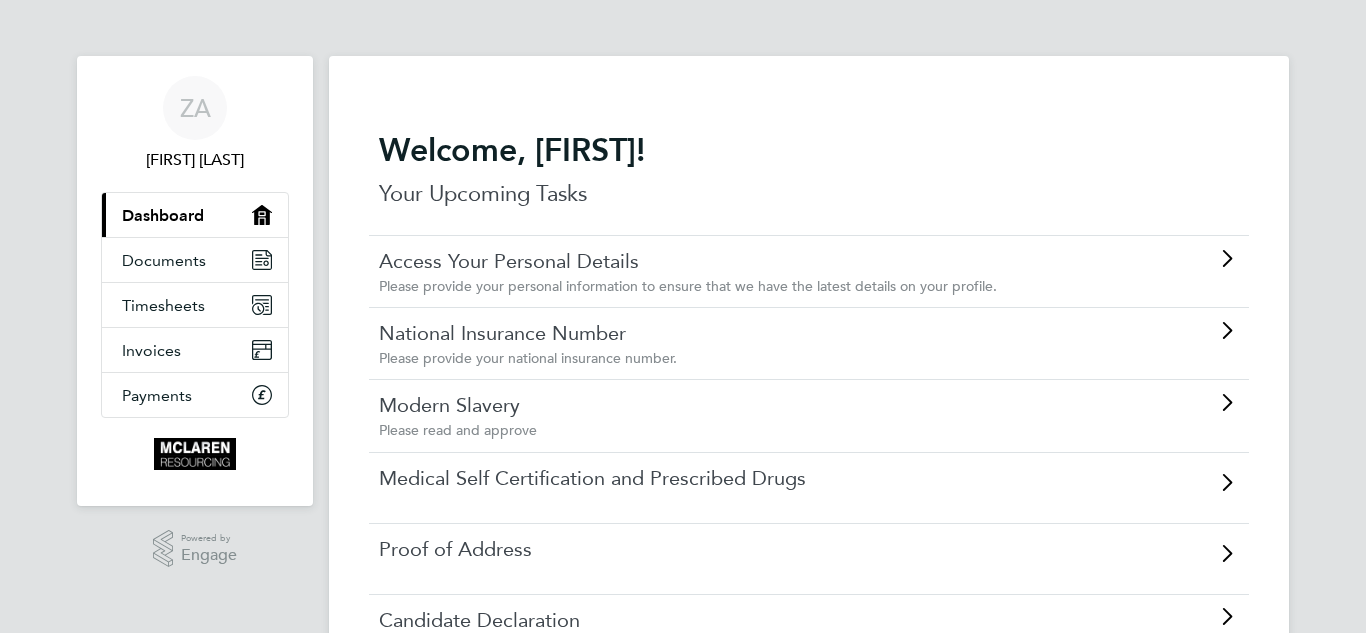 click on "Modern Slavery" 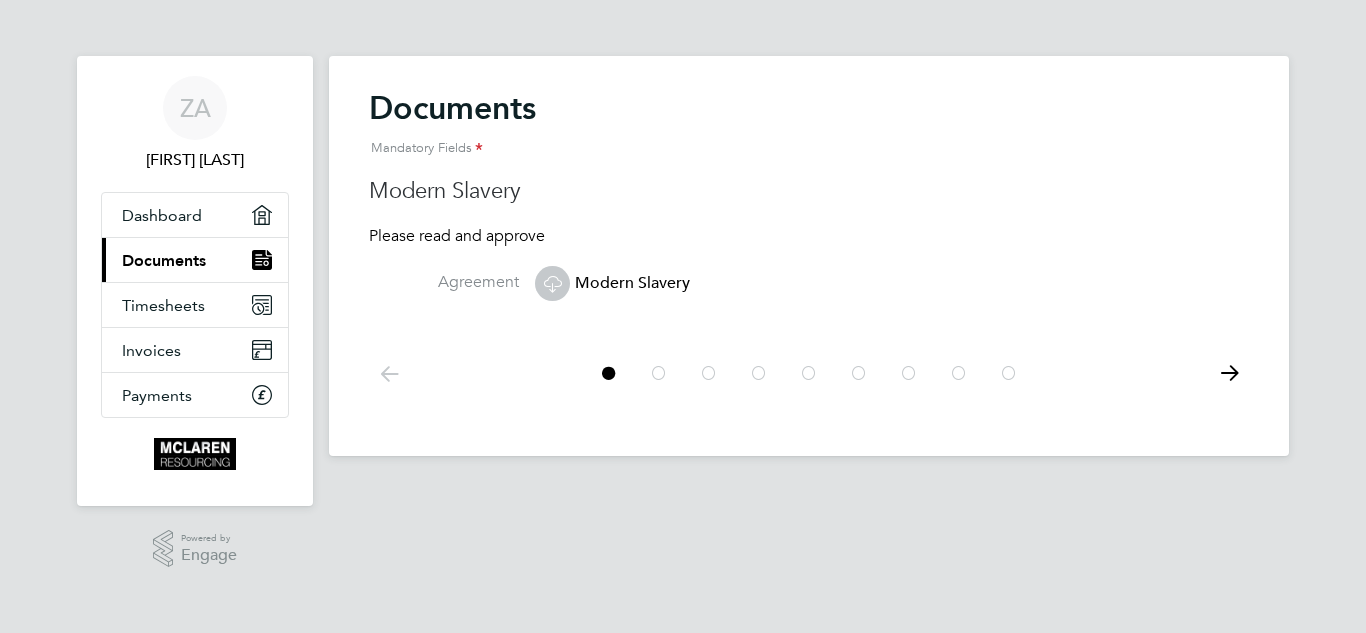 click 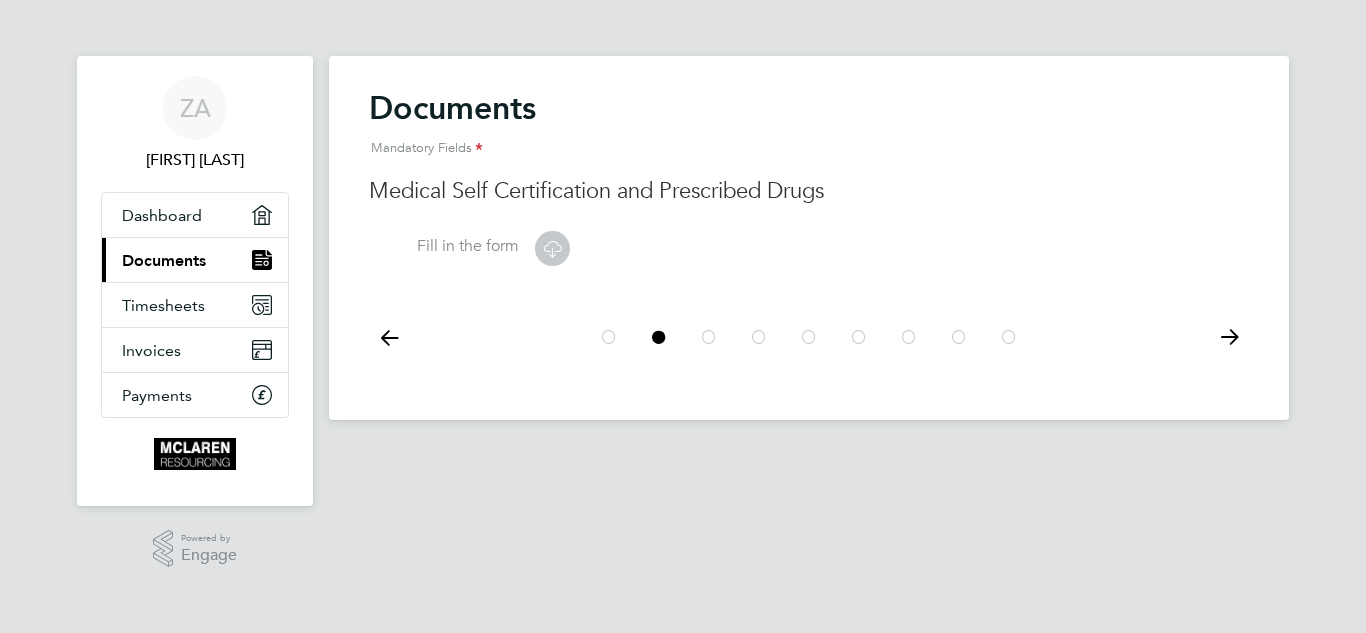 click 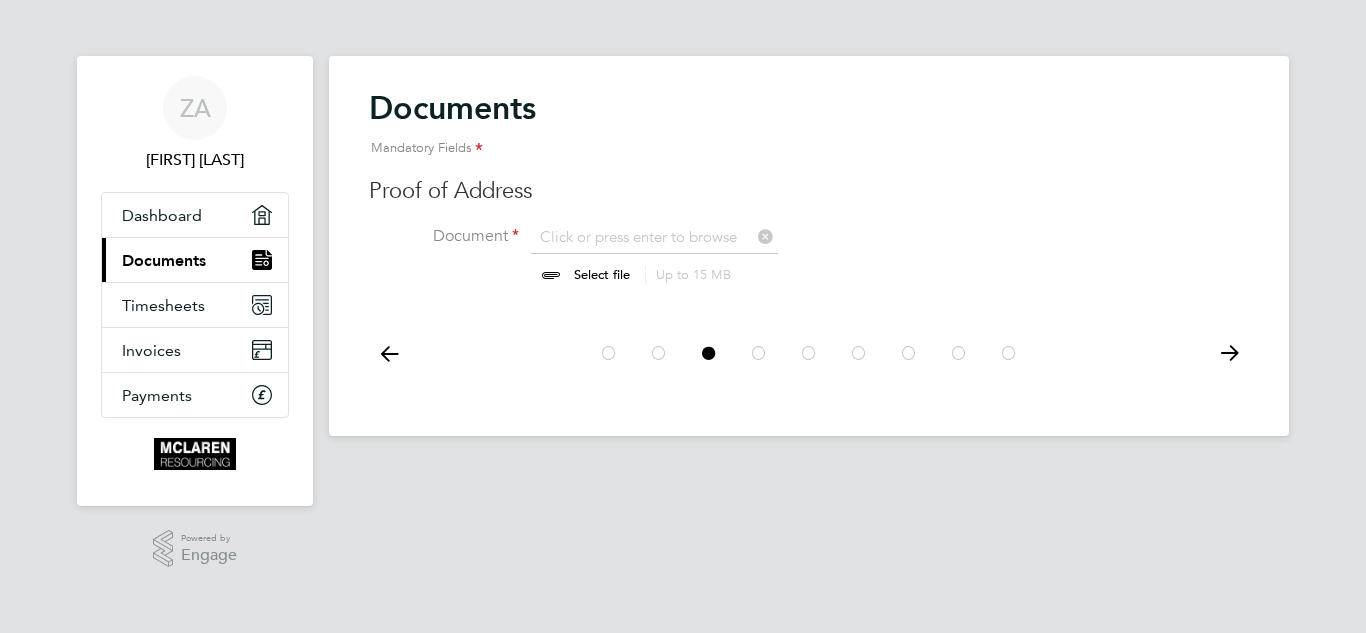 scroll, scrollTop: 10, scrollLeft: 10, axis: both 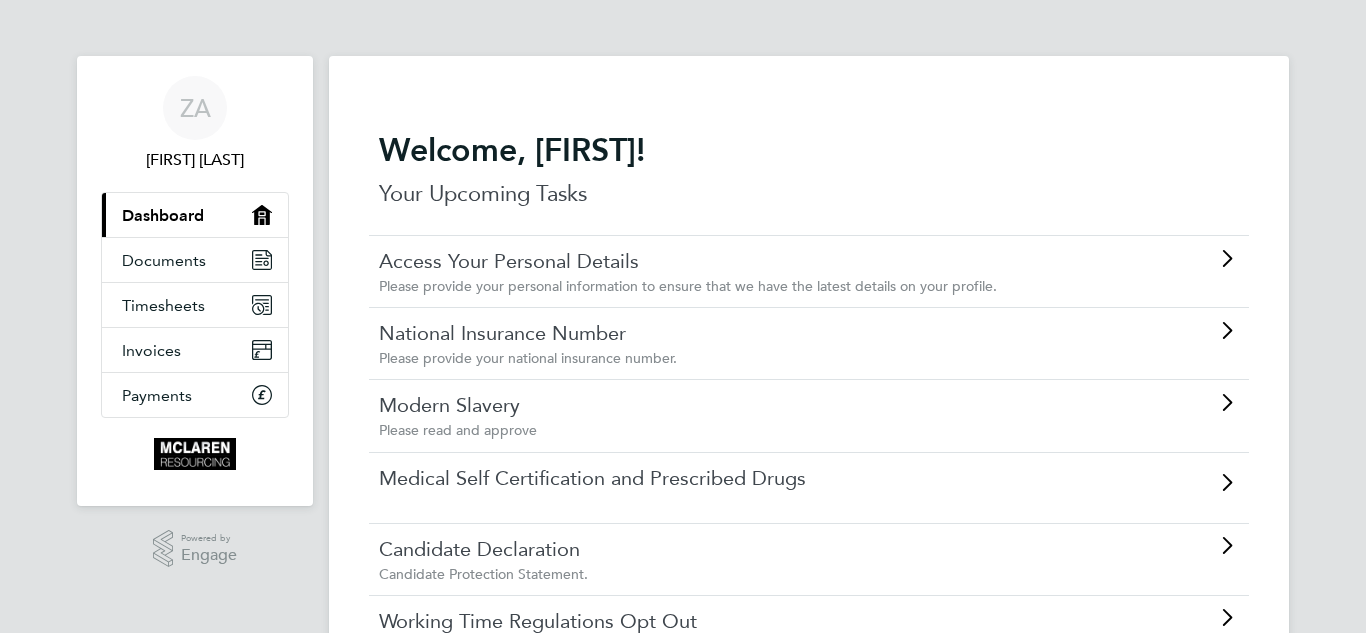 click on "Access Your Personal Details" 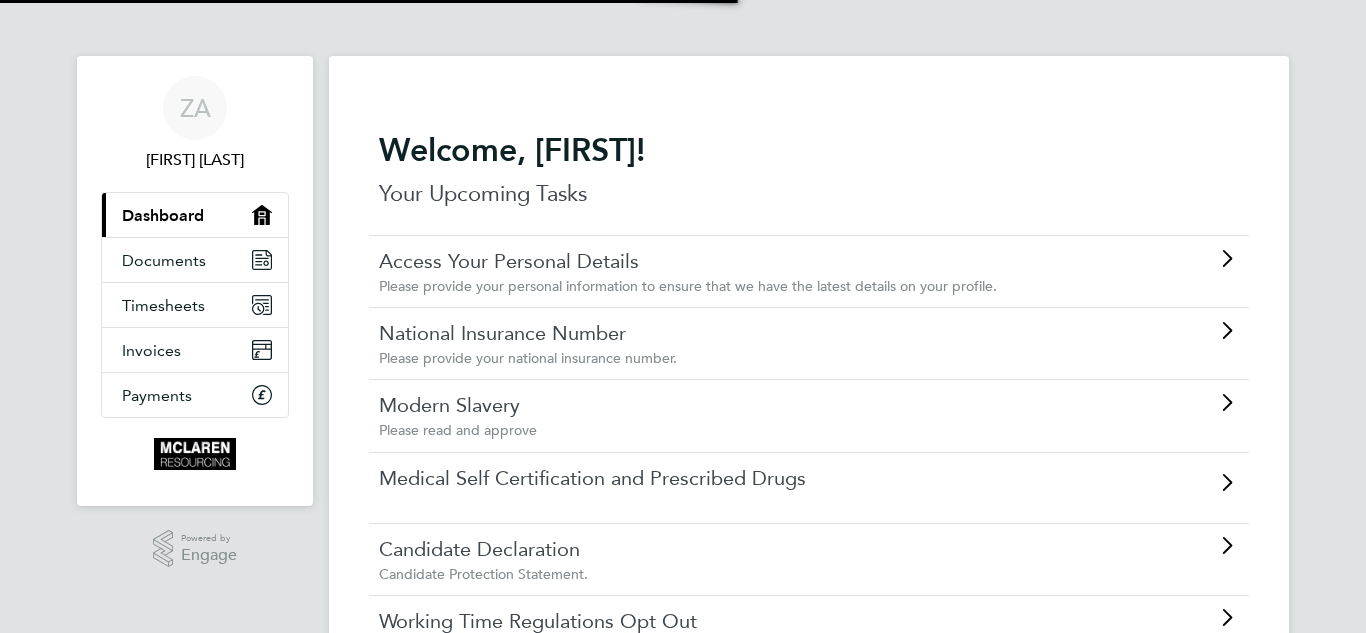 scroll, scrollTop: 0, scrollLeft: 0, axis: both 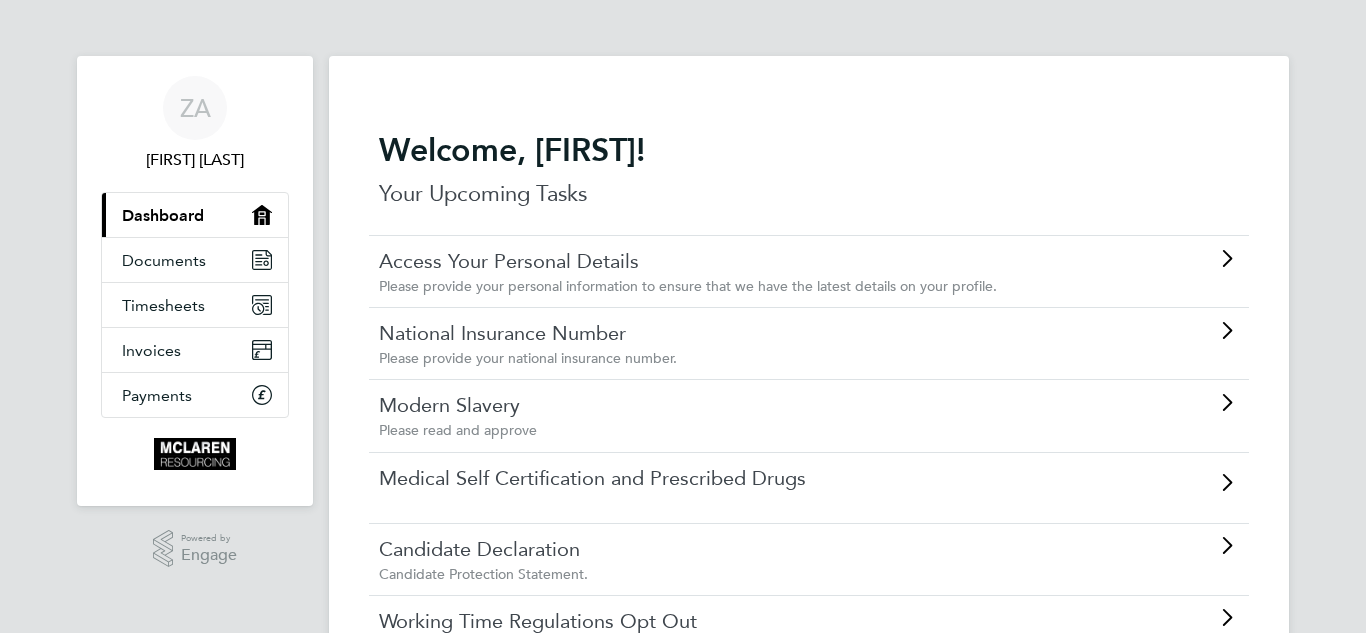 click on "National Insurance Number" 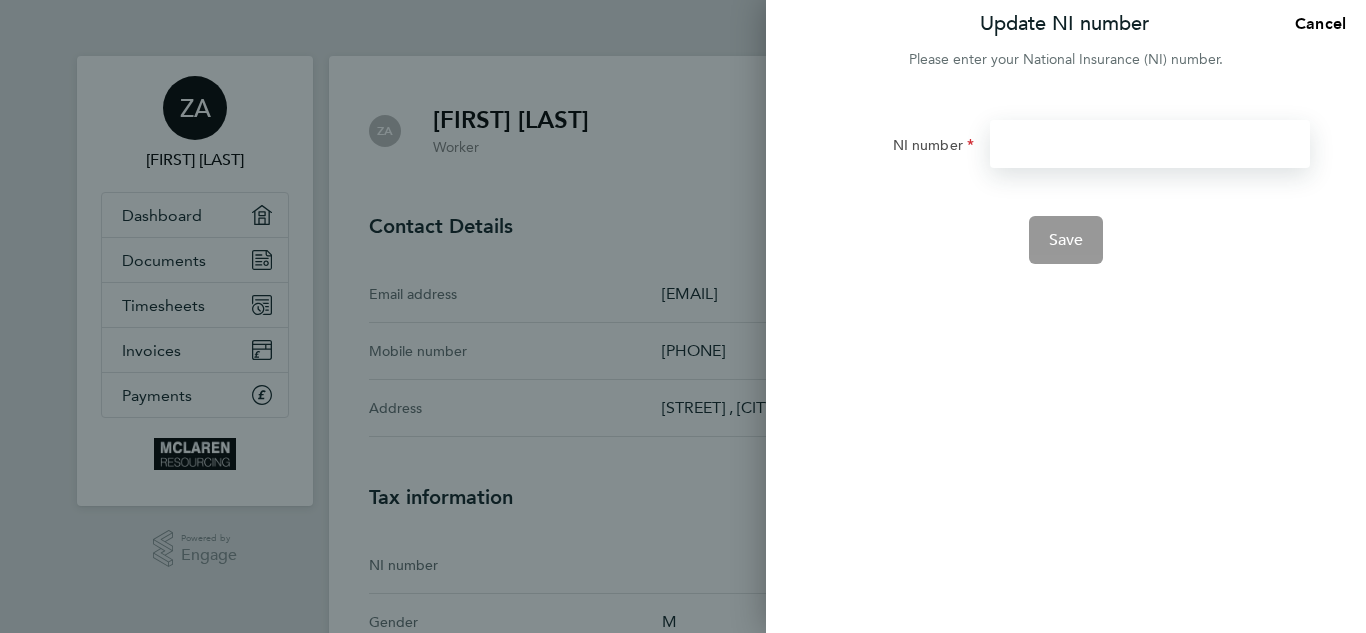 click on "NI number" at bounding box center (1150, 144) 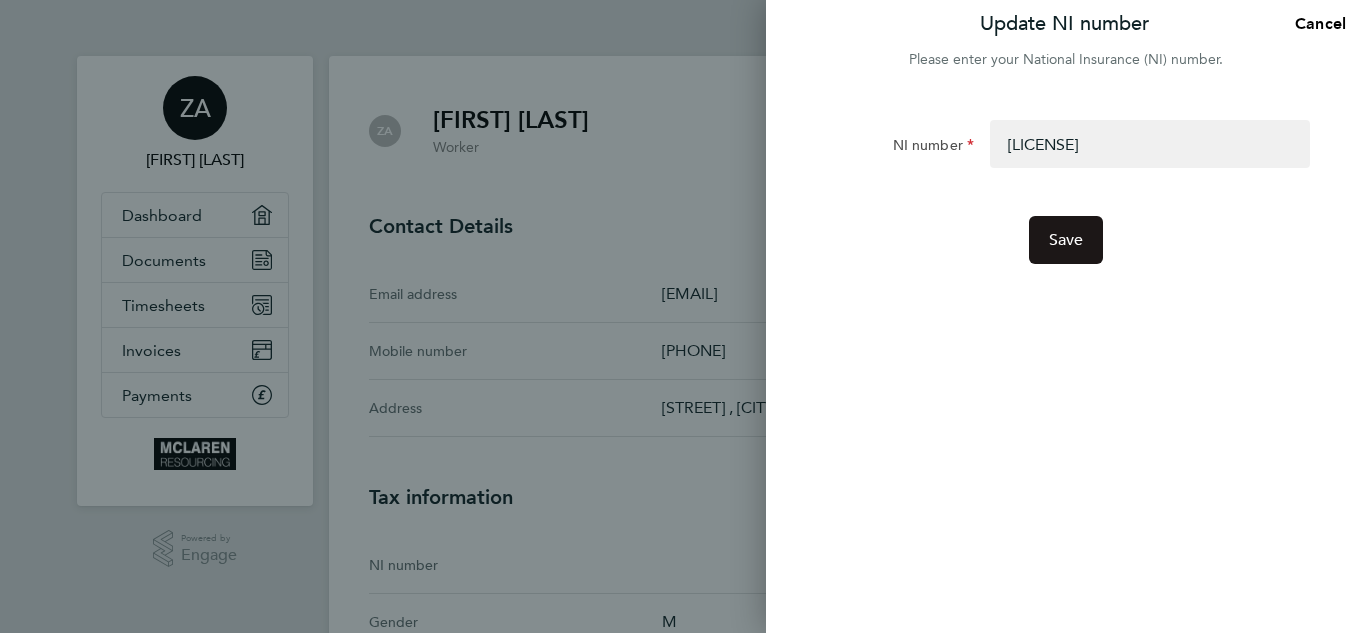 click on "Save" 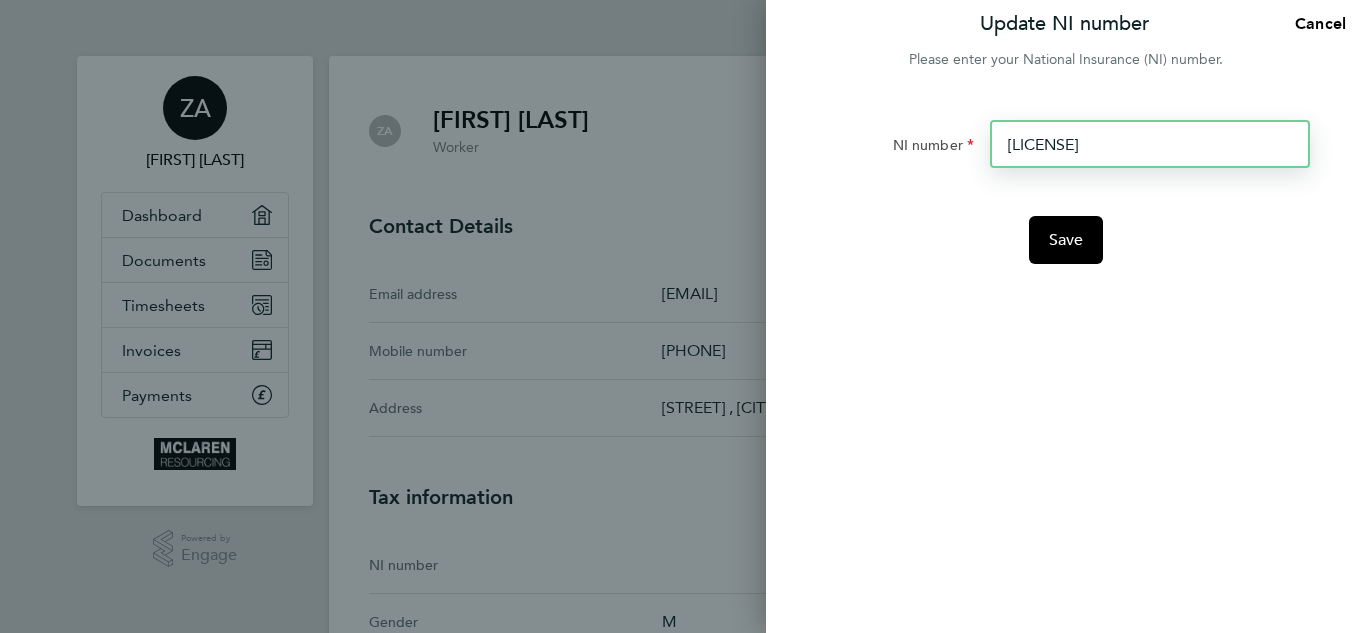 click on "TJ344126C" at bounding box center [1150, 144] 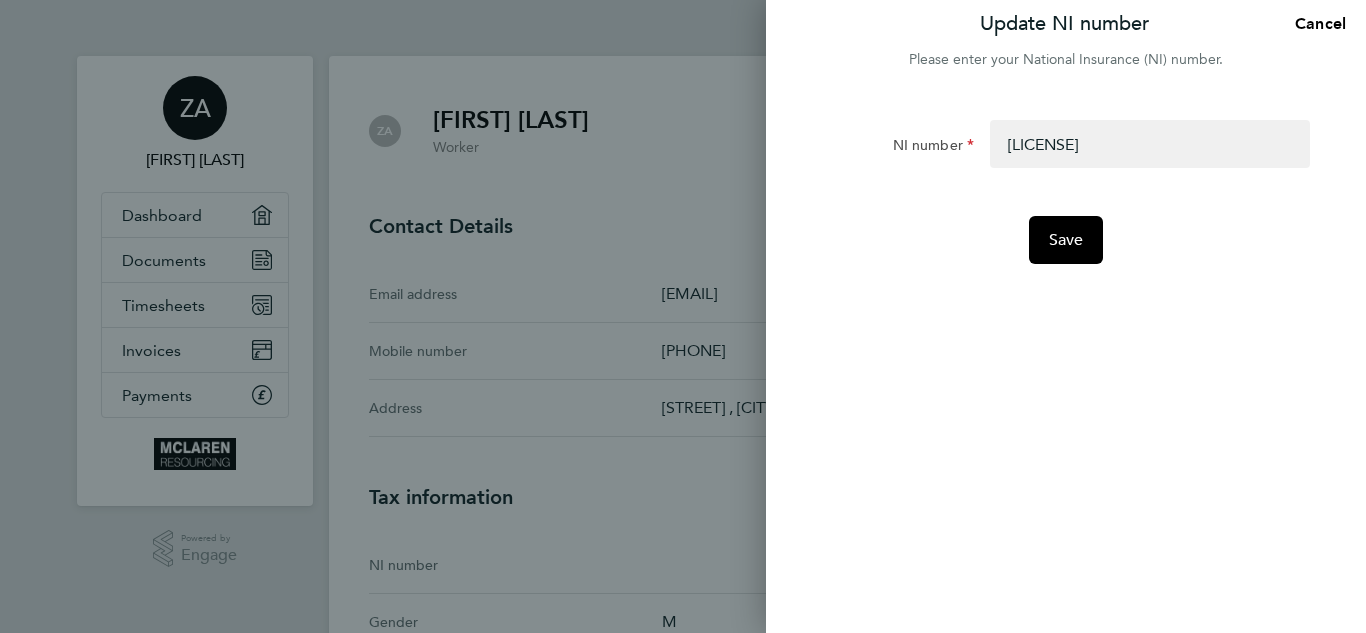 click on "Save" 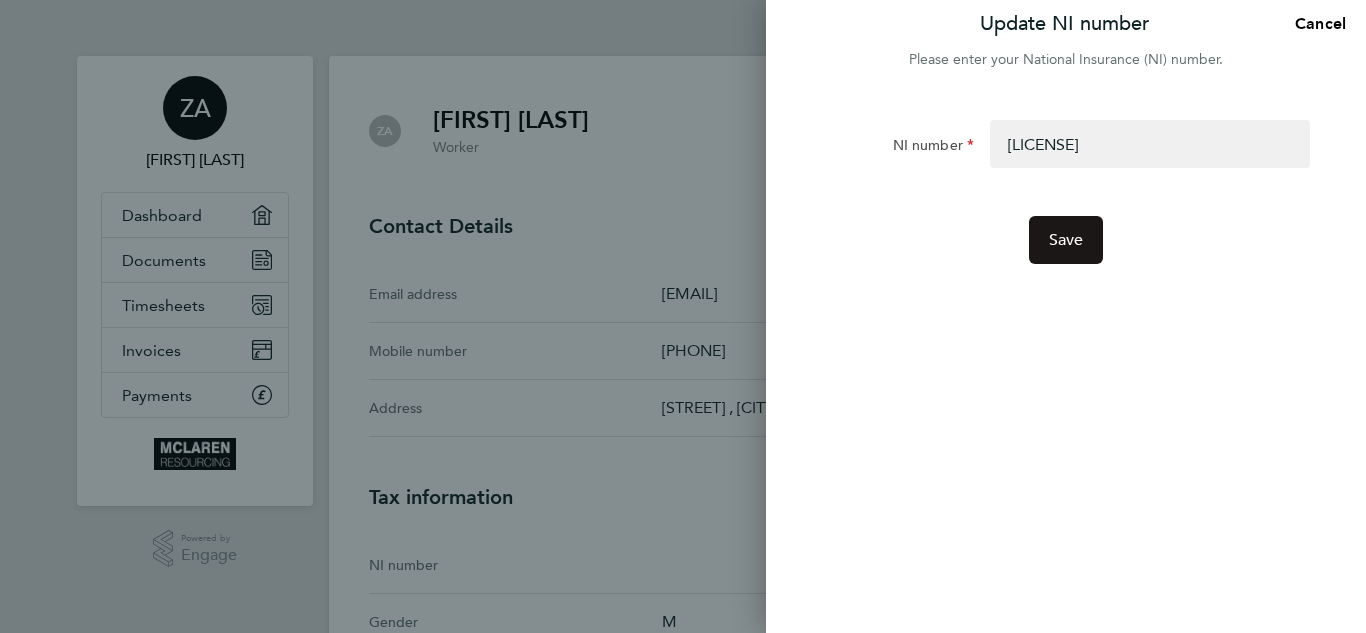 click on "Save" 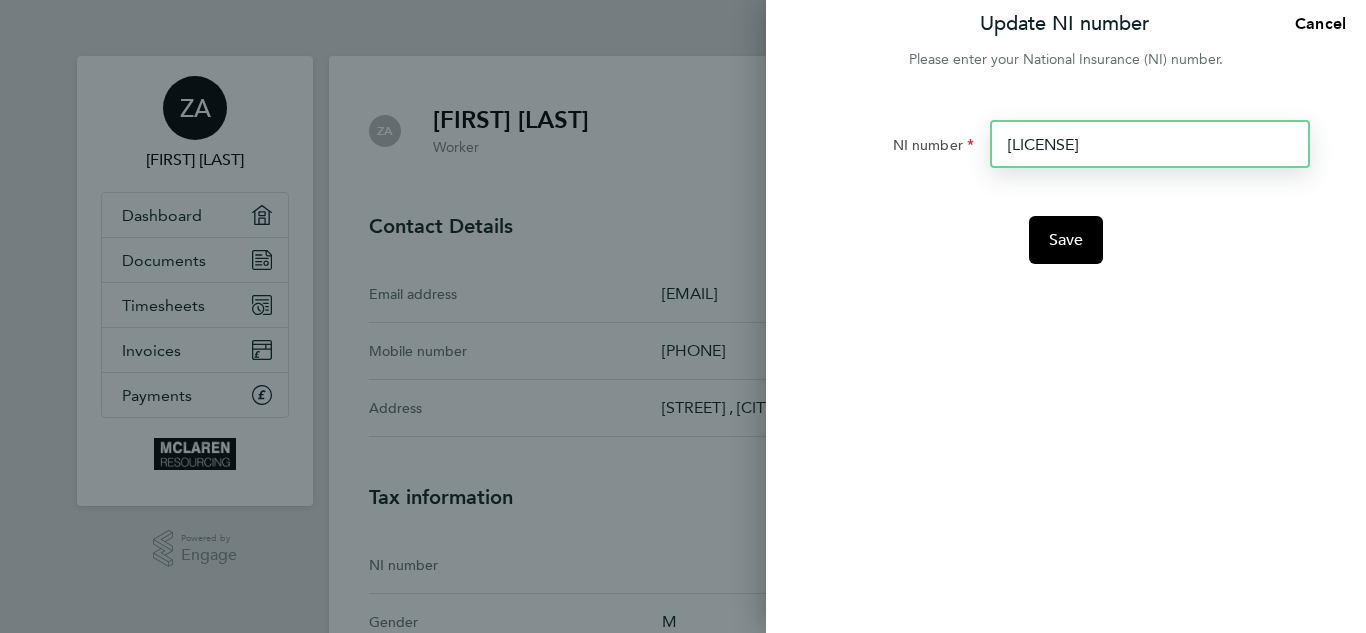 click on "TJ 34 4126 C" at bounding box center [1150, 144] 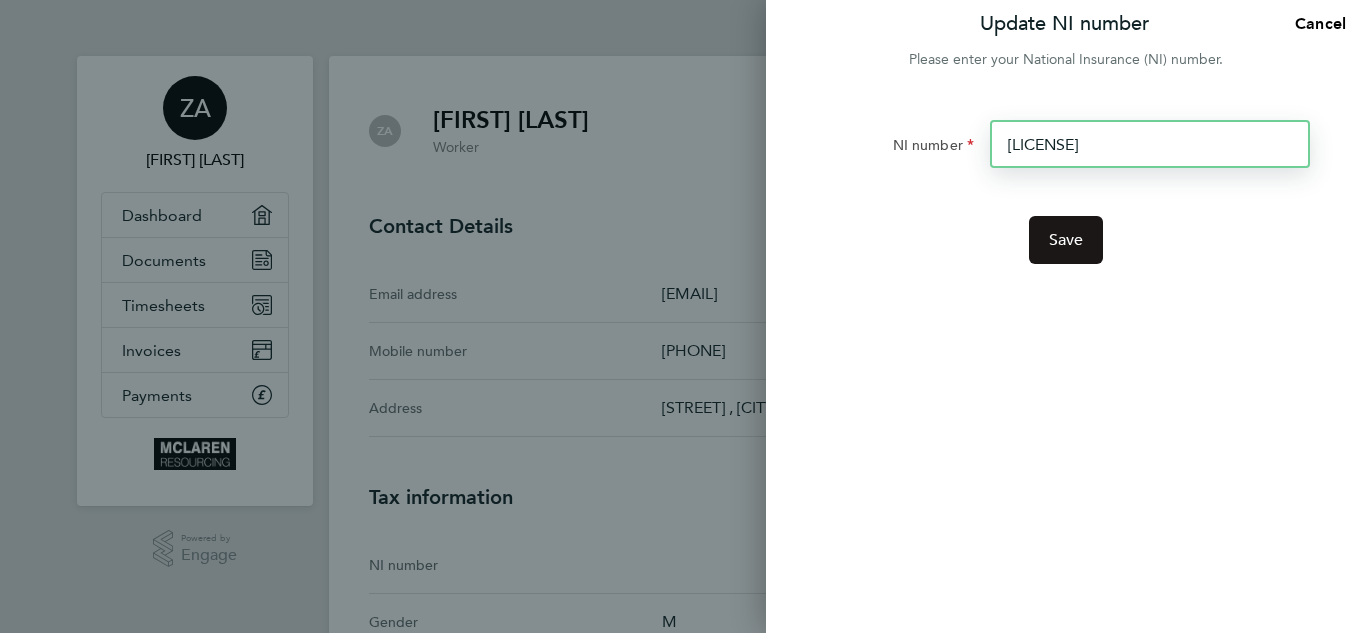type on "TJ 34 41 26 C" 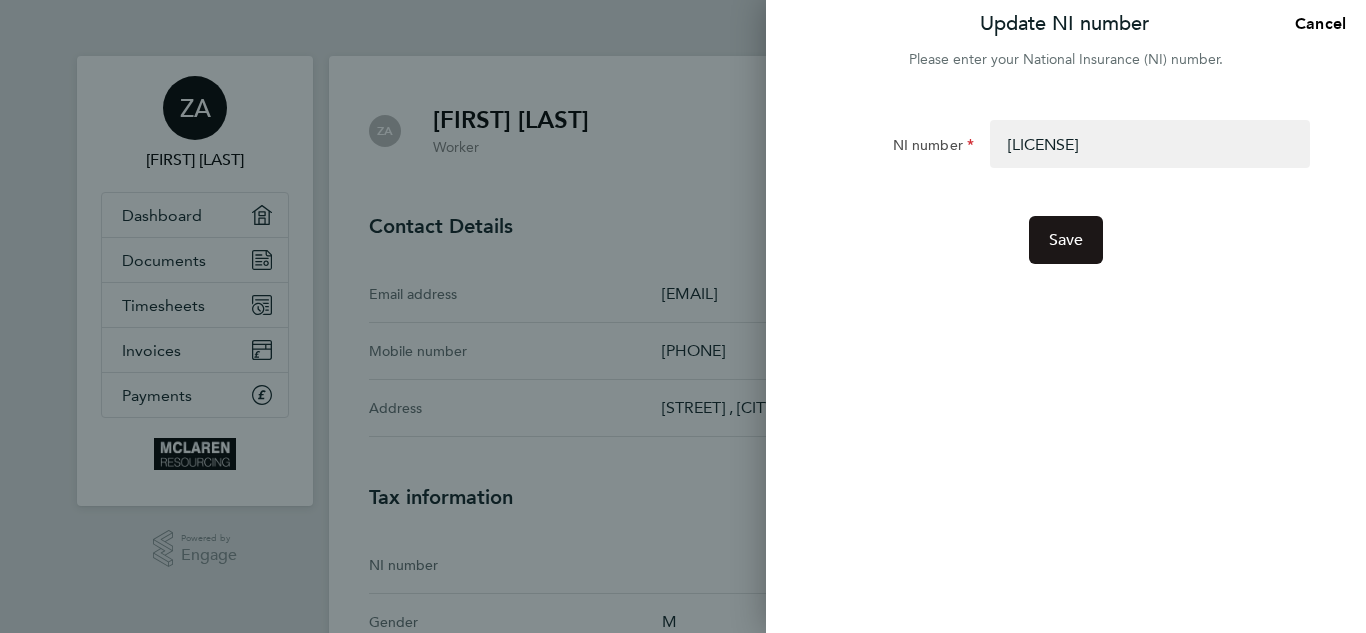 click on "Save" 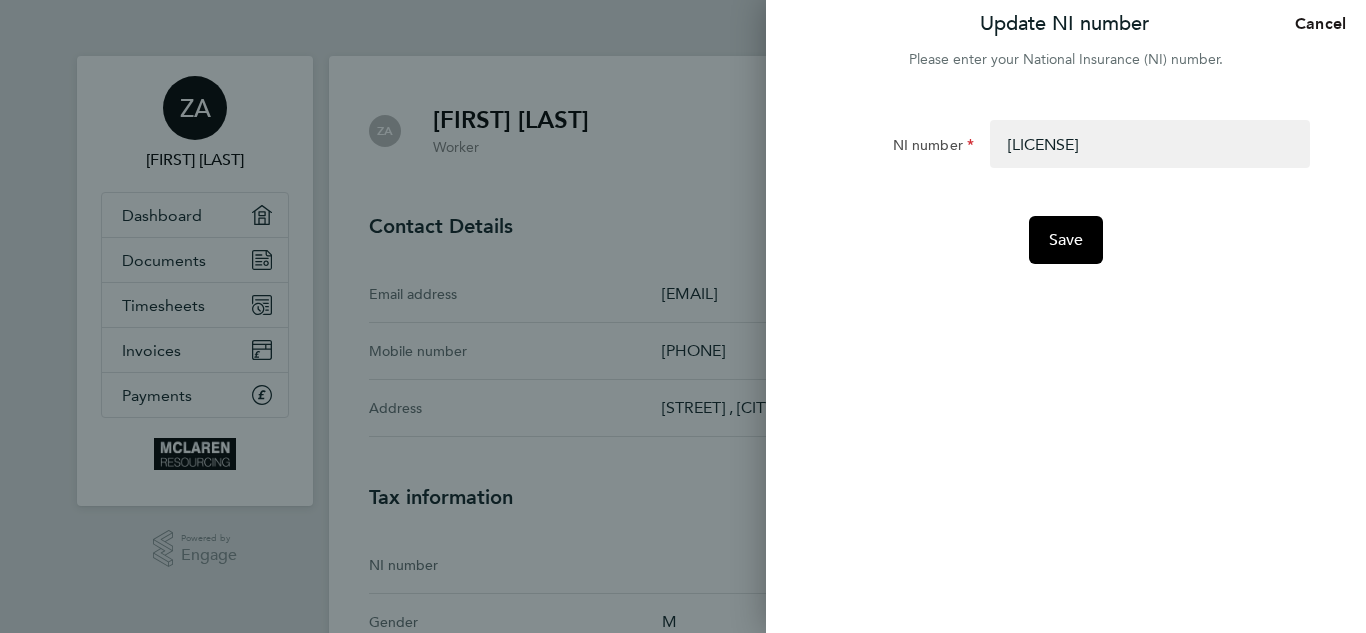 click on "Cancel" 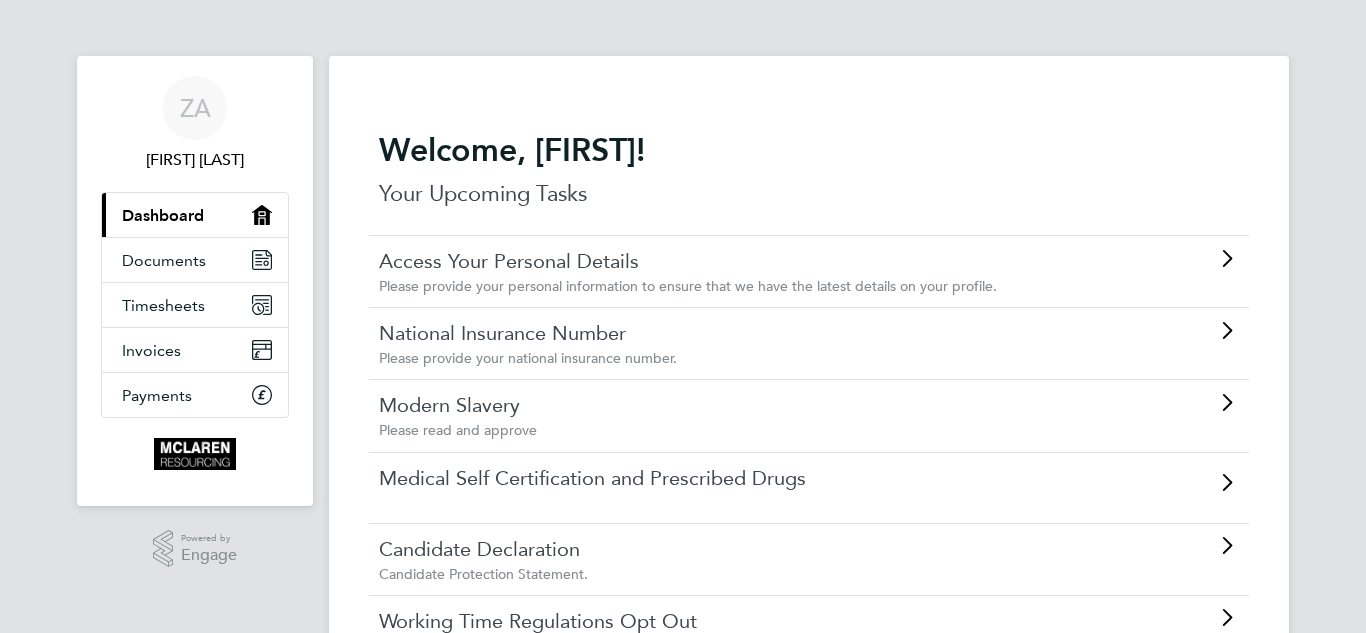 click on "Modern Slavery Please read and approve" 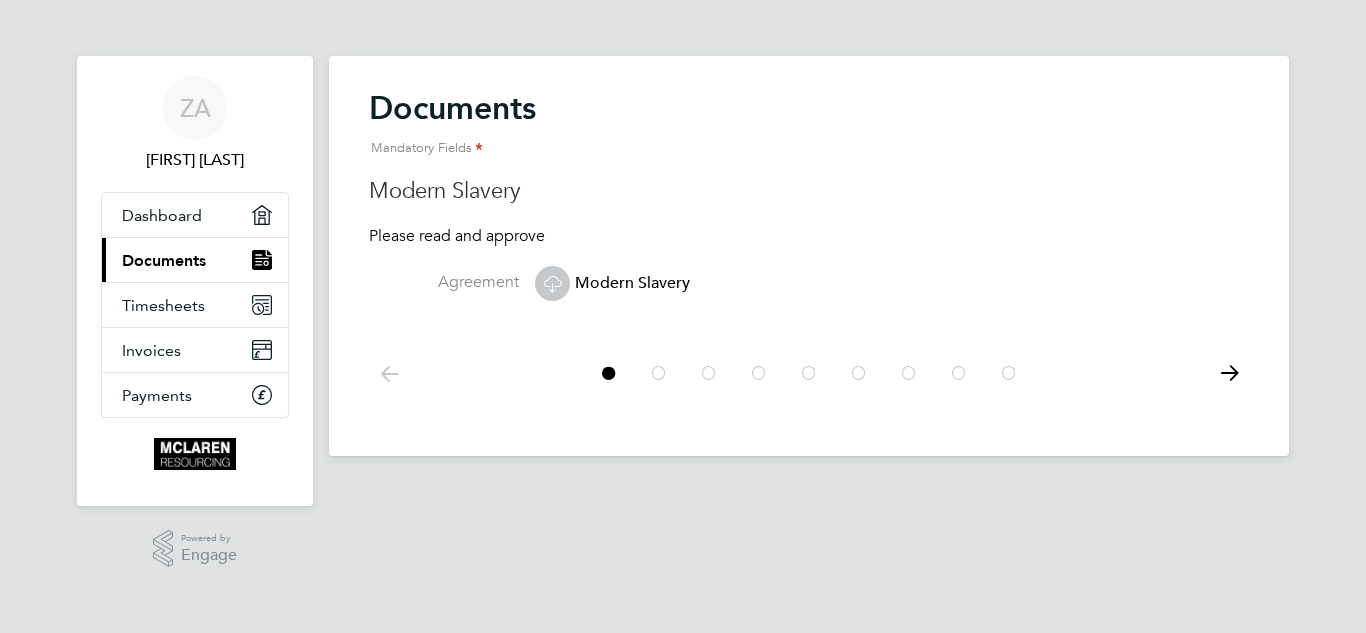 click on "Modern Slavery" 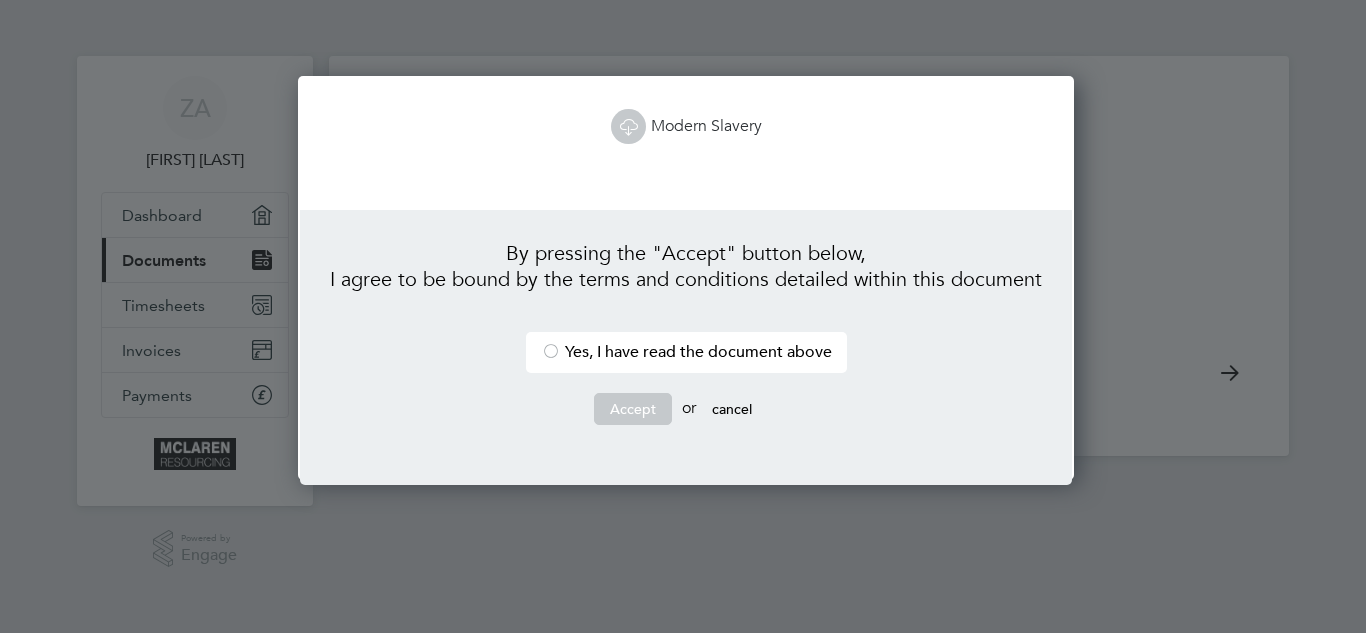 scroll, scrollTop: 10, scrollLeft: 10, axis: both 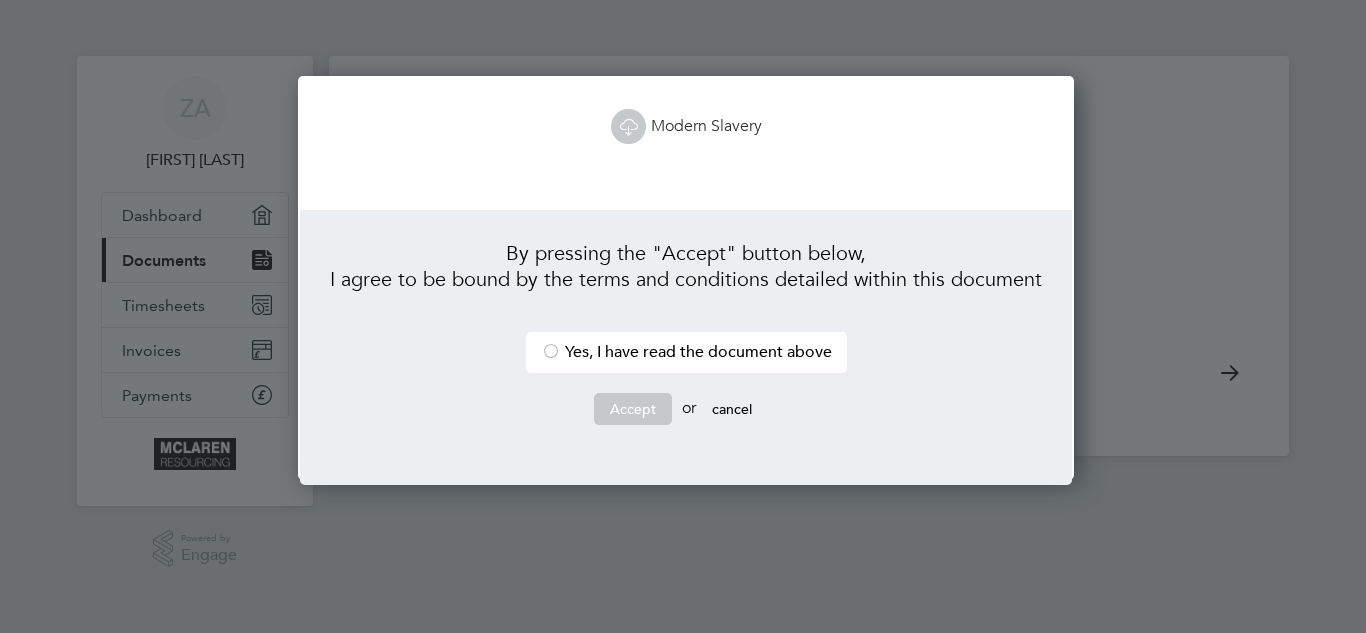 click on "Yes, I have read the document above" at bounding box center (686, 352) 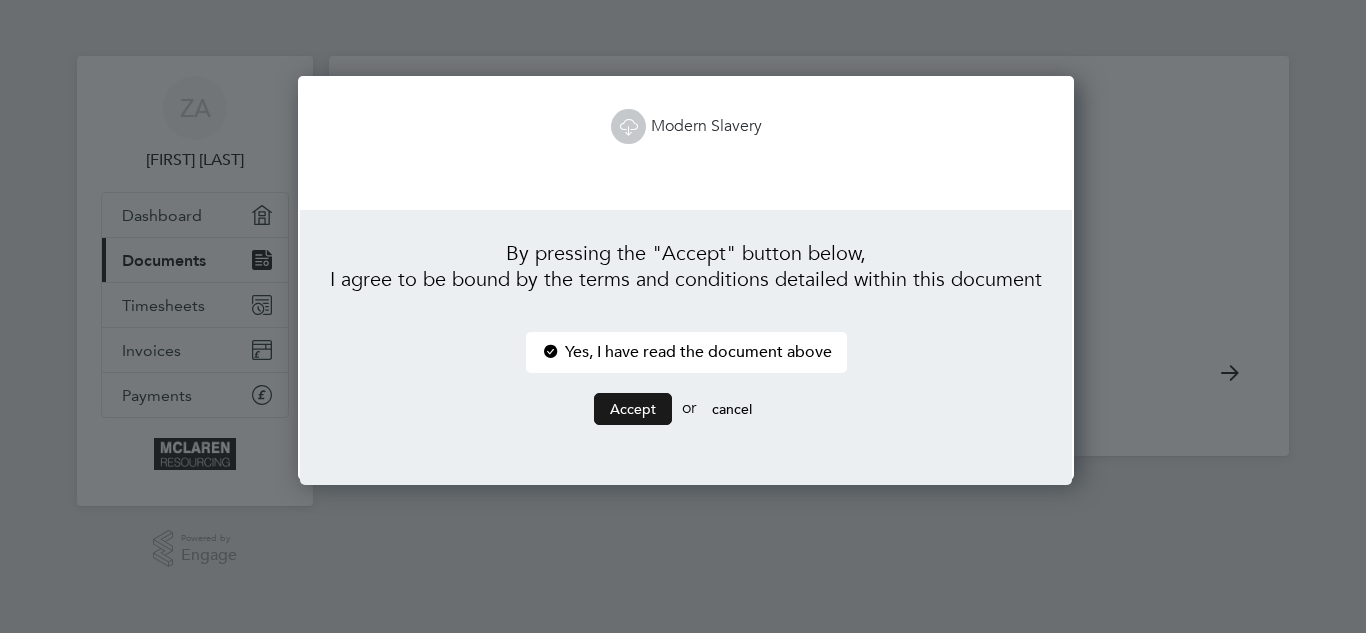 click on "Accept" at bounding box center (633, 409) 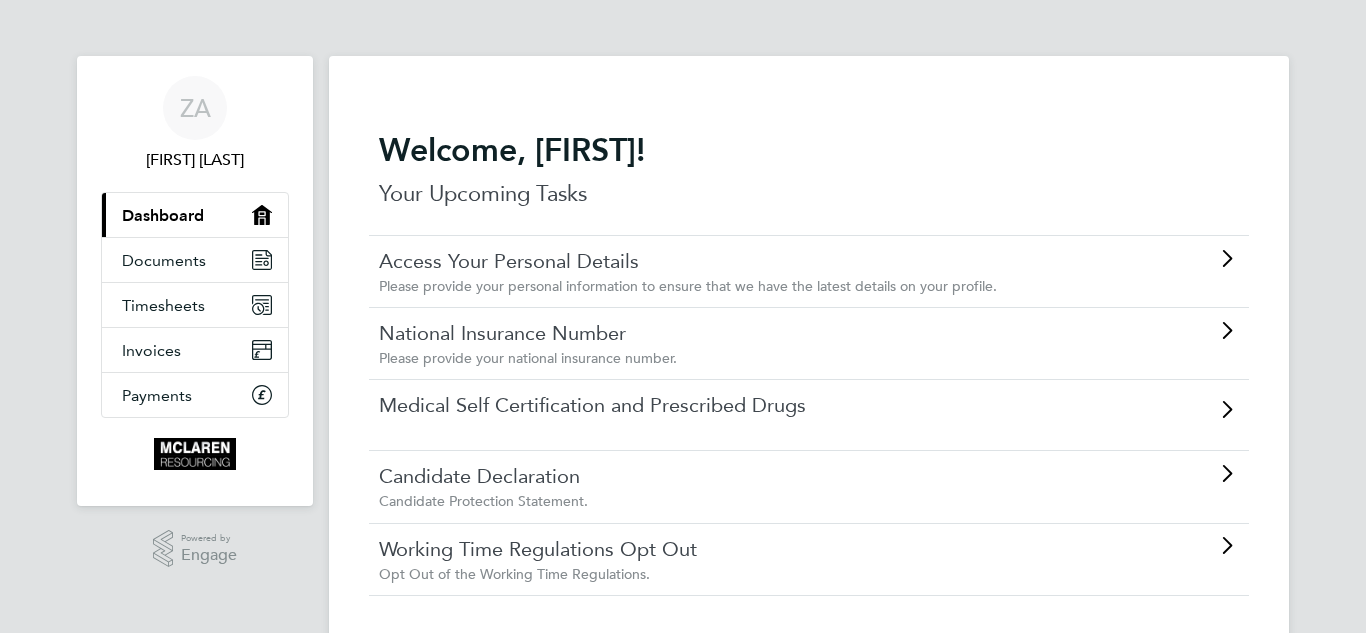 click on "Please provide your national insurance number." 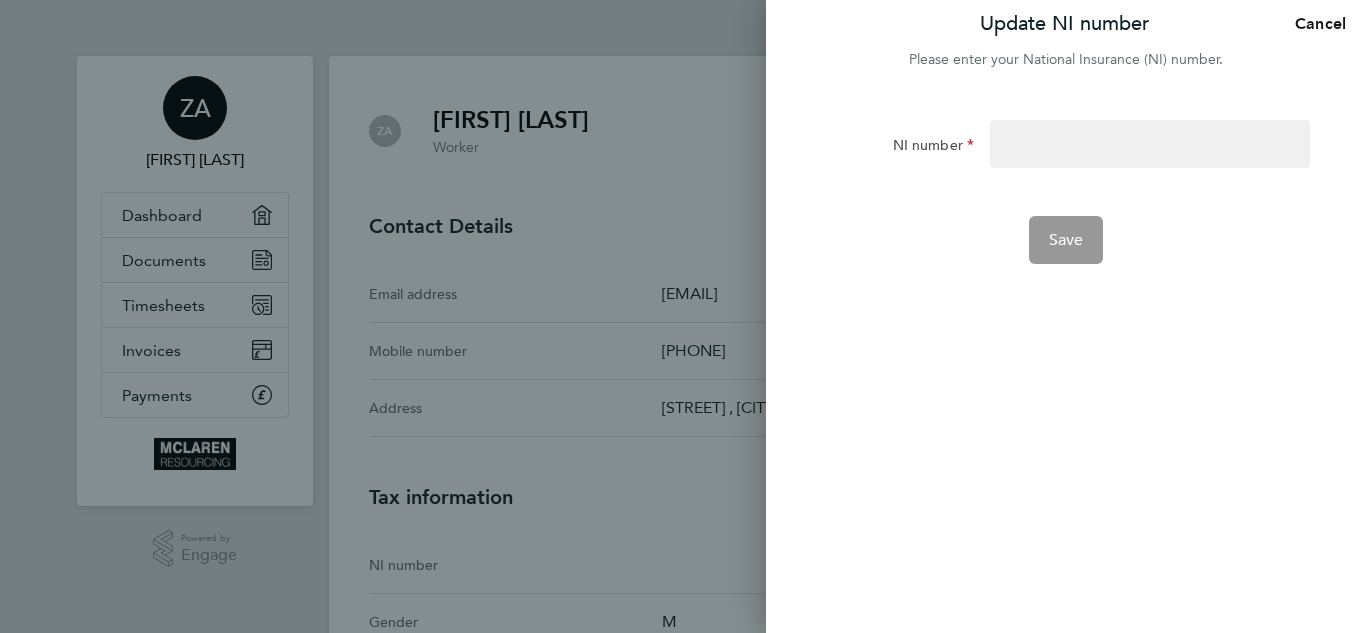click on "Cancel" 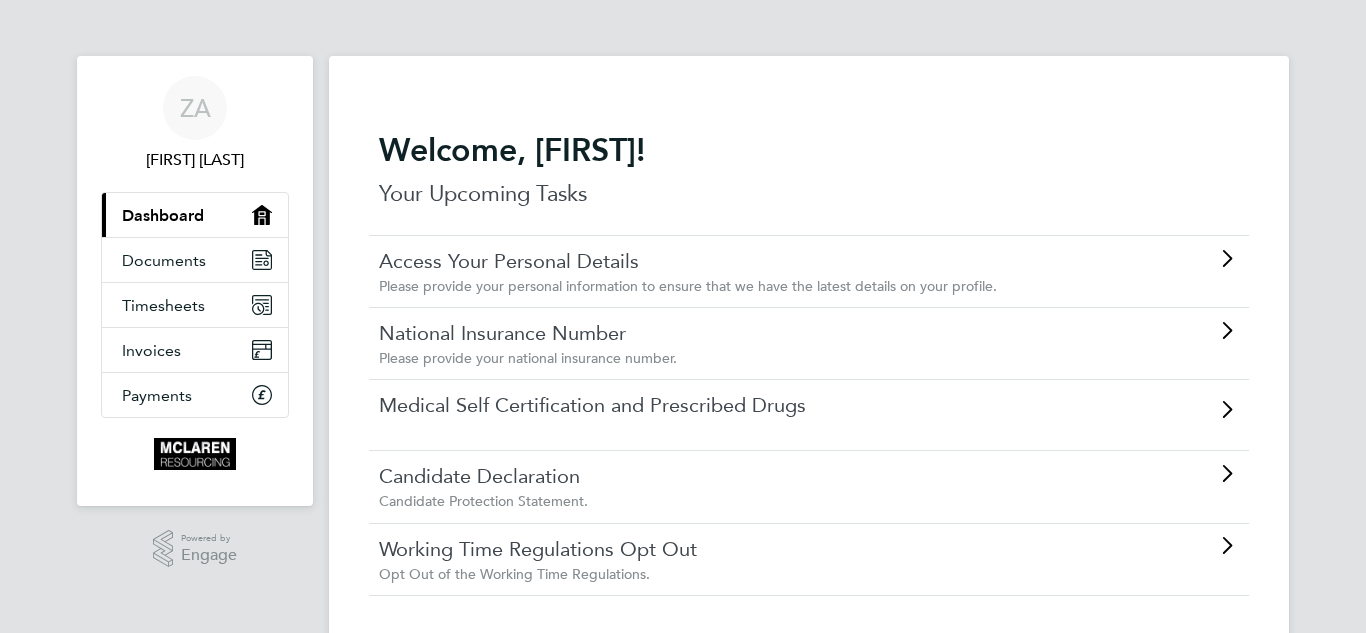 click on "Medical Self Certification and Prescribed Drugs" 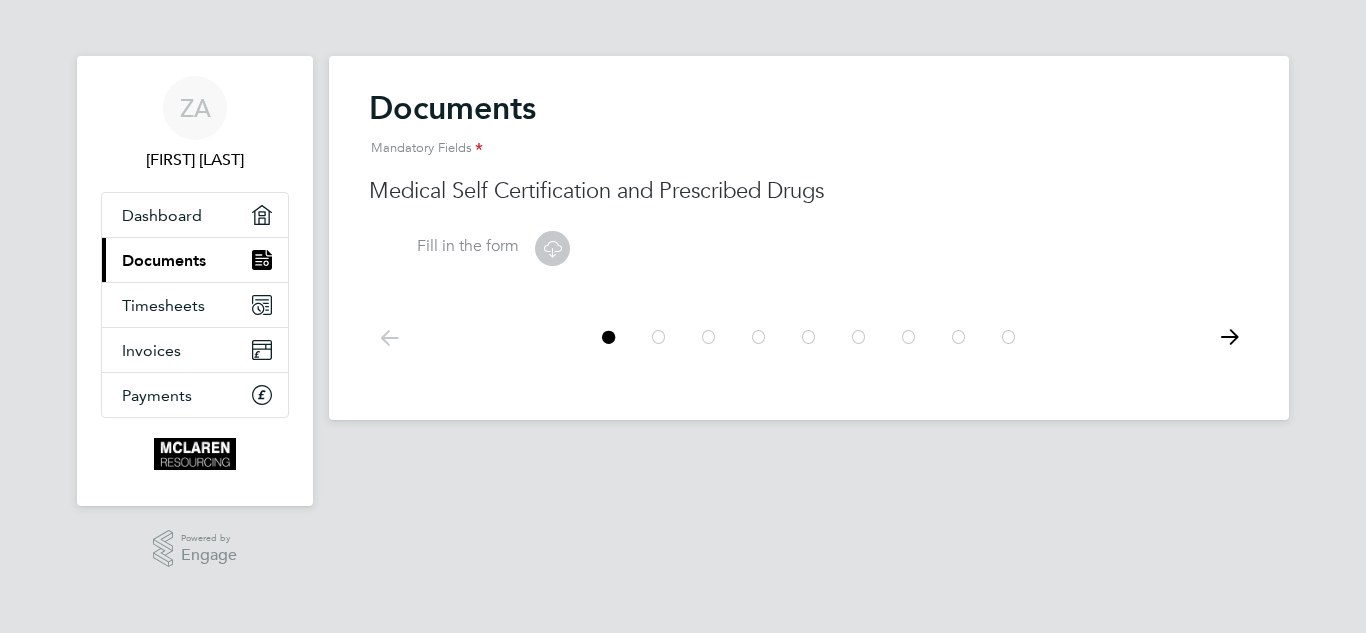 click 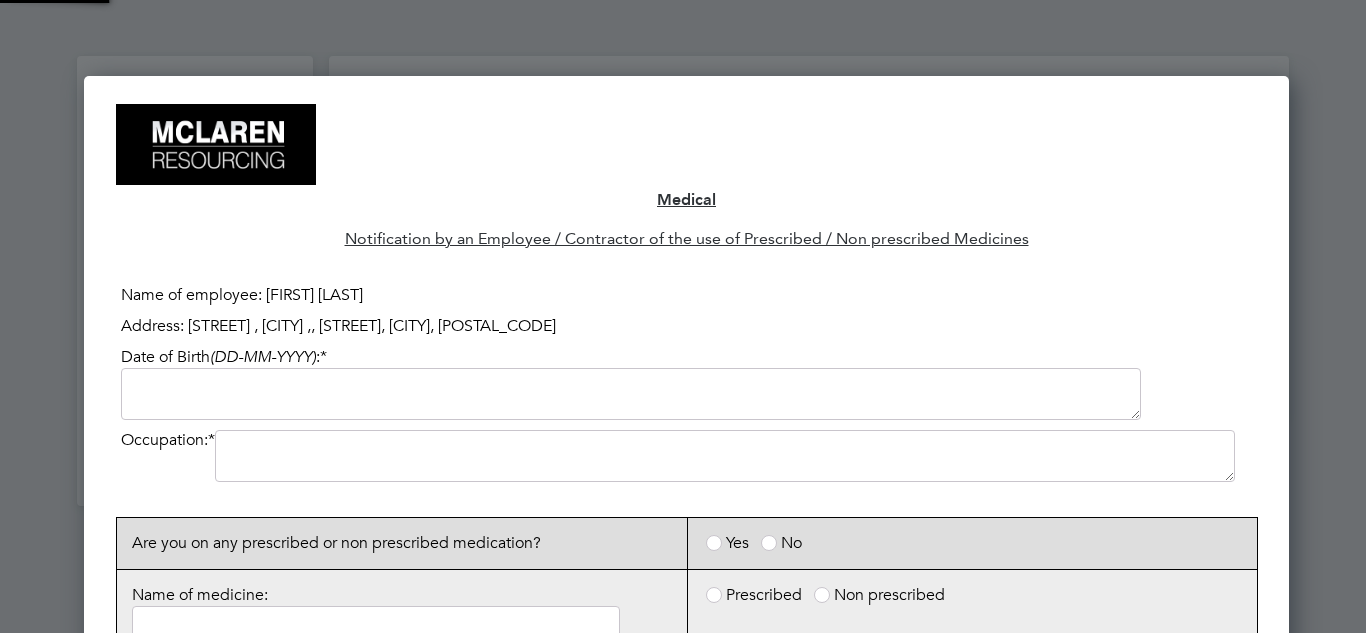 scroll, scrollTop: 10, scrollLeft: 10, axis: both 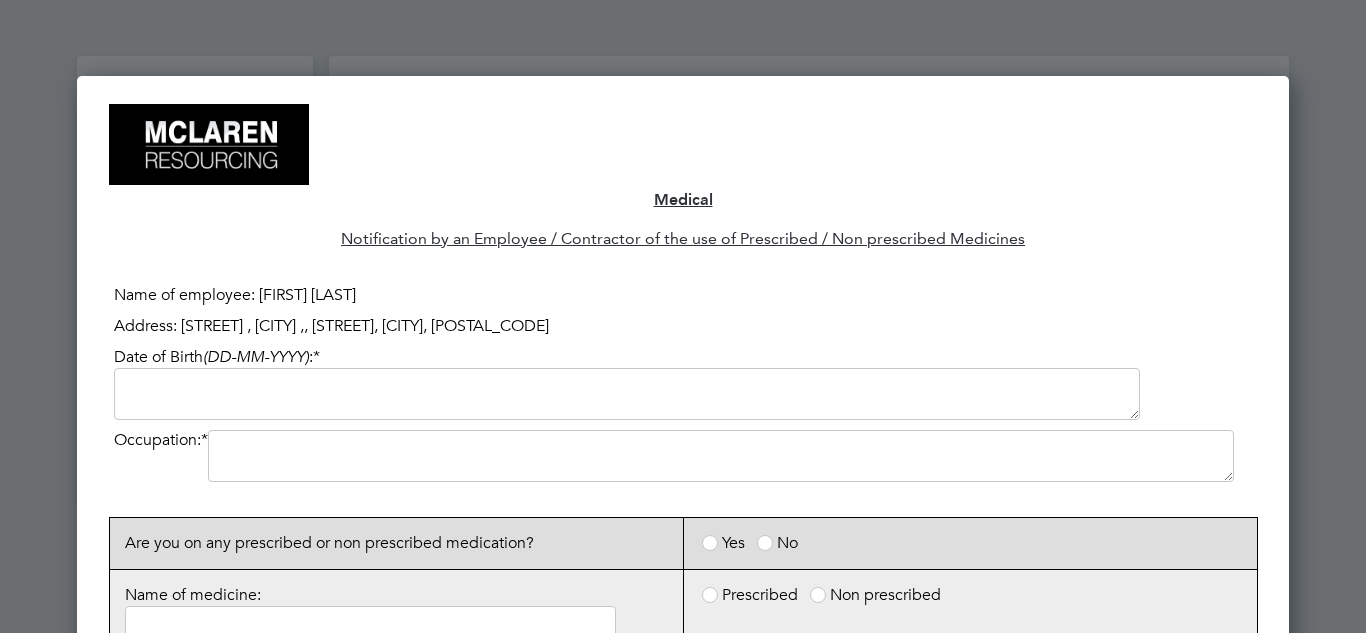 click 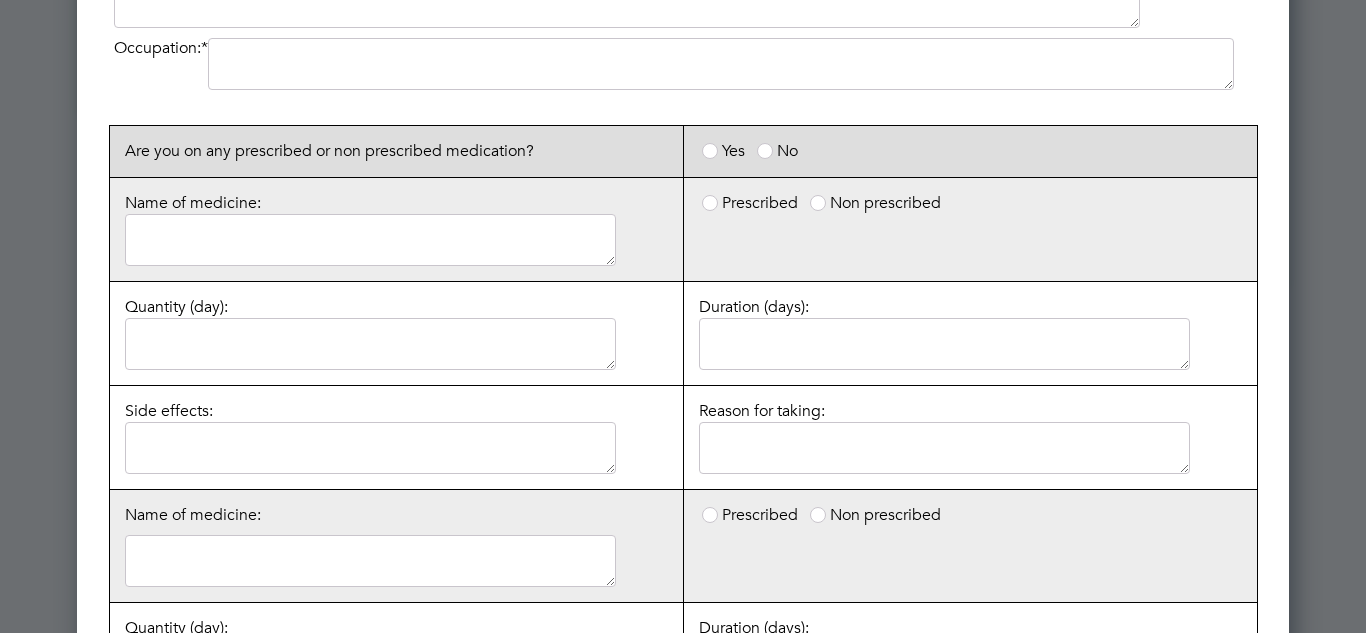 scroll, scrollTop: 100, scrollLeft: 0, axis: vertical 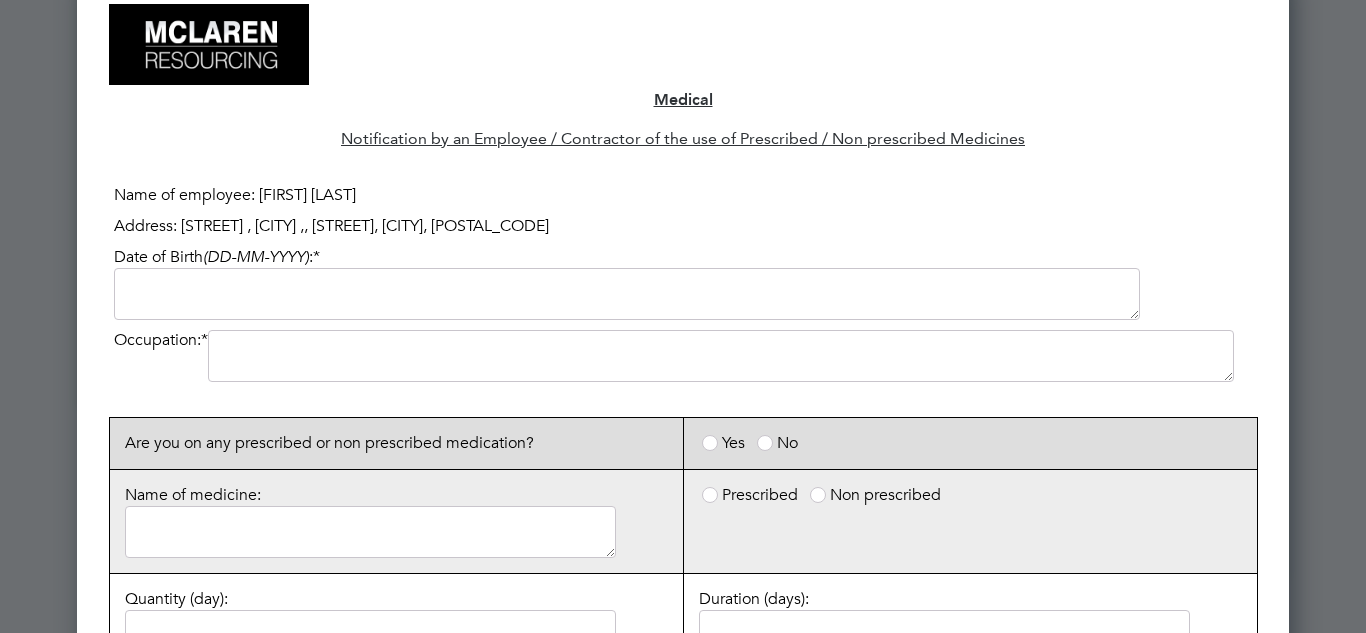 click at bounding box center (627, 294) 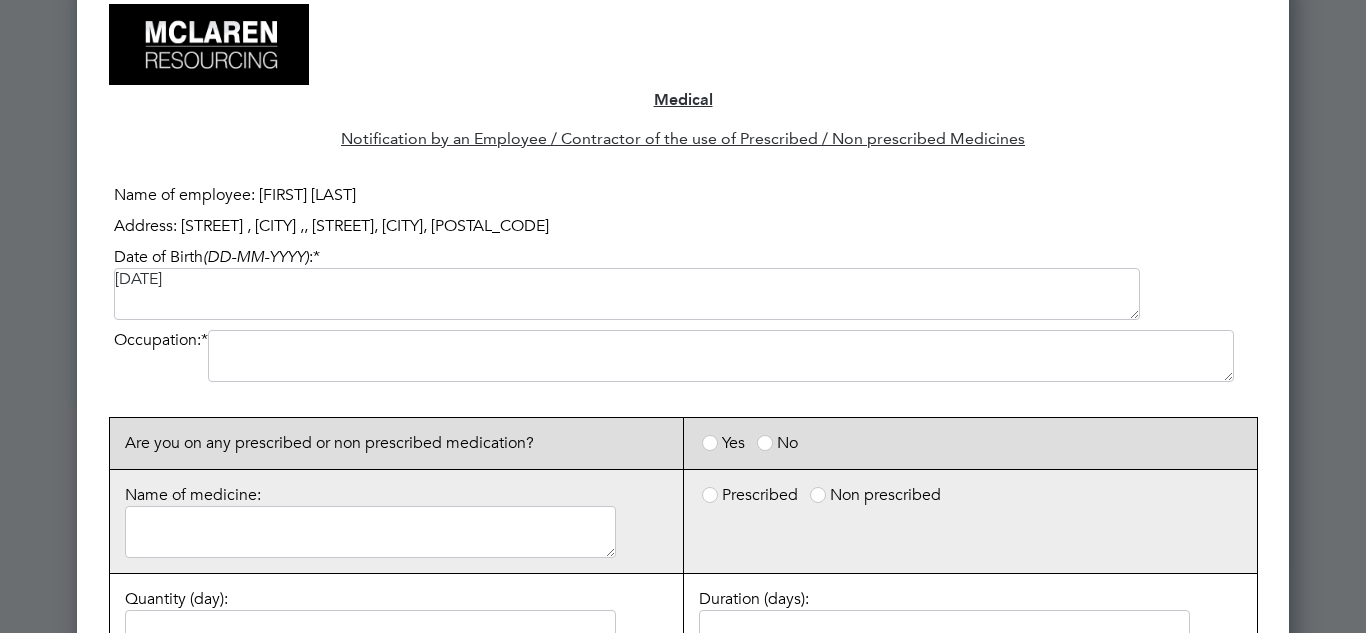 type on "[DATE]" 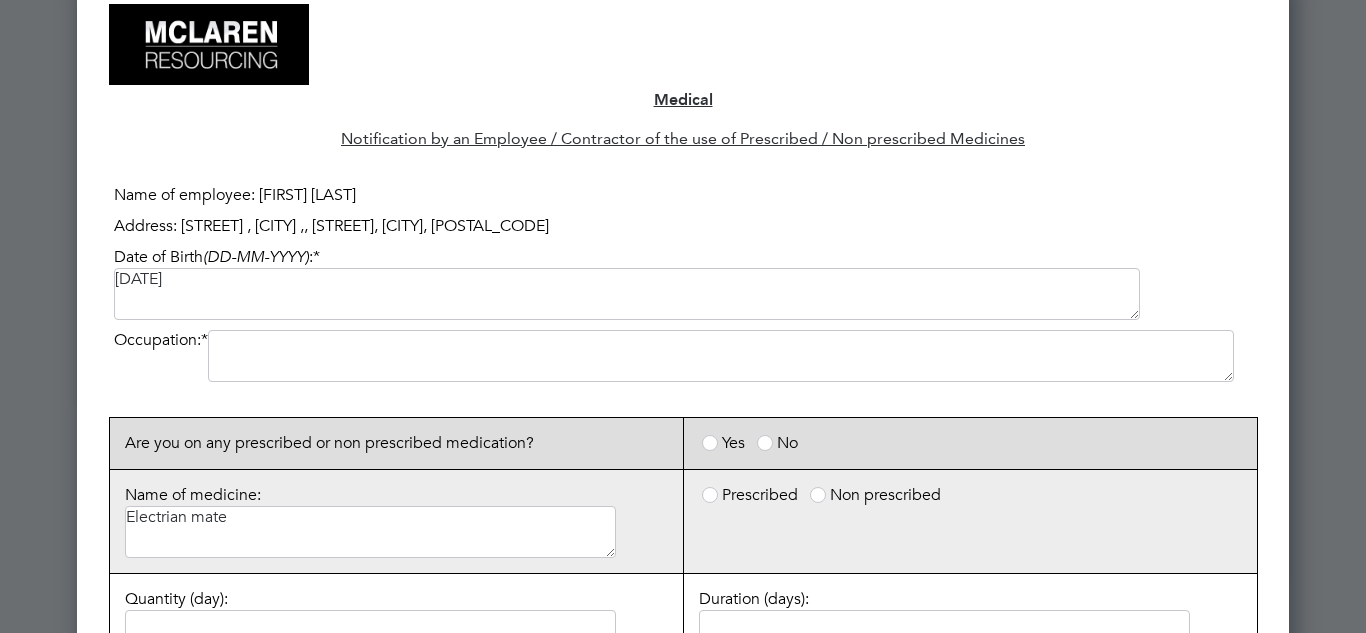 click at bounding box center (818, 495) 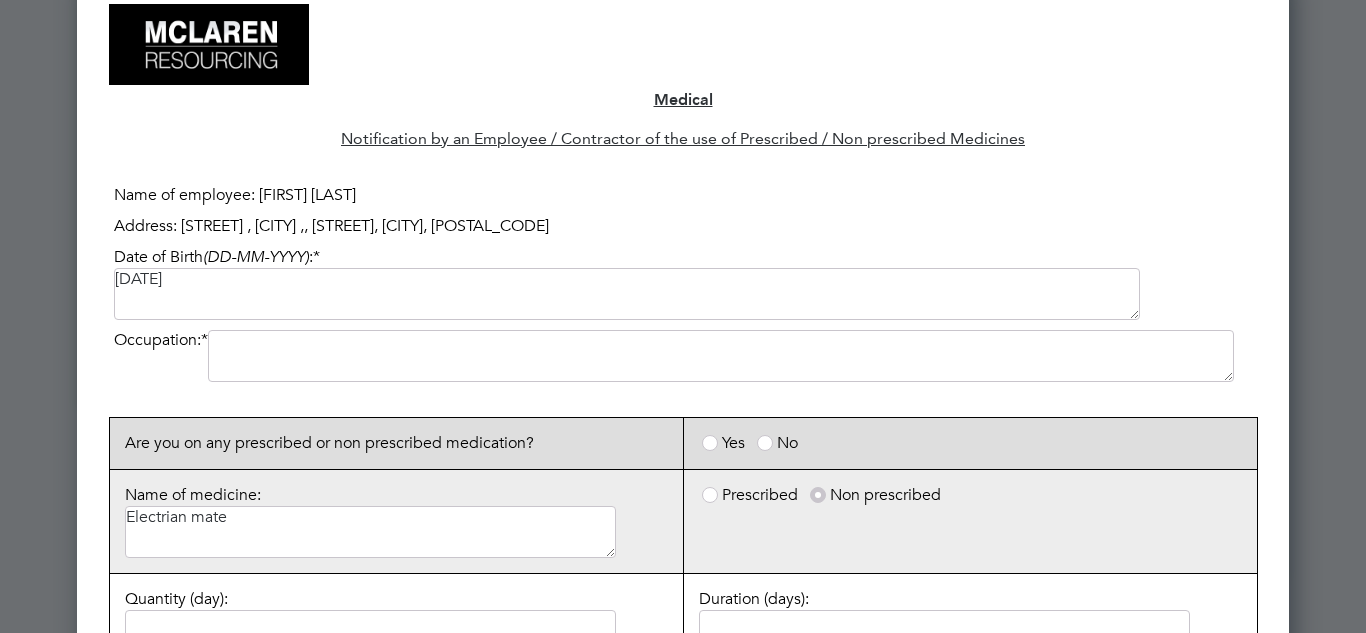 click on "No" at bounding box center (787, 443) 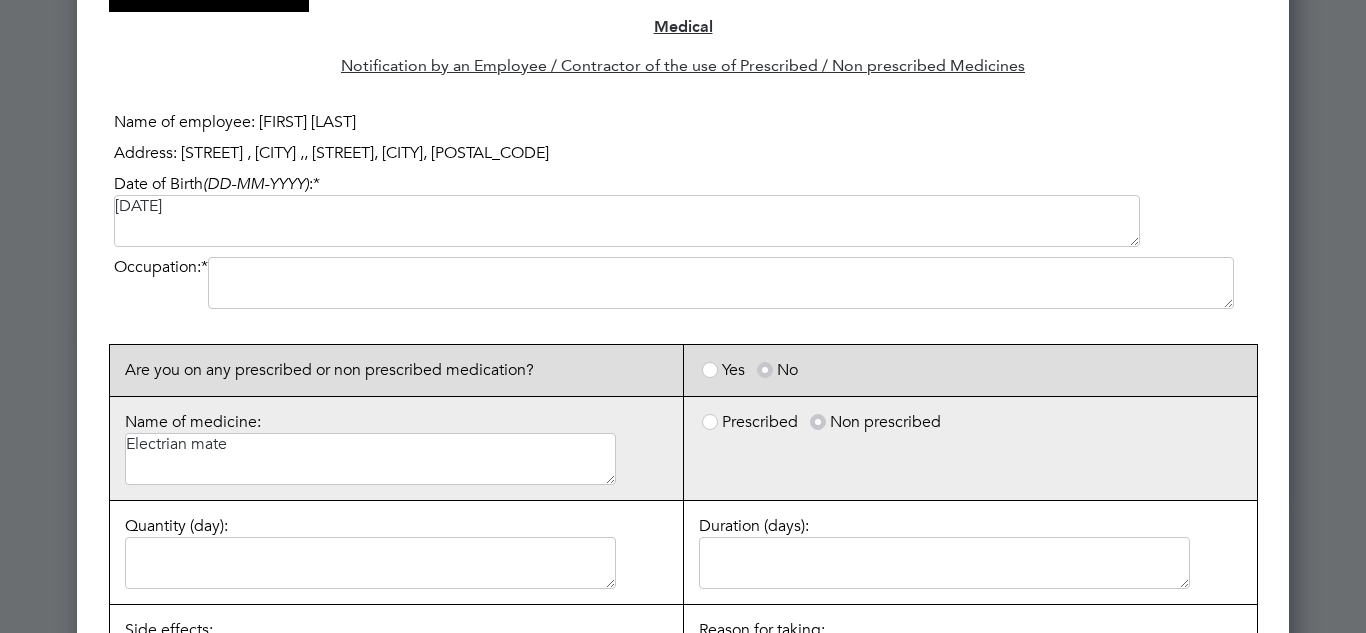 scroll, scrollTop: 300, scrollLeft: 0, axis: vertical 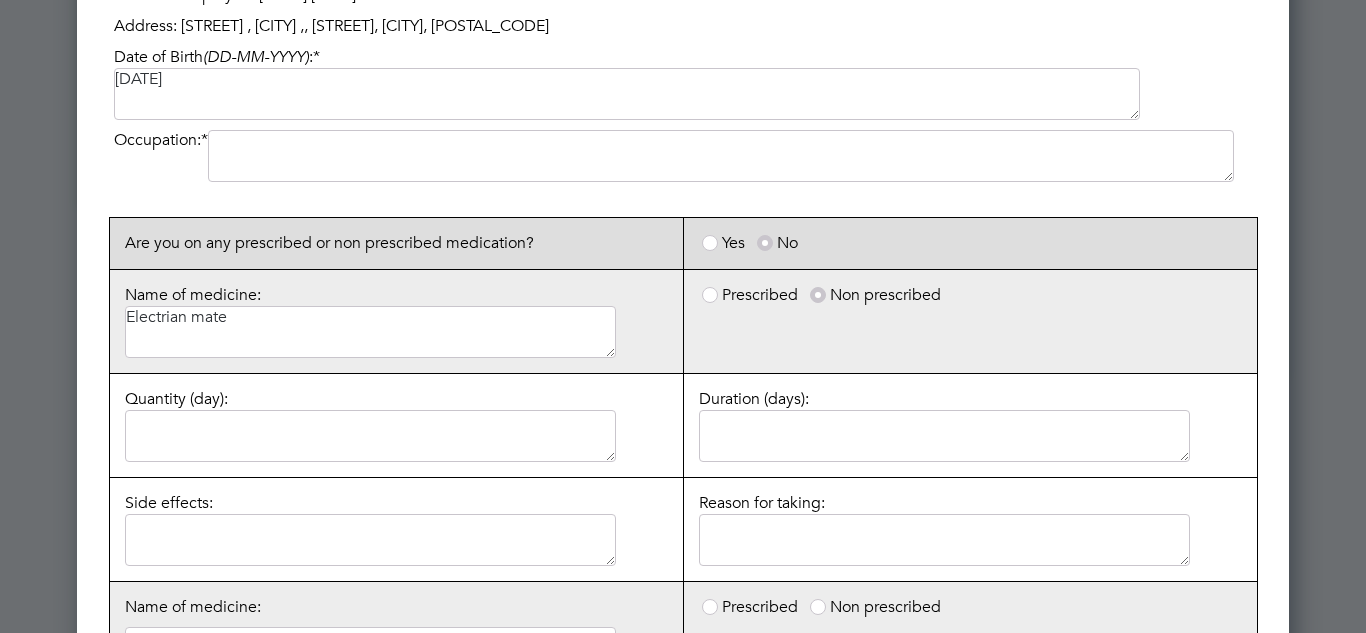 click on "Electrian mate" at bounding box center (370, 332) 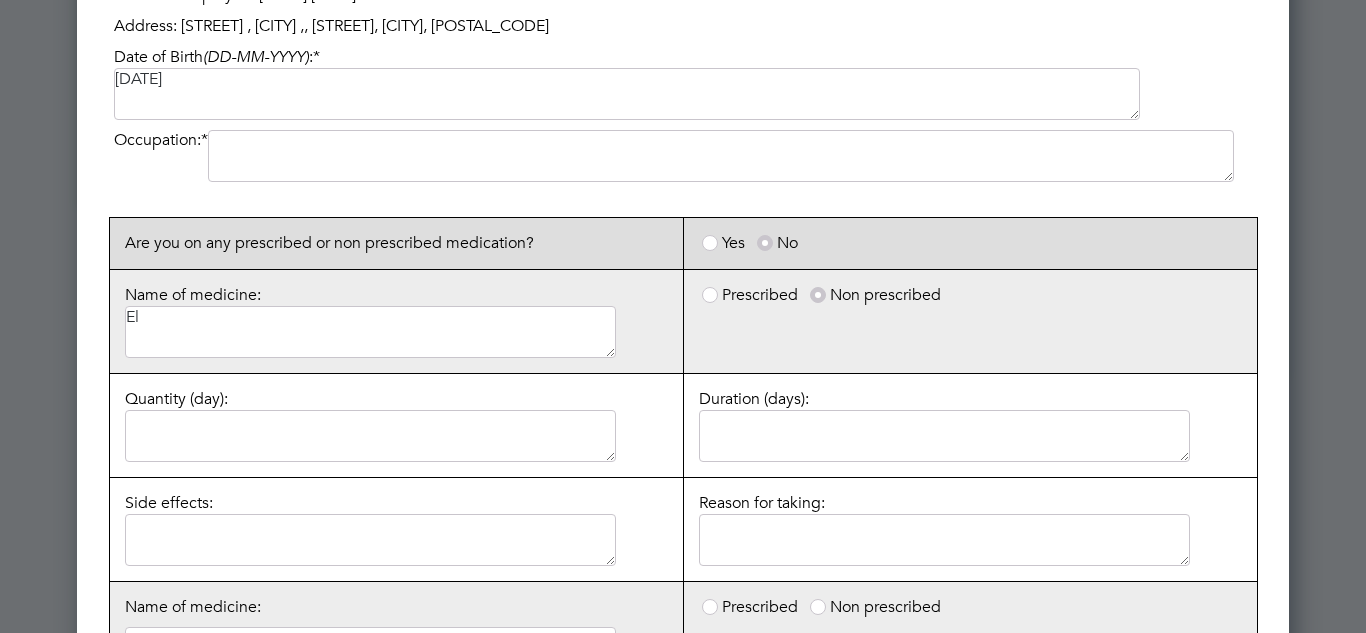 type on "E" 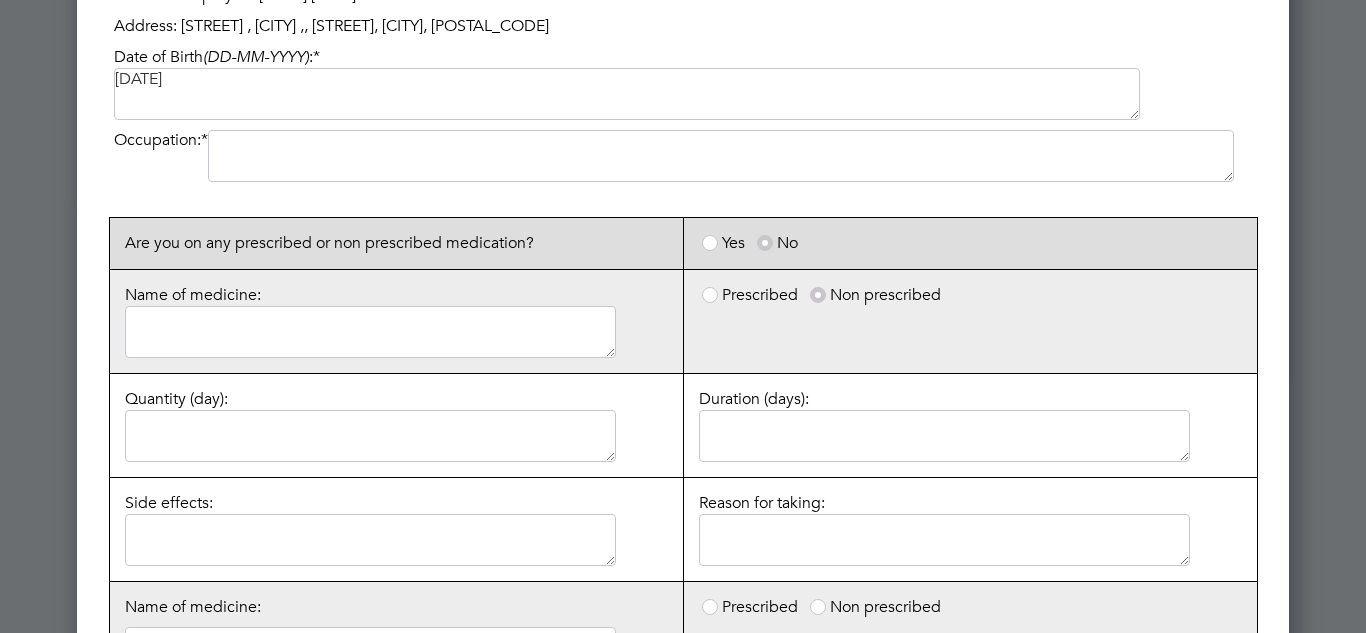 click at bounding box center (818, 295) 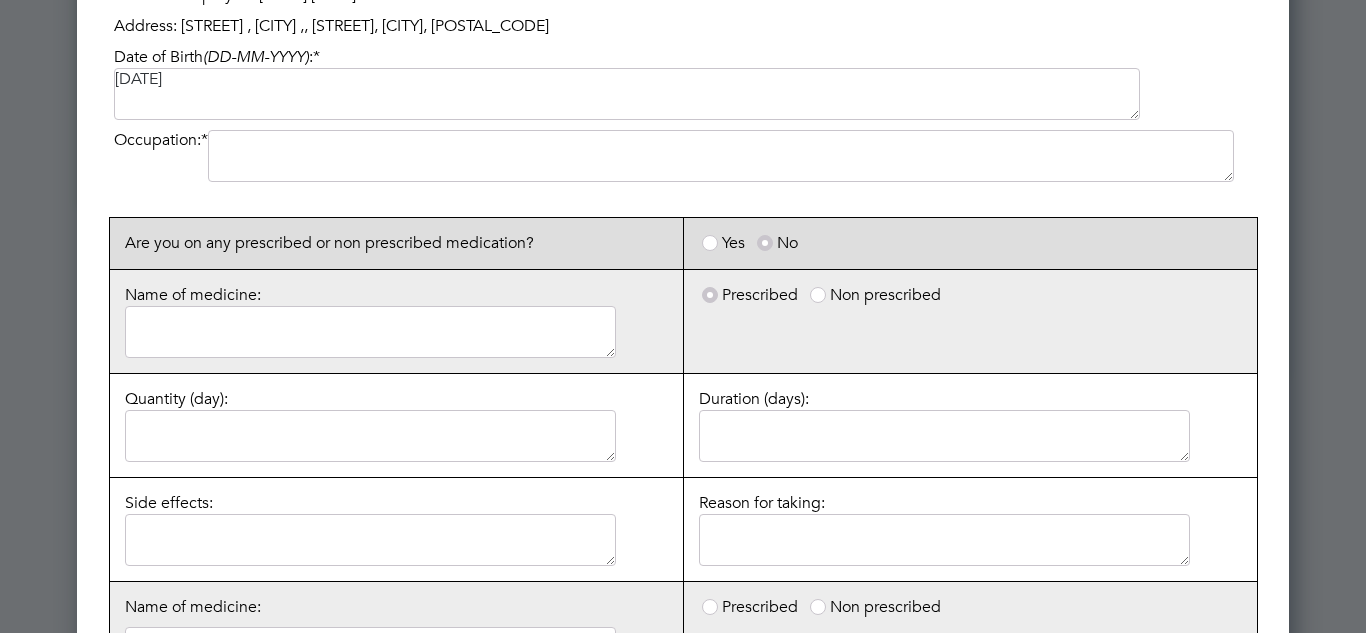 click at bounding box center [818, 295] 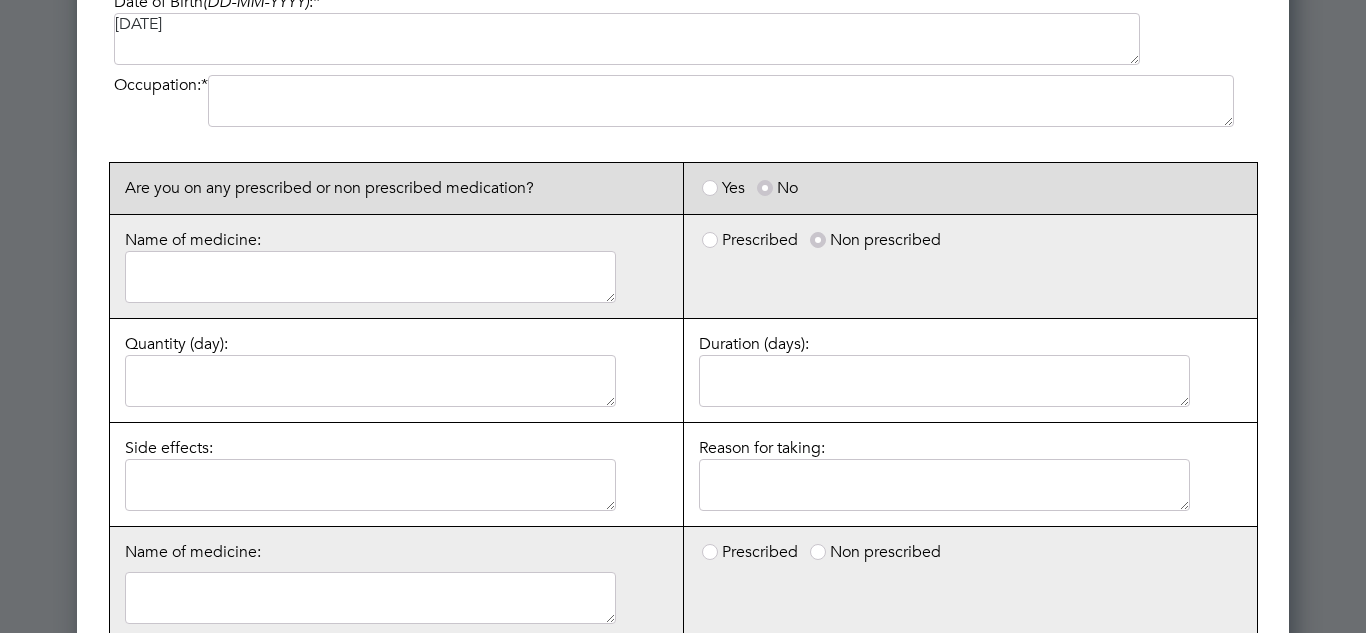 scroll, scrollTop: 400, scrollLeft: 0, axis: vertical 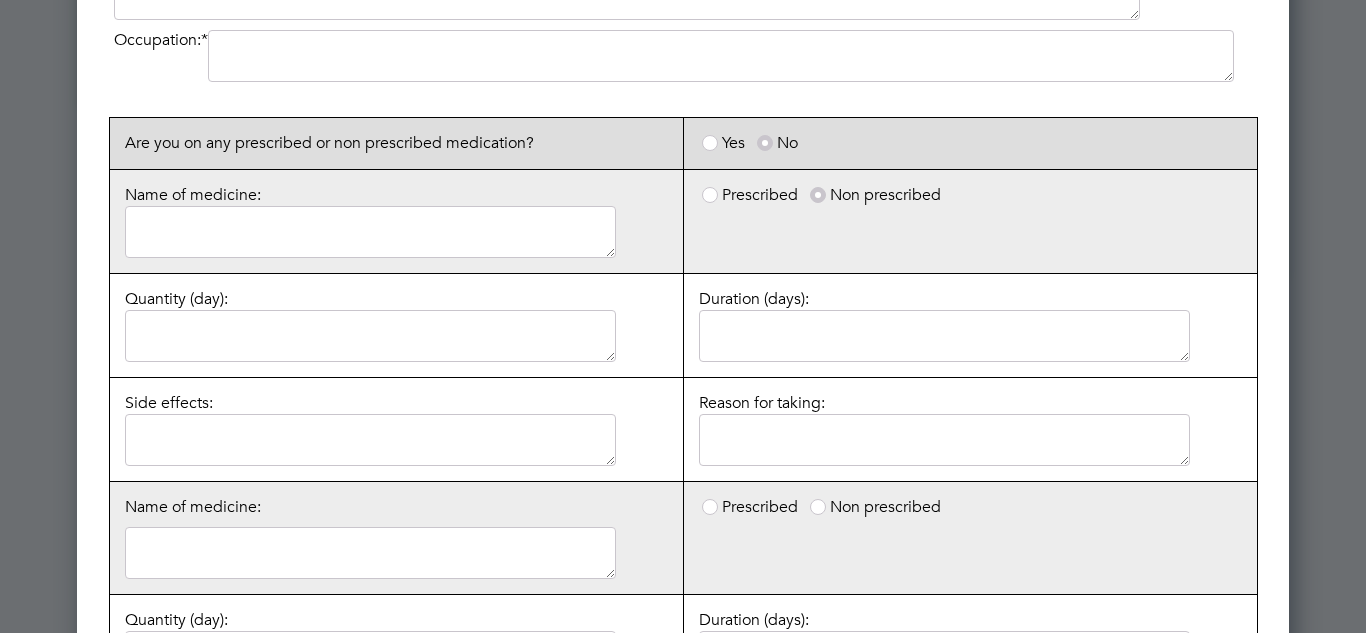 click at bounding box center (370, 336) 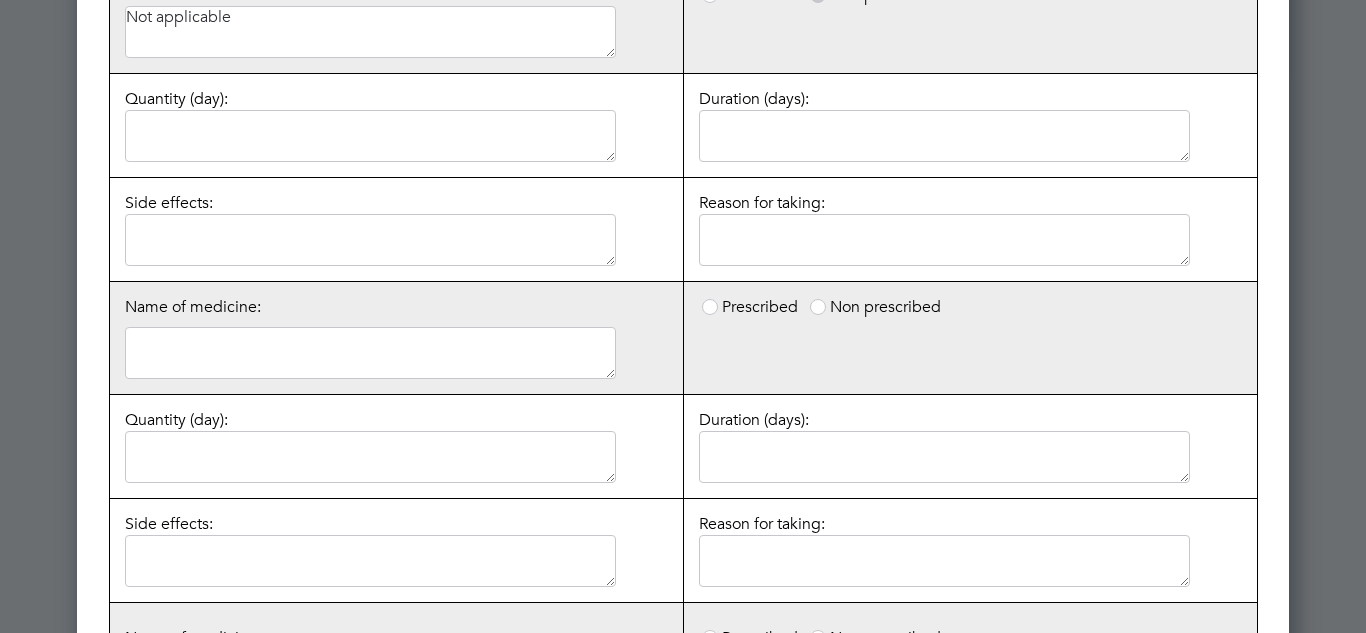 scroll, scrollTop: 700, scrollLeft: 0, axis: vertical 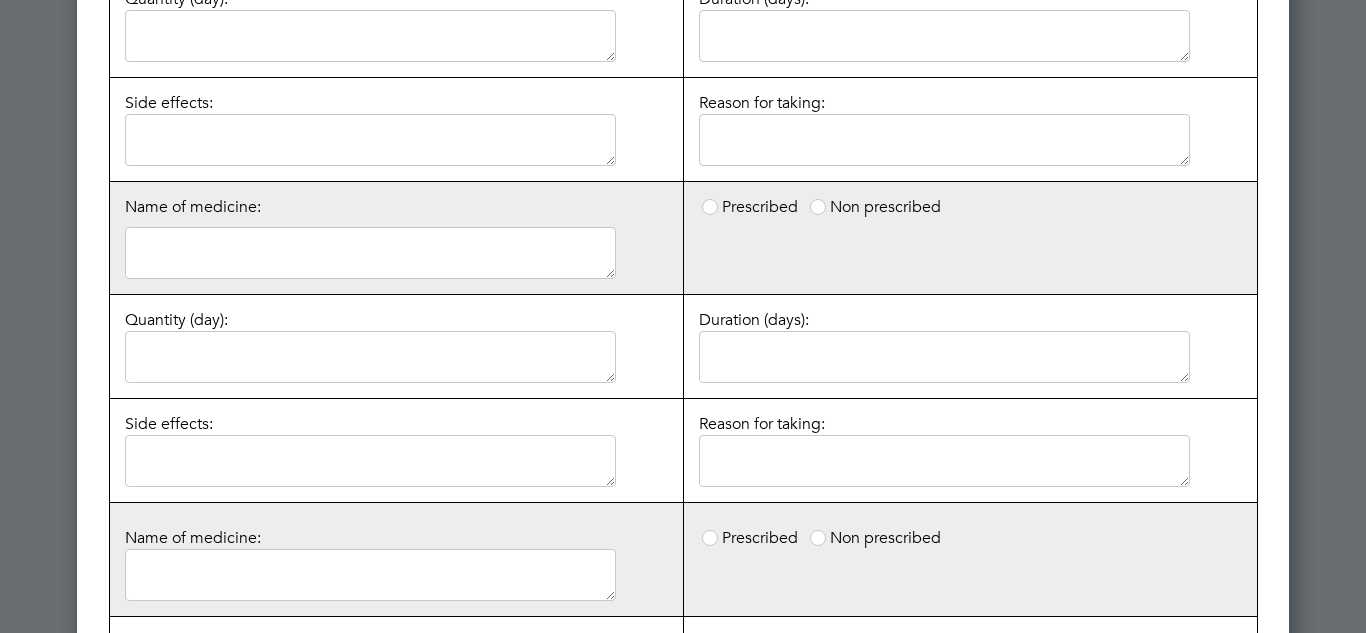 type on "Not applicable" 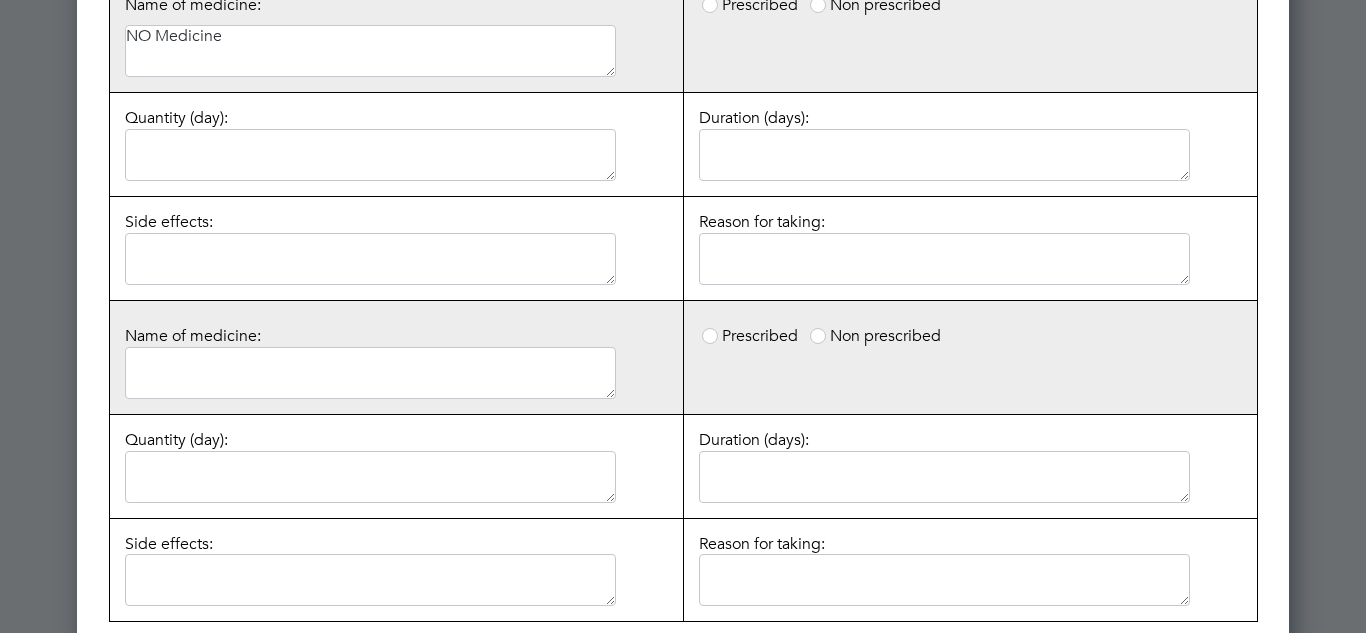 scroll, scrollTop: 1000, scrollLeft: 0, axis: vertical 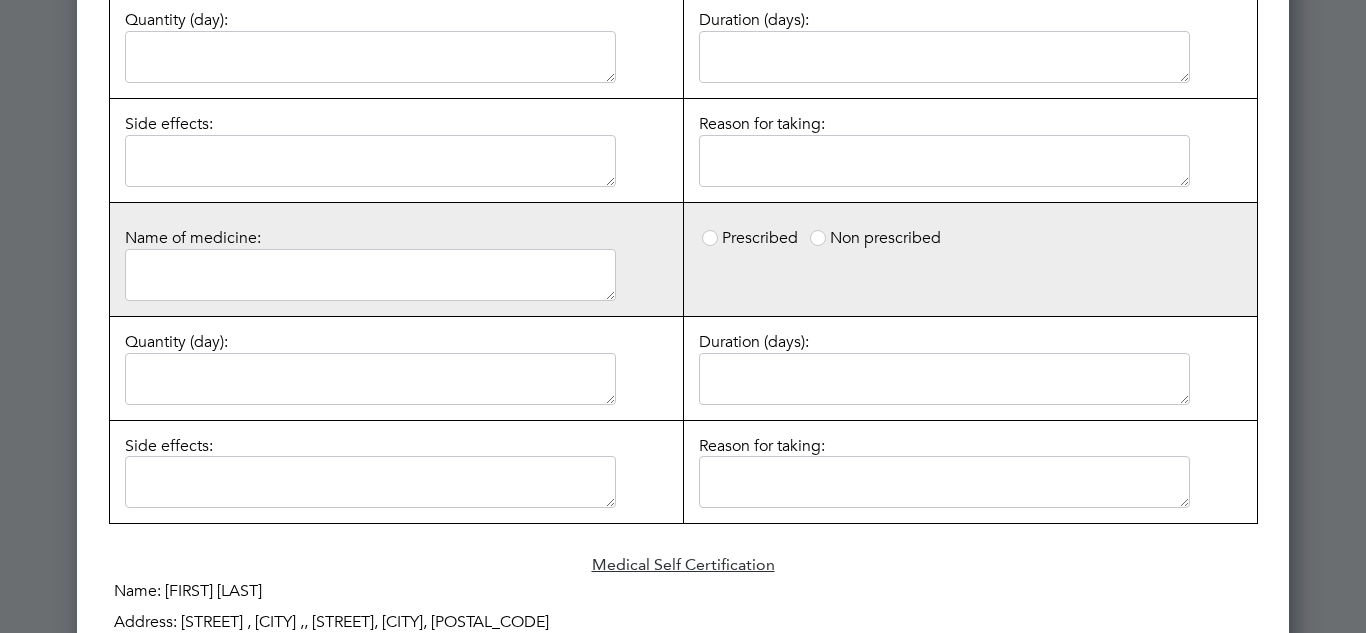 type on "NO Medicine" 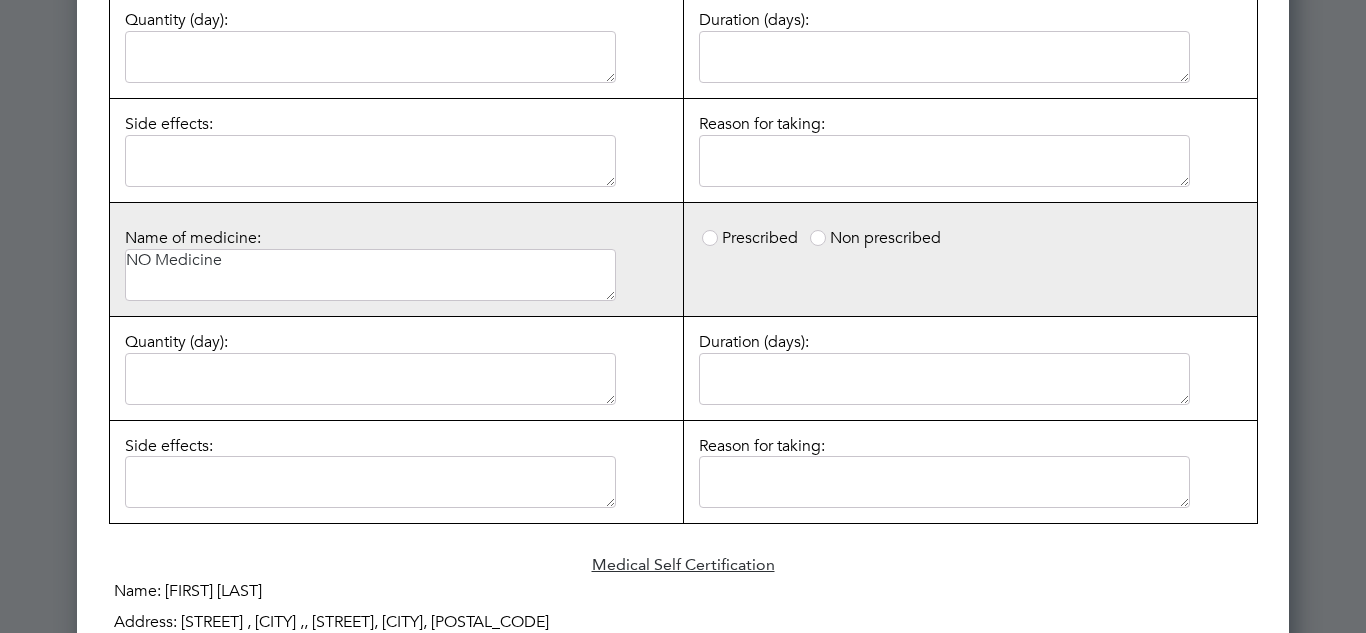 type on "NO Medicine" 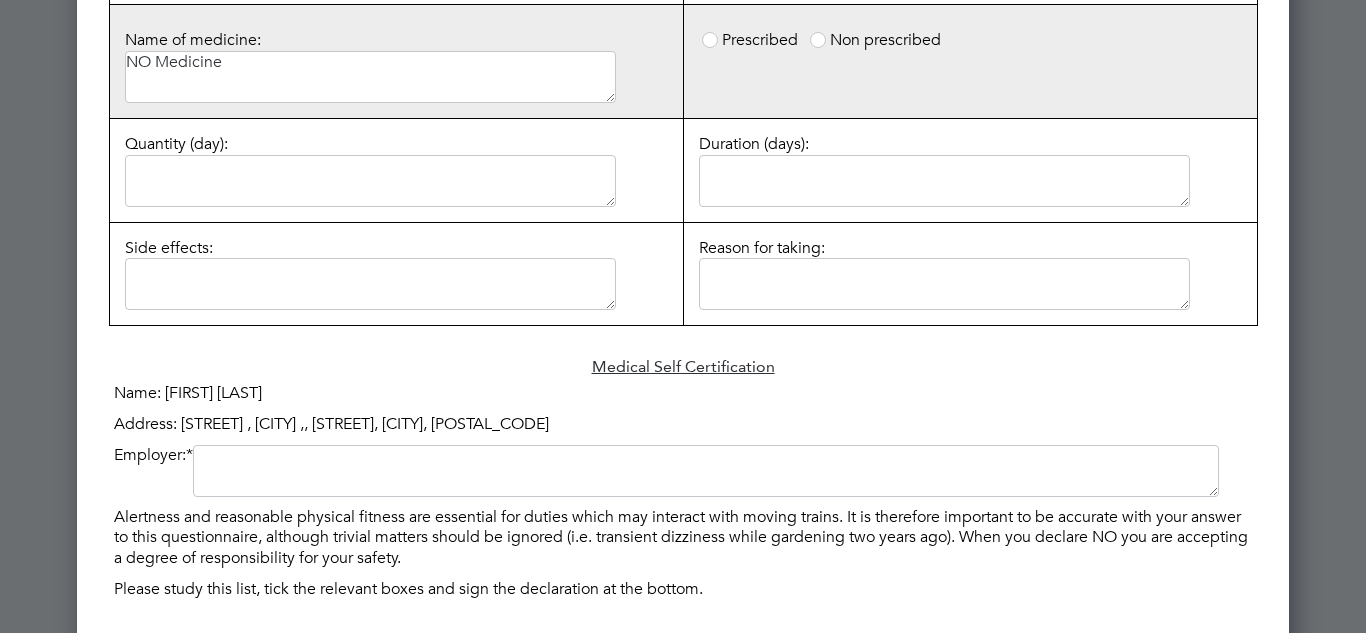 scroll, scrollTop: 1200, scrollLeft: 0, axis: vertical 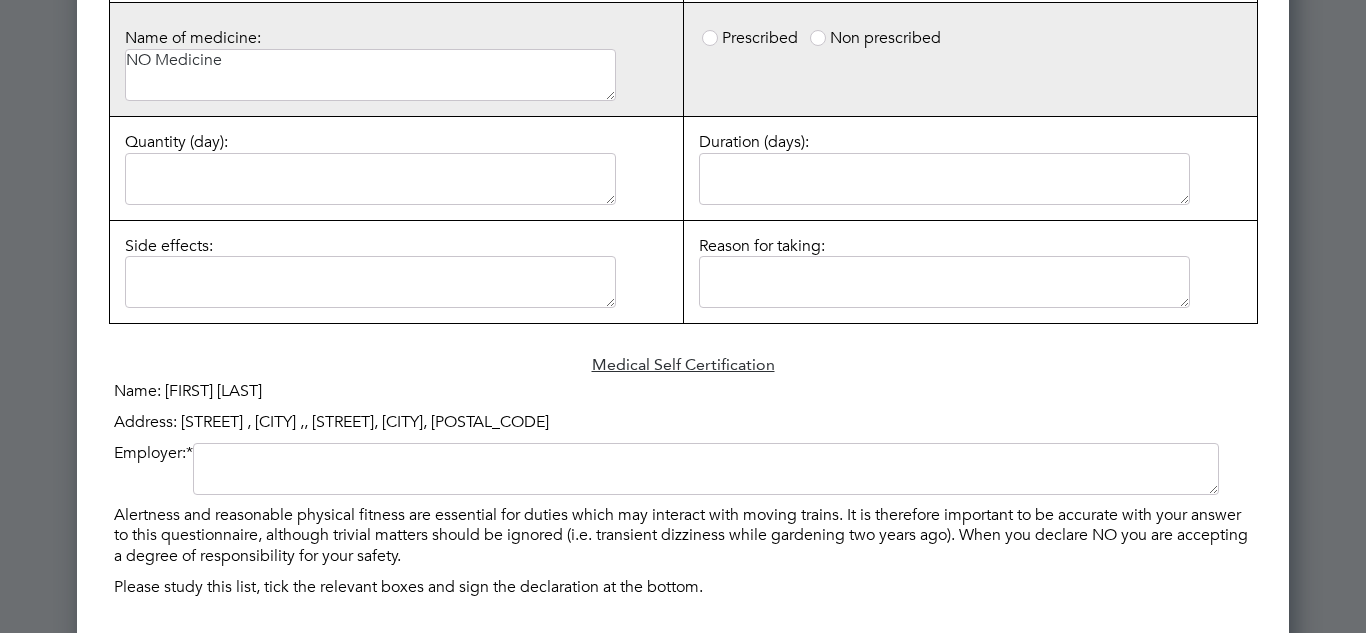 drag, startPoint x: 465, startPoint y: 376, endPoint x: 679, endPoint y: 549, distance: 275.18176 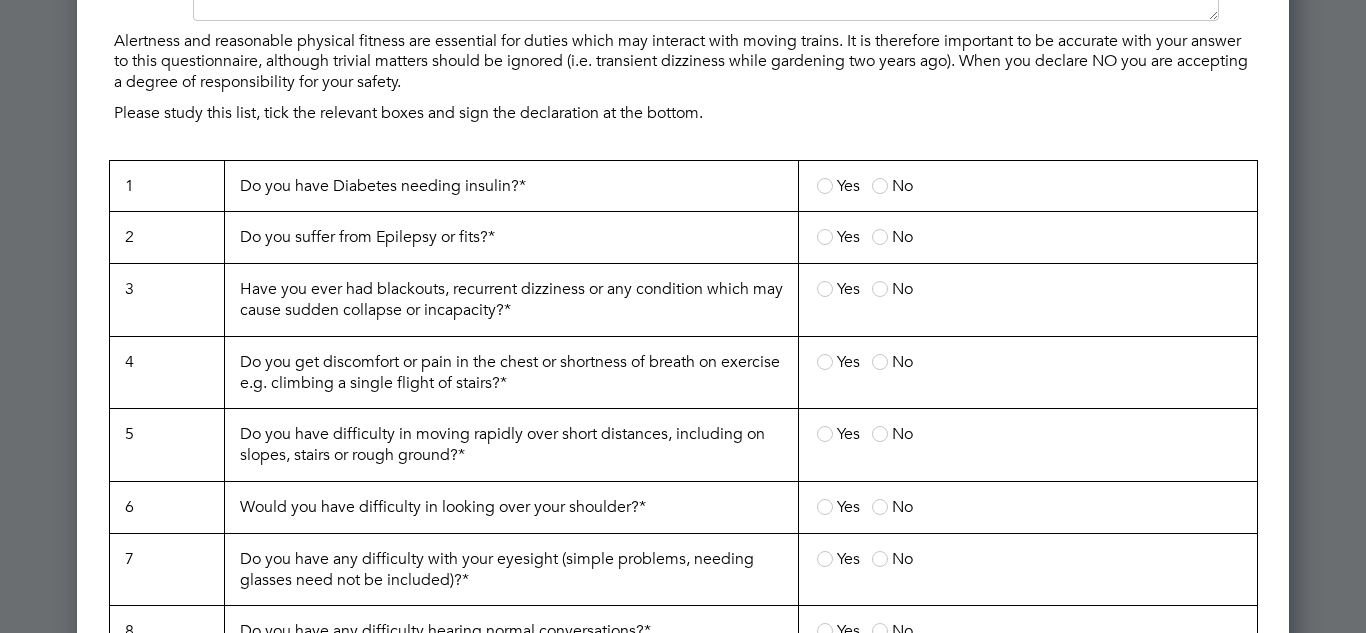 scroll, scrollTop: 1700, scrollLeft: 0, axis: vertical 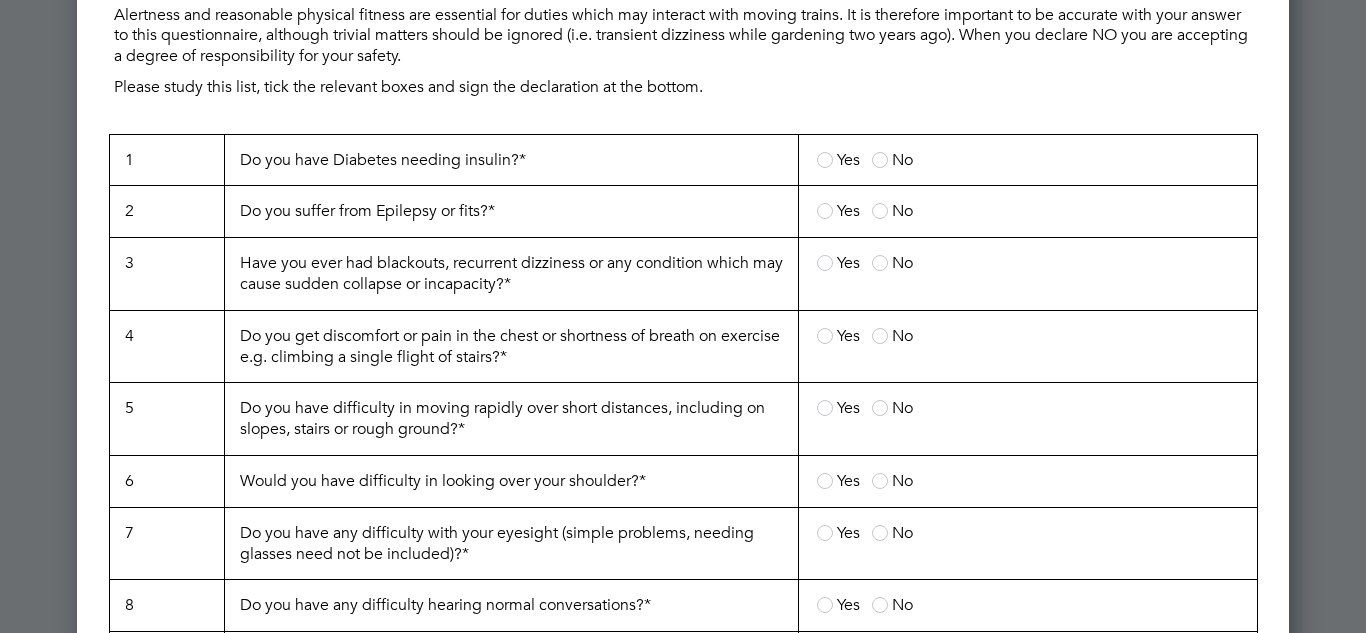 type on "McLaren Resourcing" 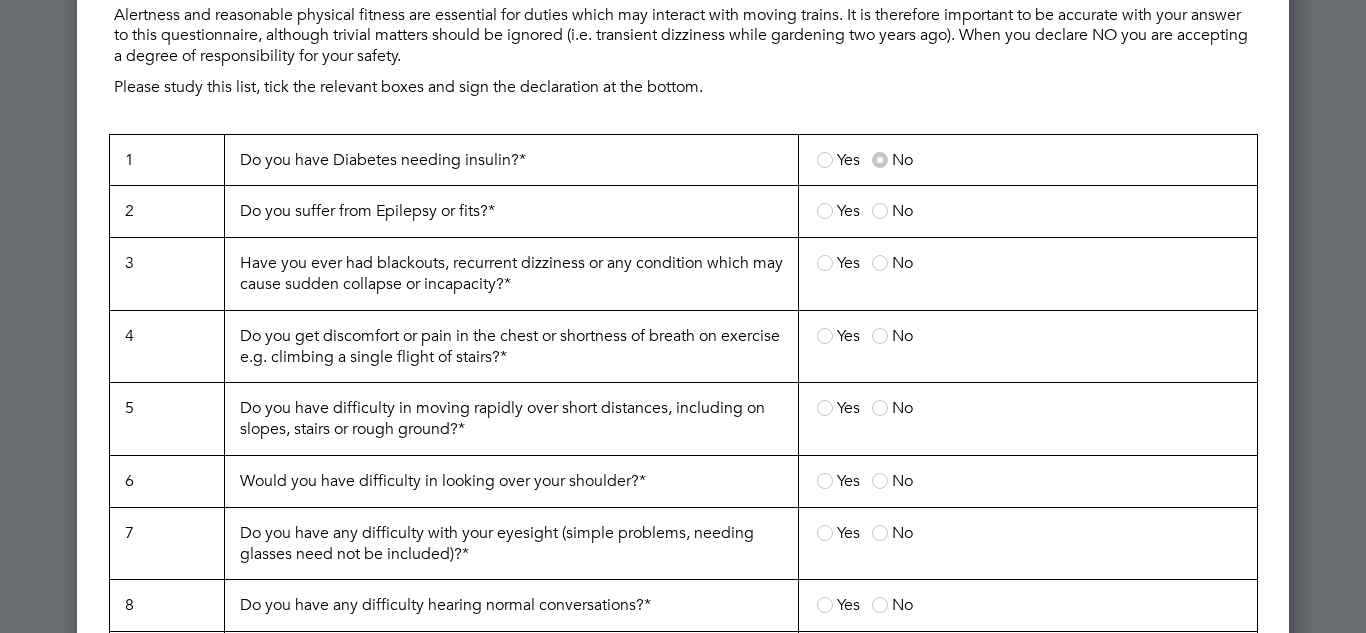 click on "No" at bounding box center [892, 211] 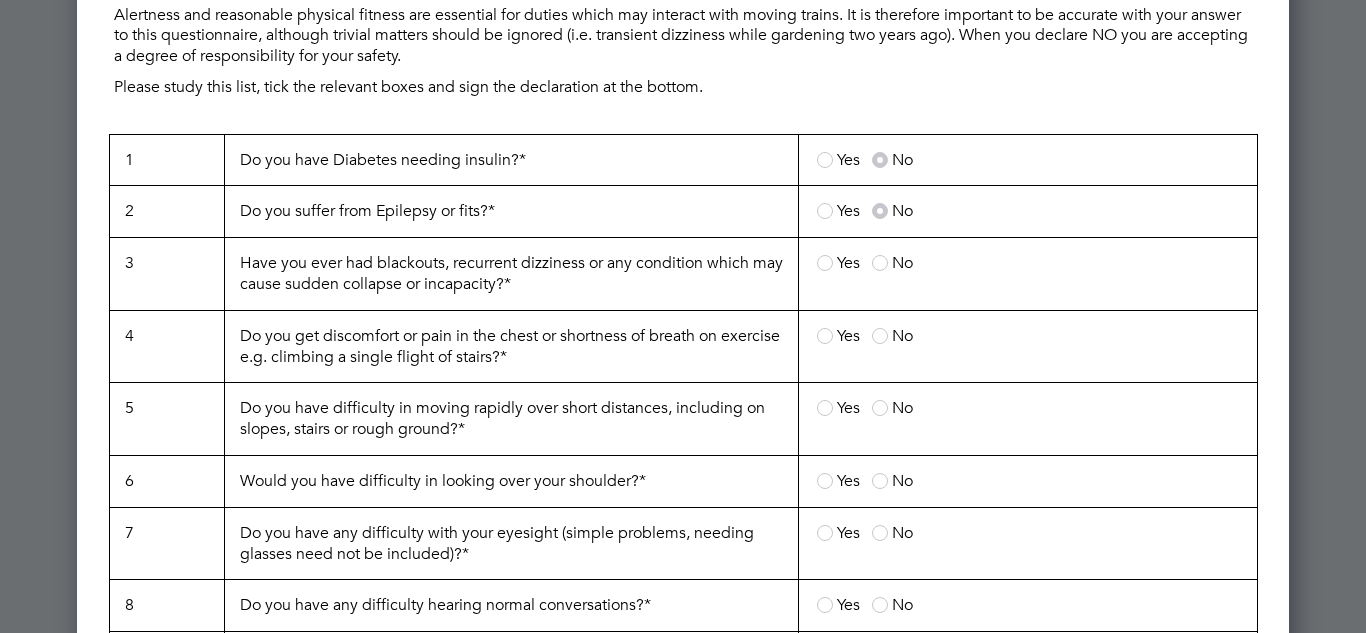 click at bounding box center [880, 263] 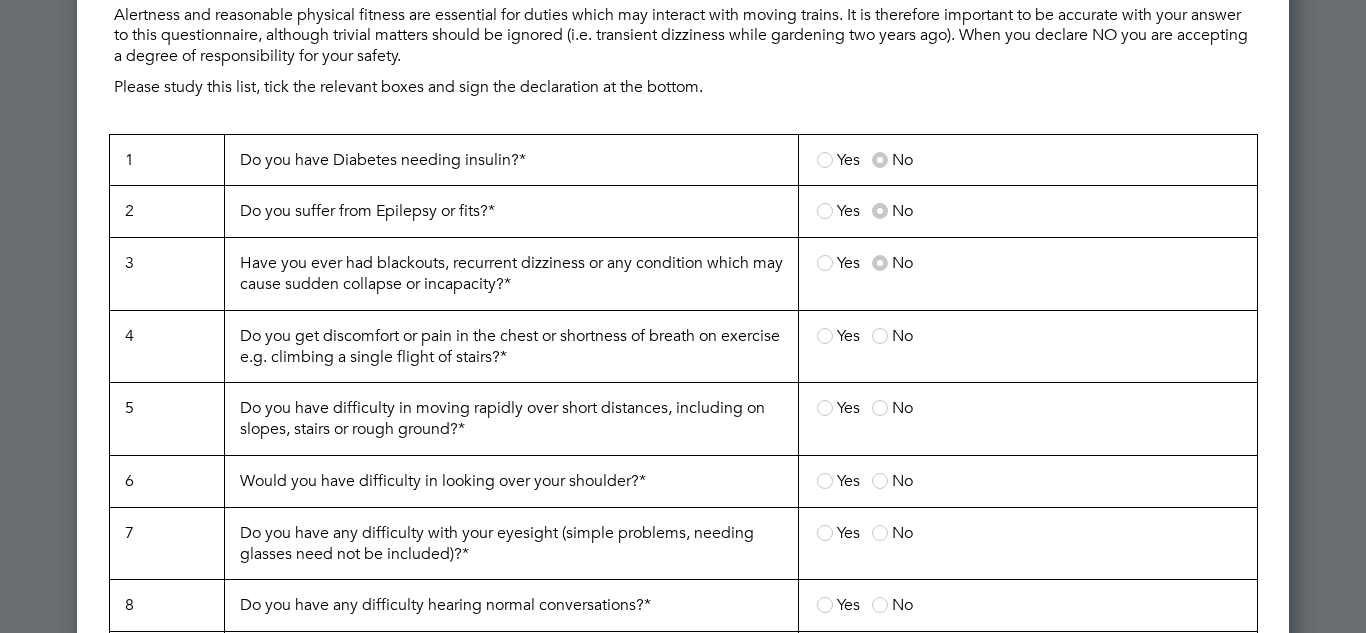 click on "Yes No" at bounding box center [1027, 346] 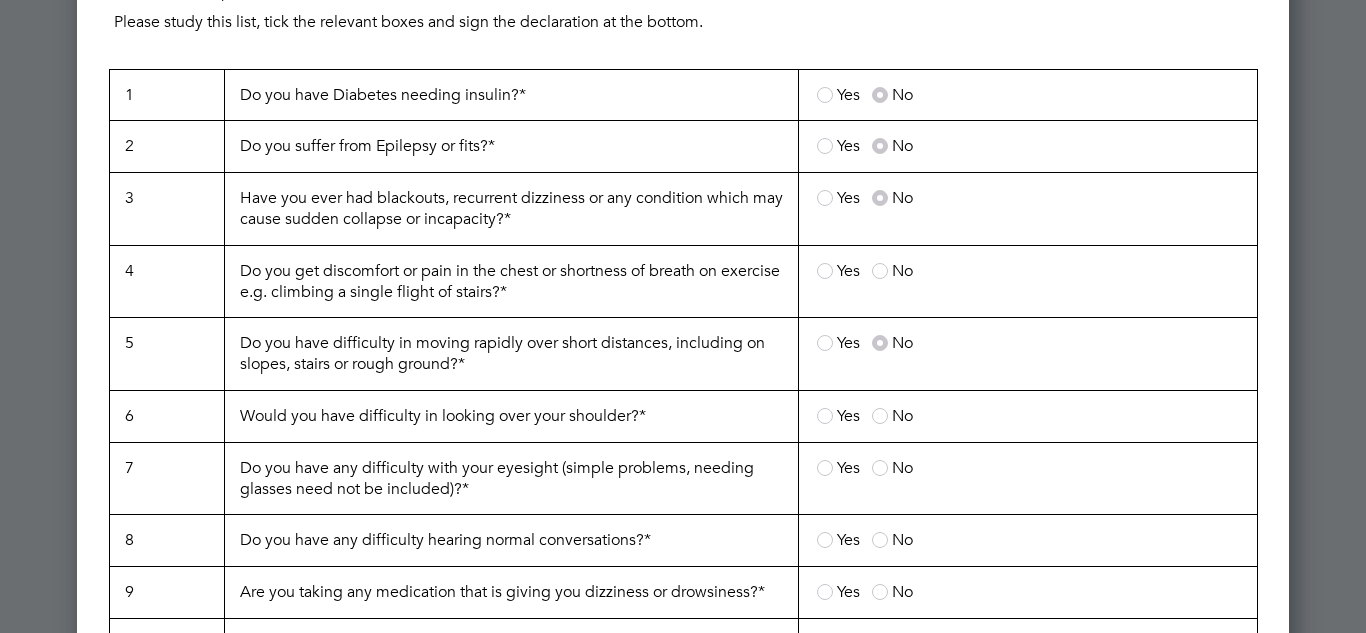 scroll, scrollTop: 1800, scrollLeft: 0, axis: vertical 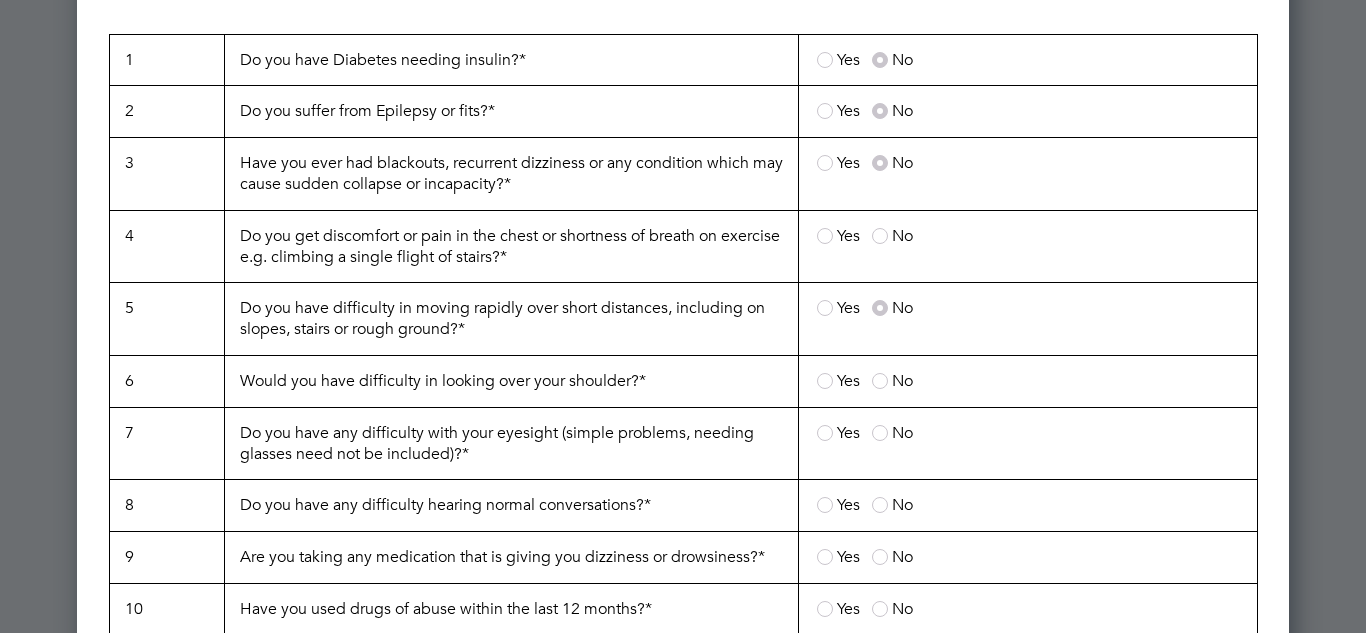 click on "No" at bounding box center [892, 236] 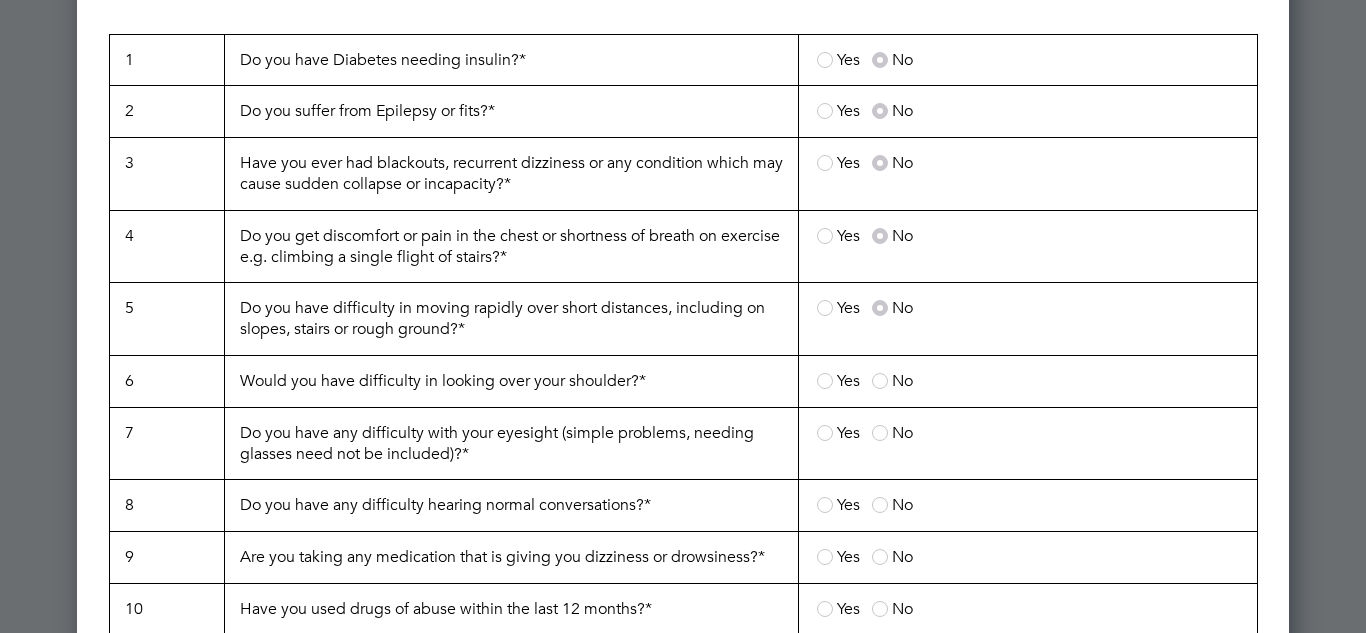 click on "No" at bounding box center [902, 381] 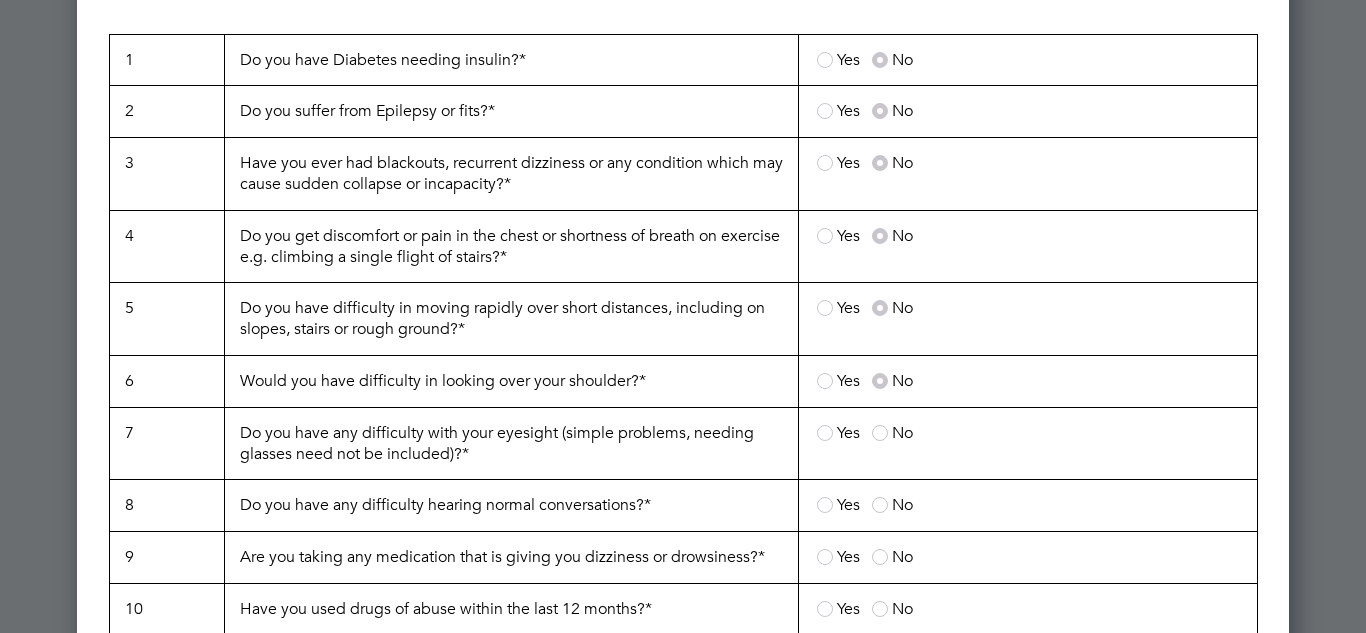 click at bounding box center (880, 433) 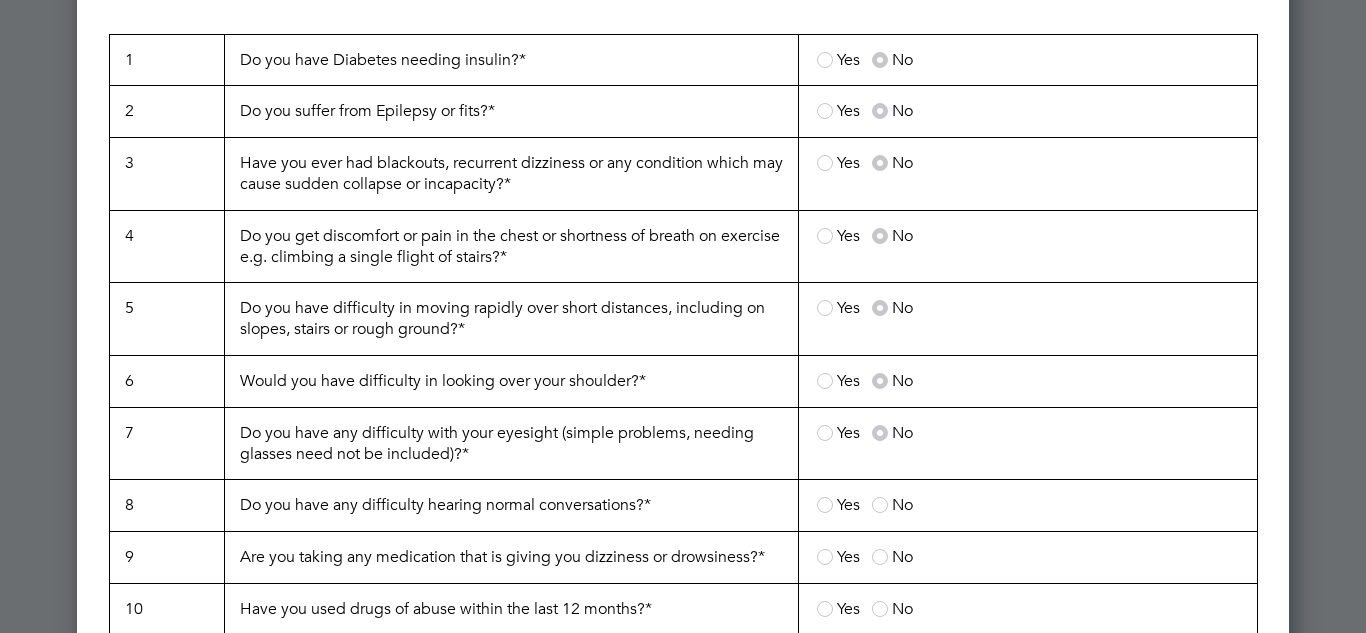 click on "Yes No" at bounding box center (1027, 506) 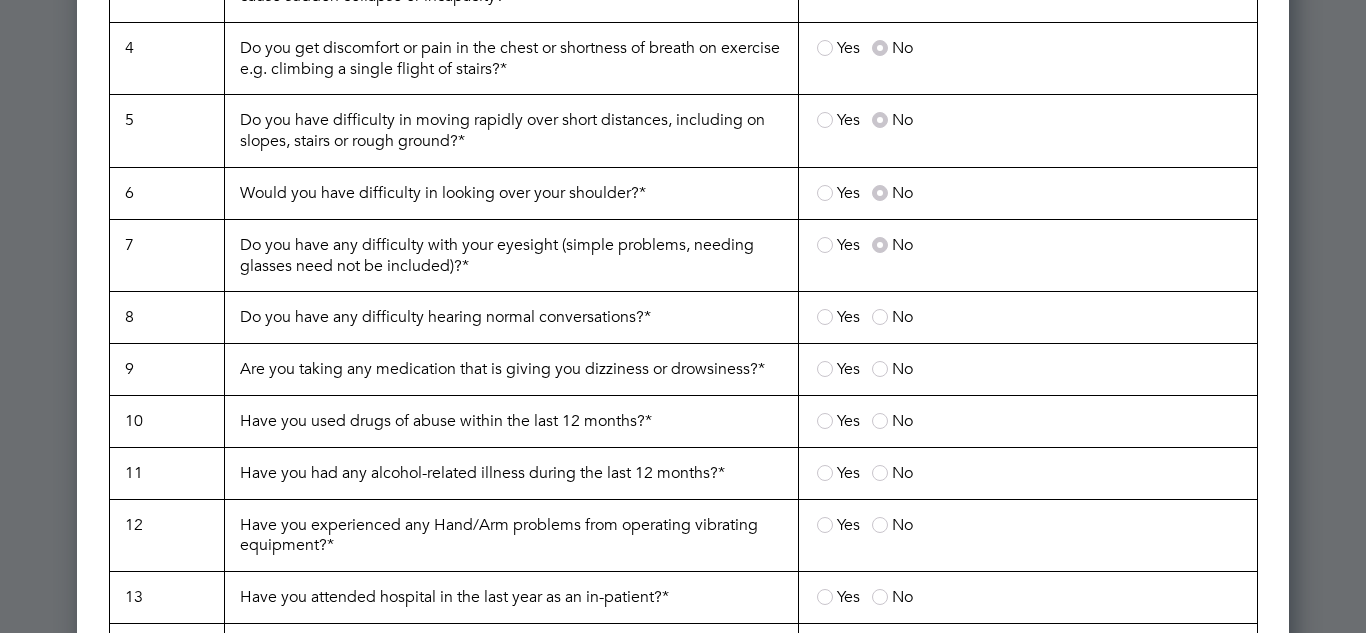 scroll, scrollTop: 2000, scrollLeft: 0, axis: vertical 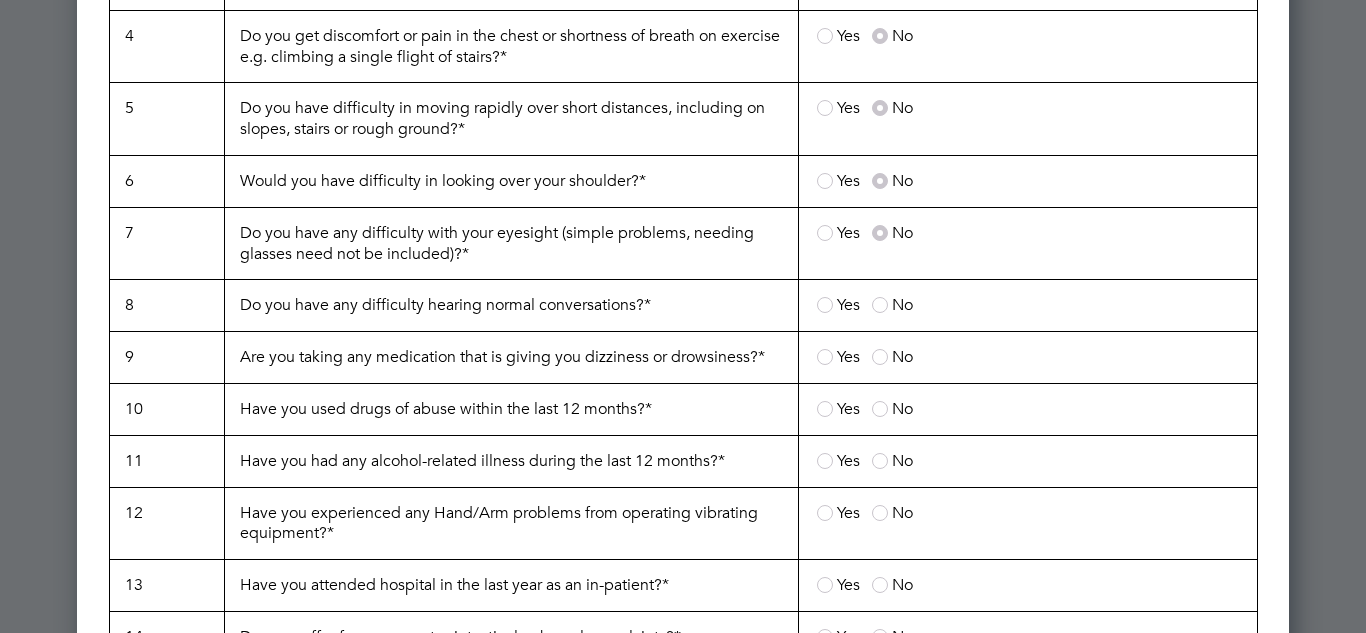 click on "Yes No" at bounding box center [1027, 409] 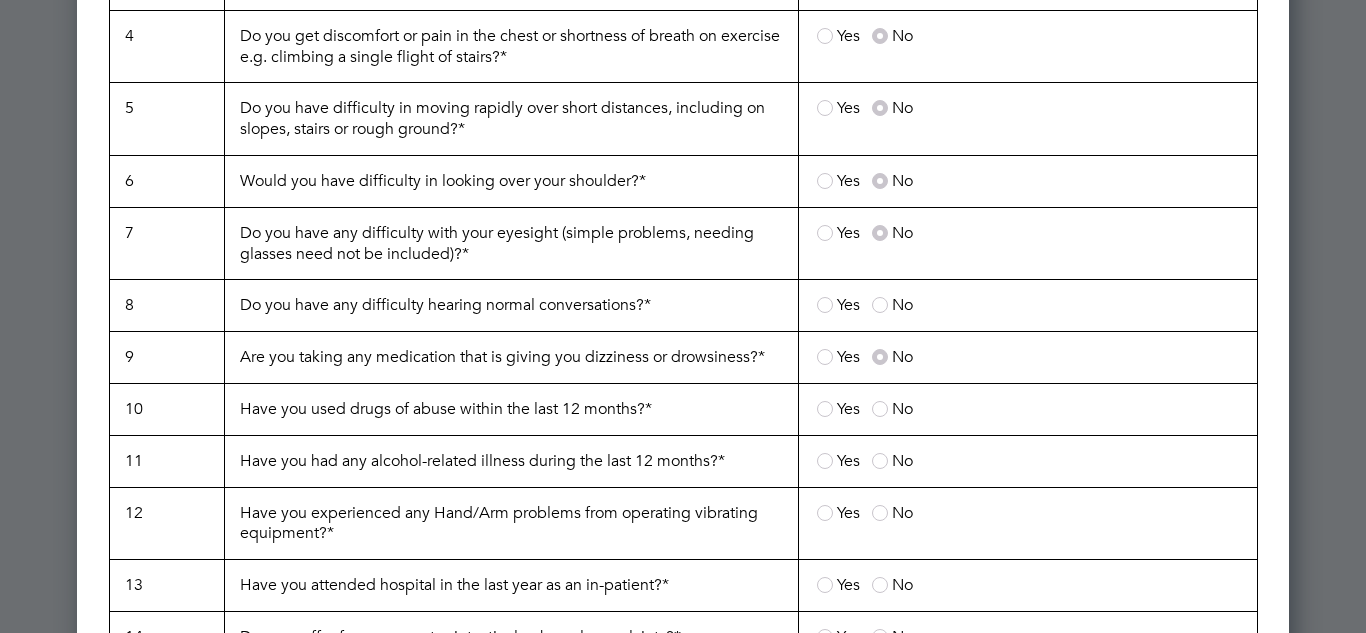 click on "No" at bounding box center (892, 305) 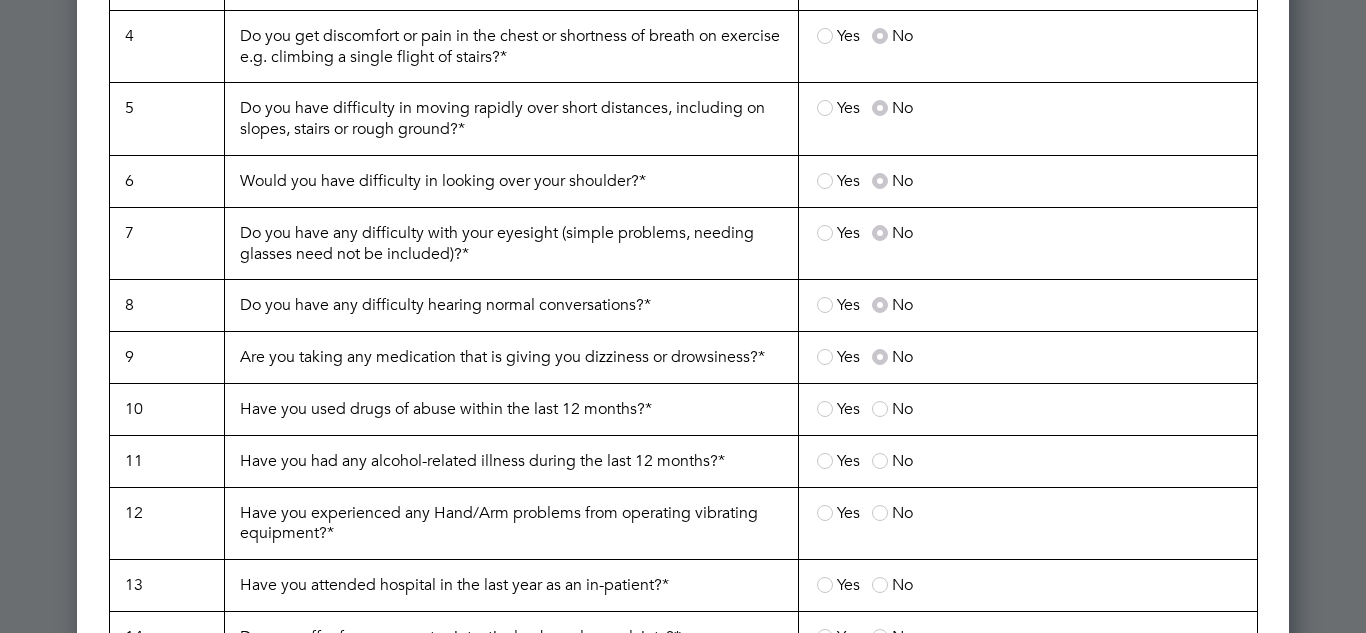 click on "No" at bounding box center [892, 409] 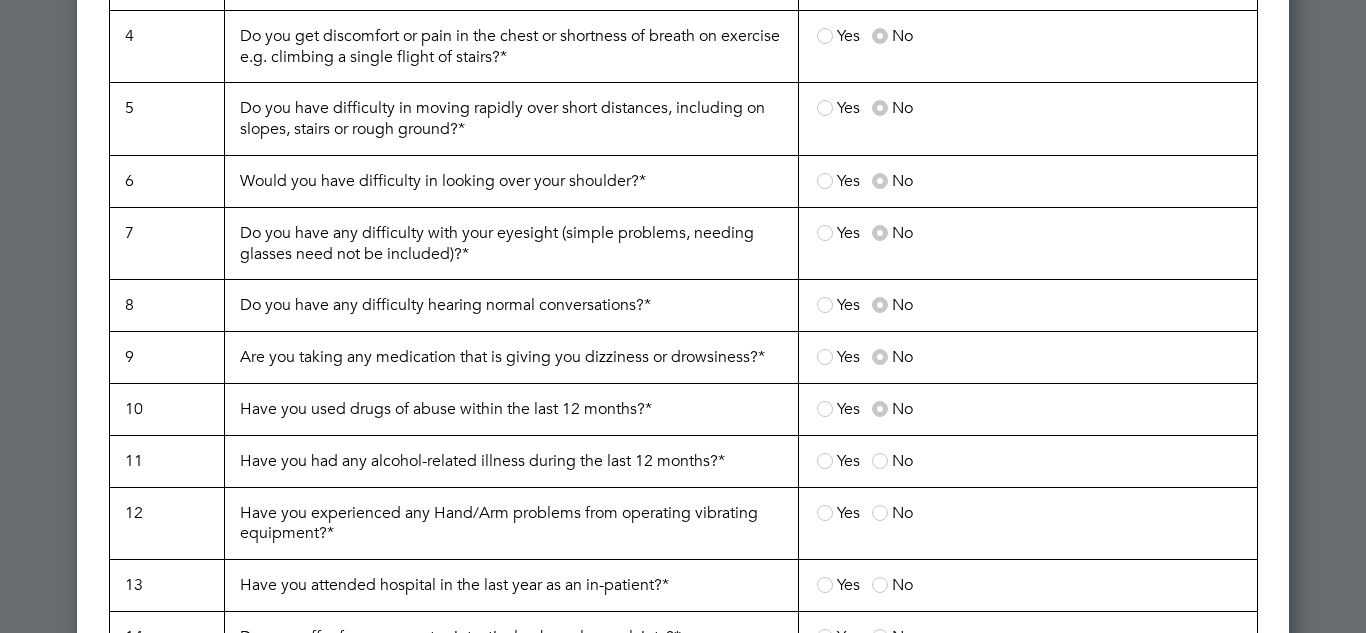 click on "No" at bounding box center [902, 461] 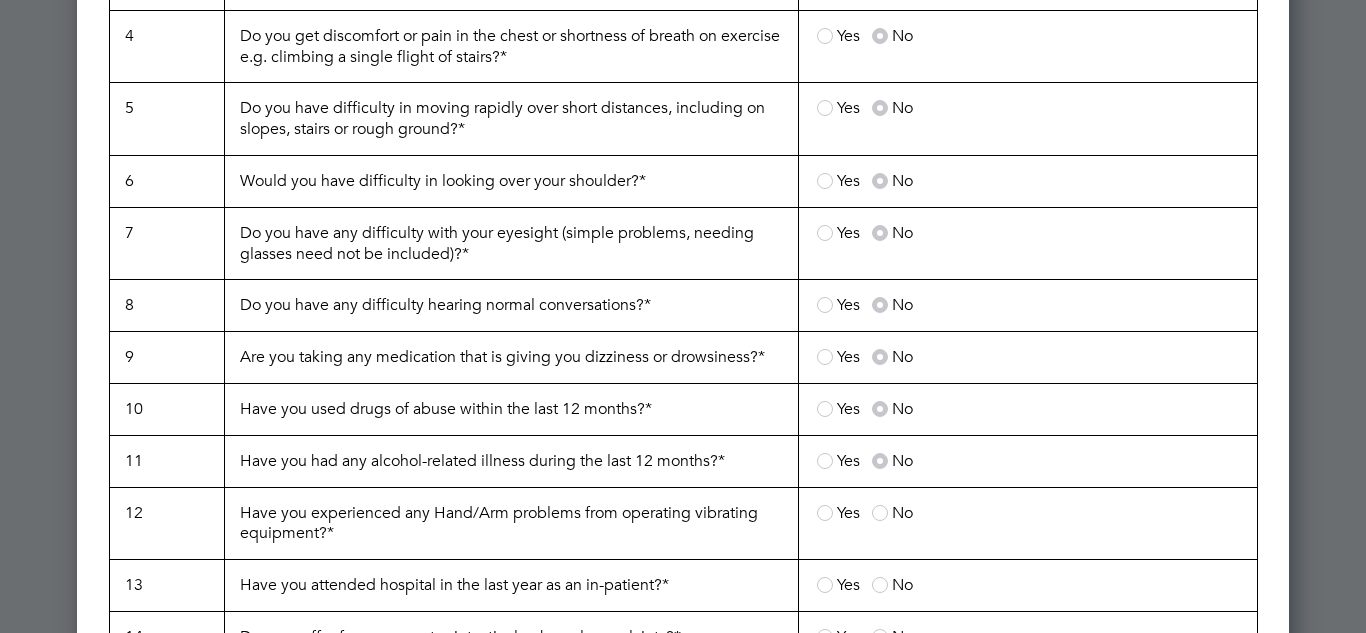 click on "No" at bounding box center [902, 513] 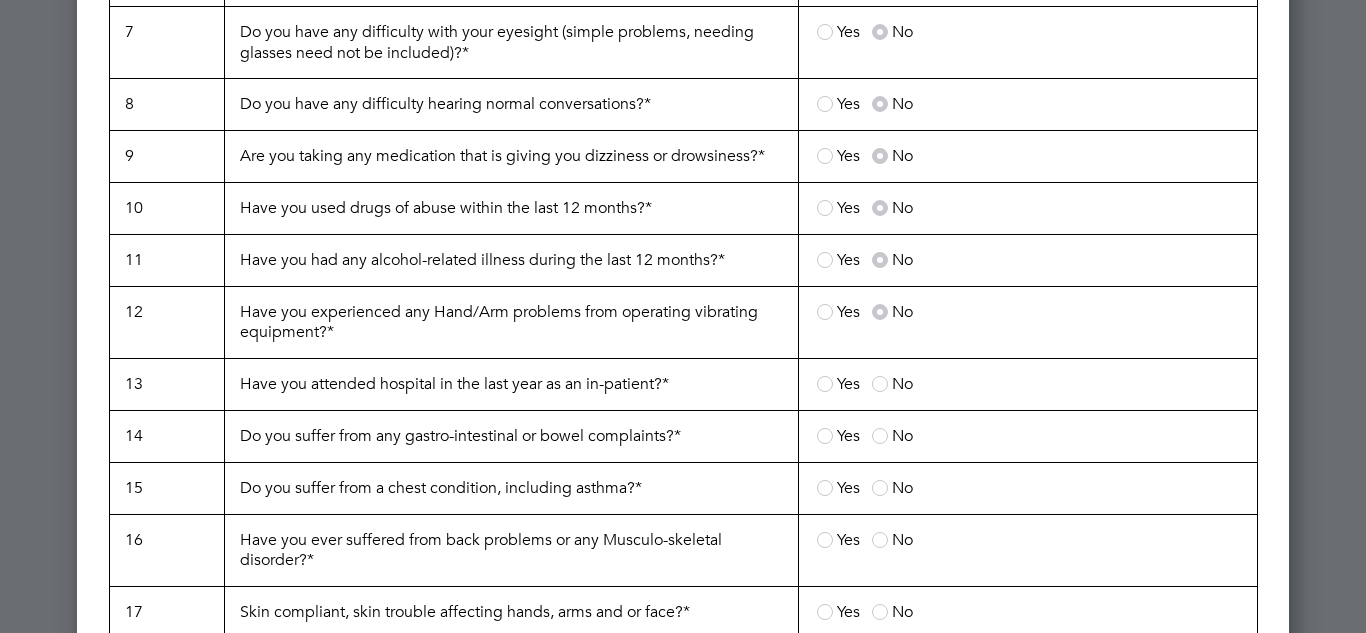 scroll, scrollTop: 2300, scrollLeft: 0, axis: vertical 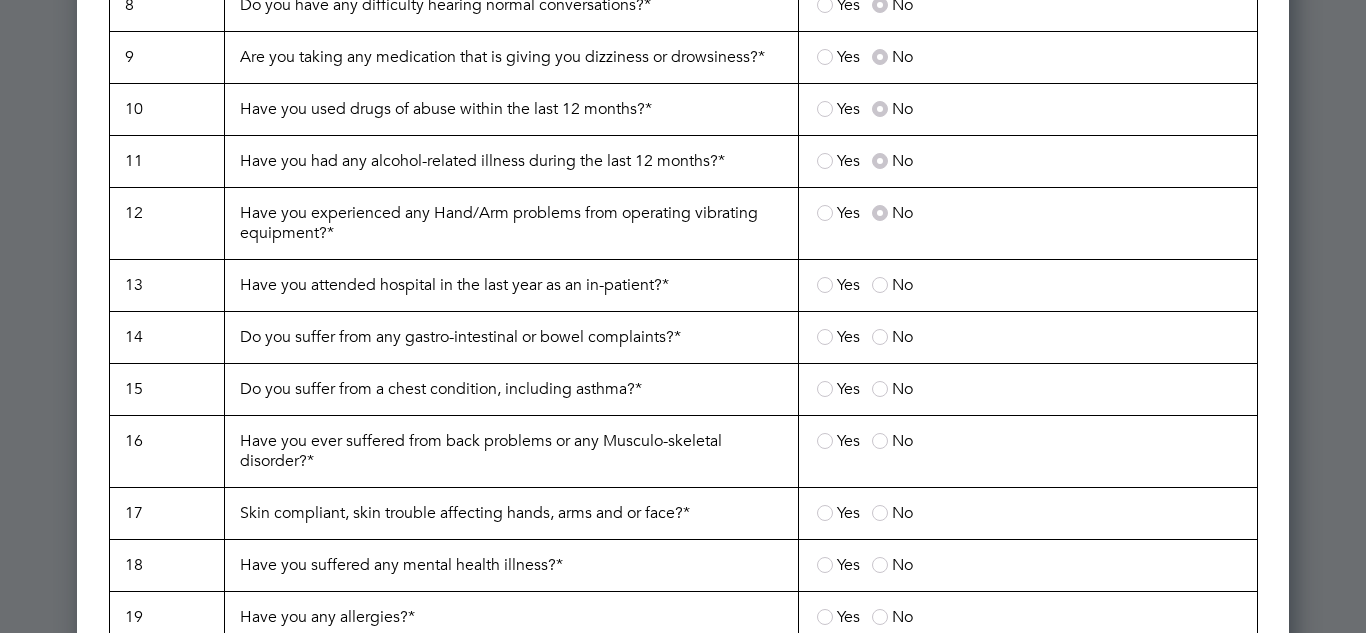 click on "Yes No" at bounding box center [1027, 286] 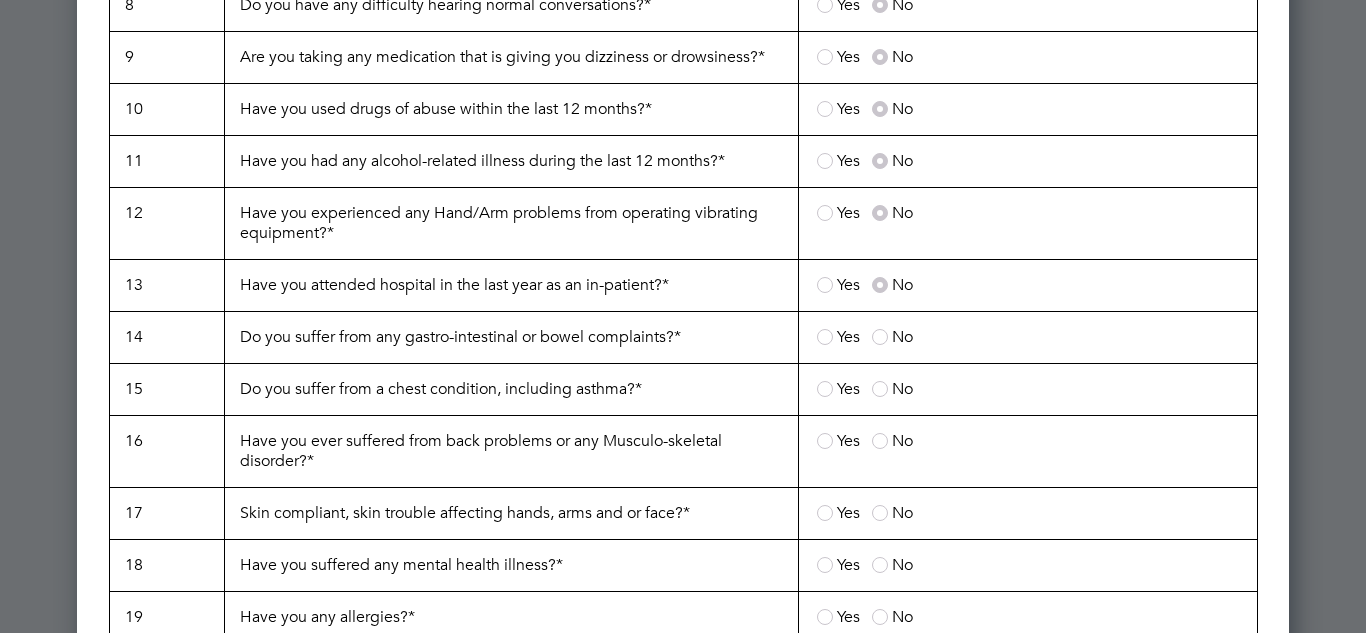 click at bounding box center (880, 337) 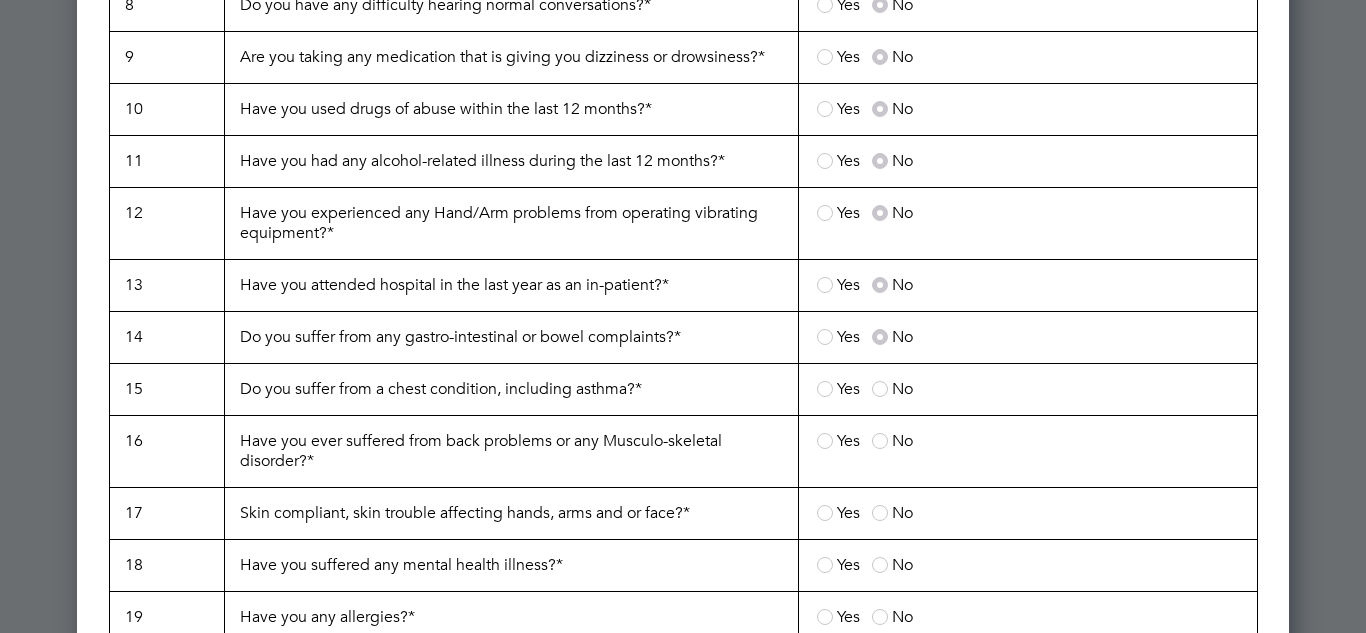 click at bounding box center [880, 389] 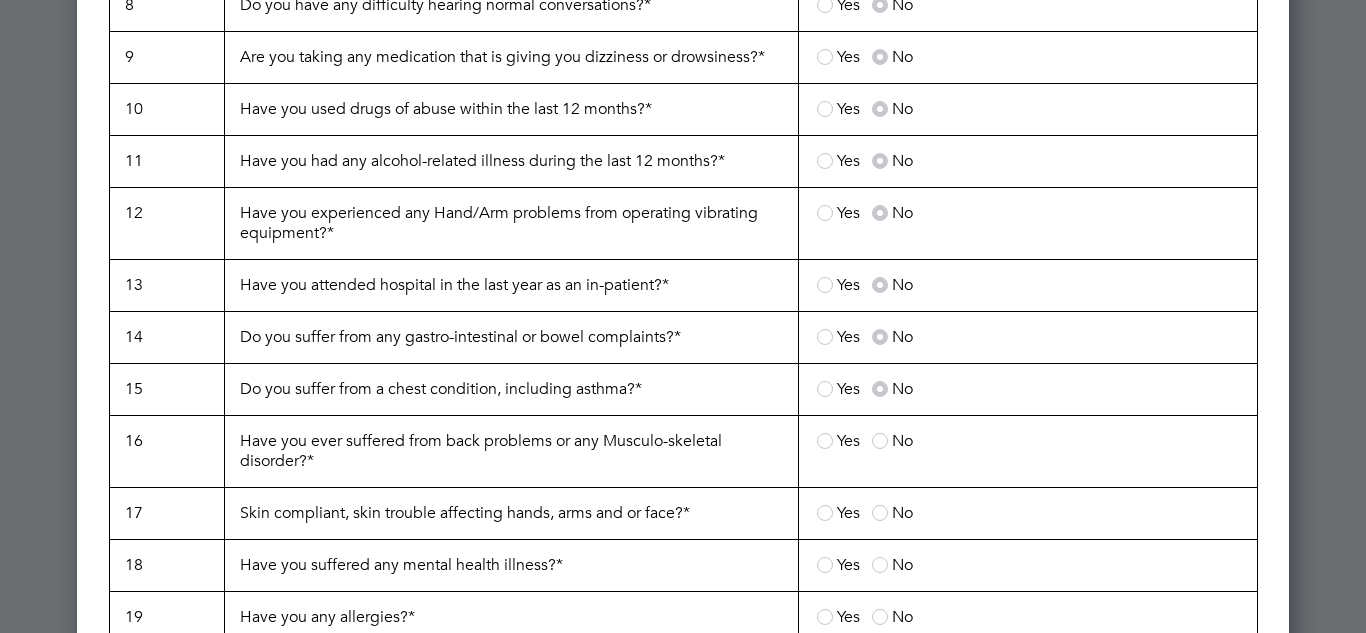 click at bounding box center [880, 441] 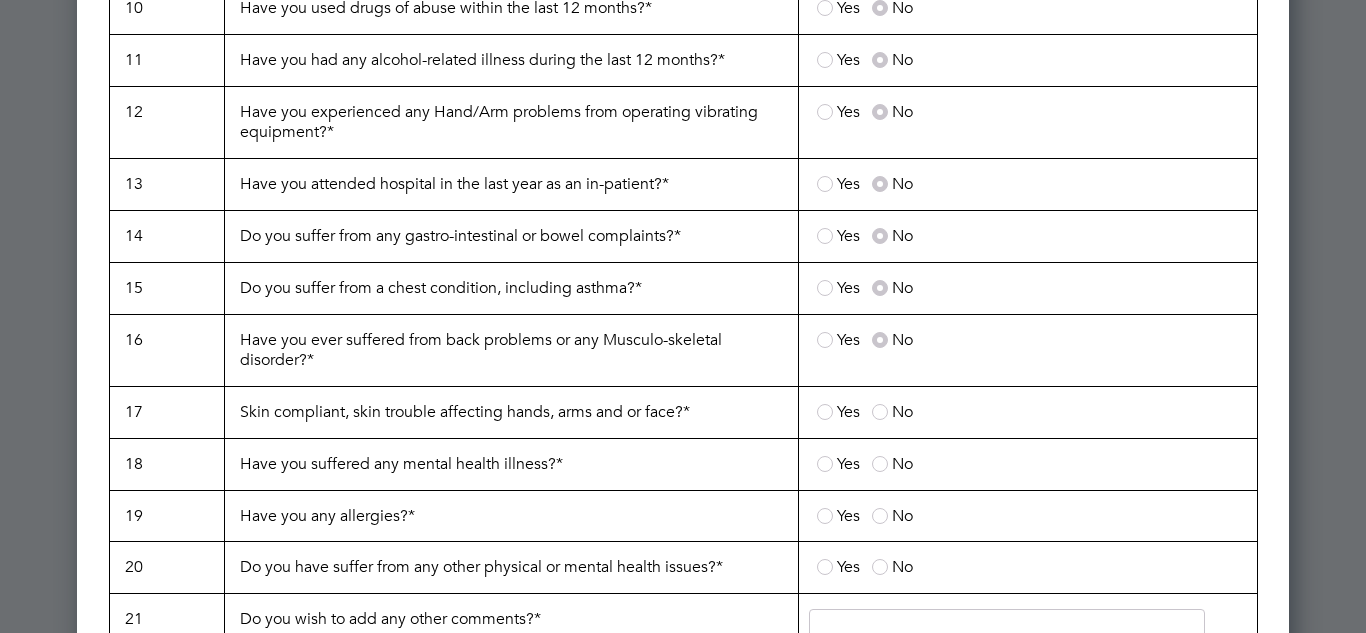 scroll, scrollTop: 2600, scrollLeft: 0, axis: vertical 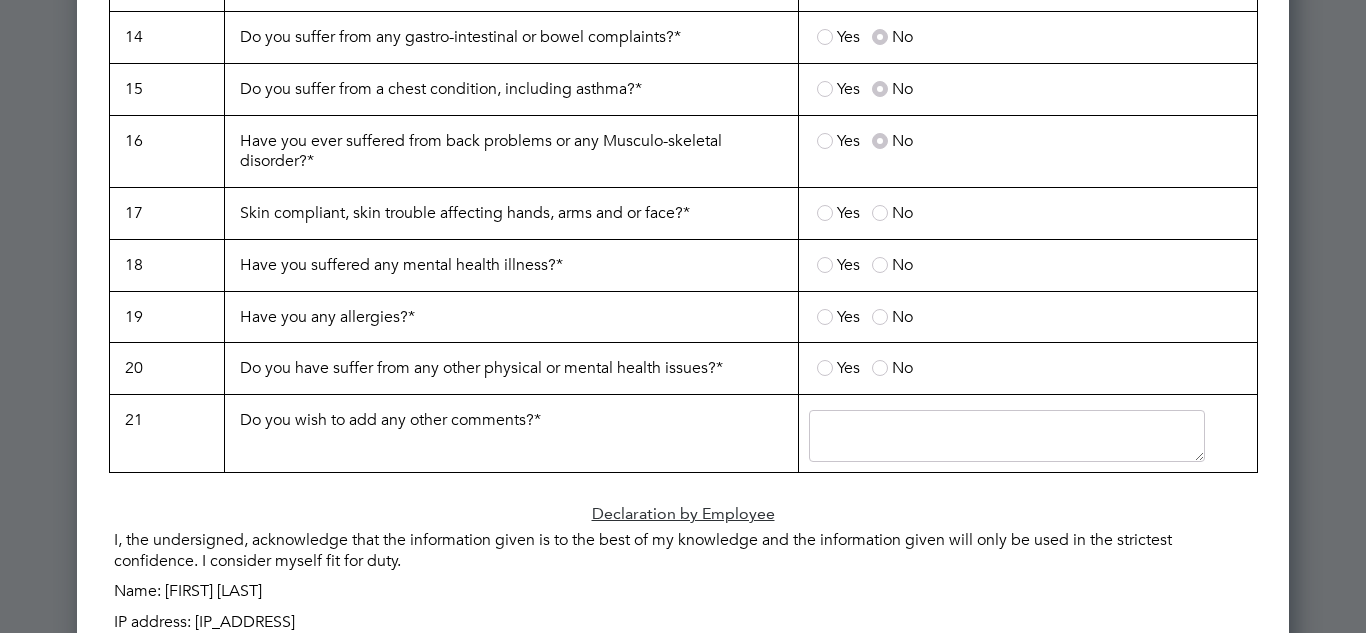 click on "No" at bounding box center (892, 265) 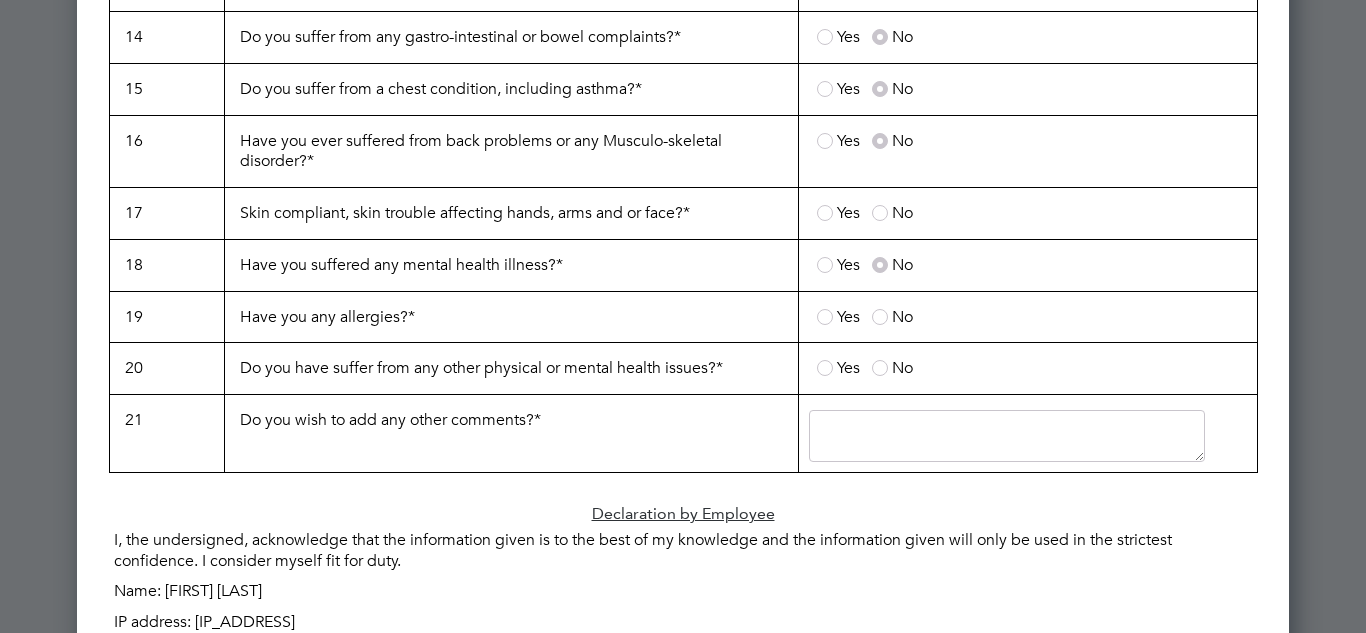 drag, startPoint x: 875, startPoint y: 216, endPoint x: 881, endPoint y: 286, distance: 70.256676 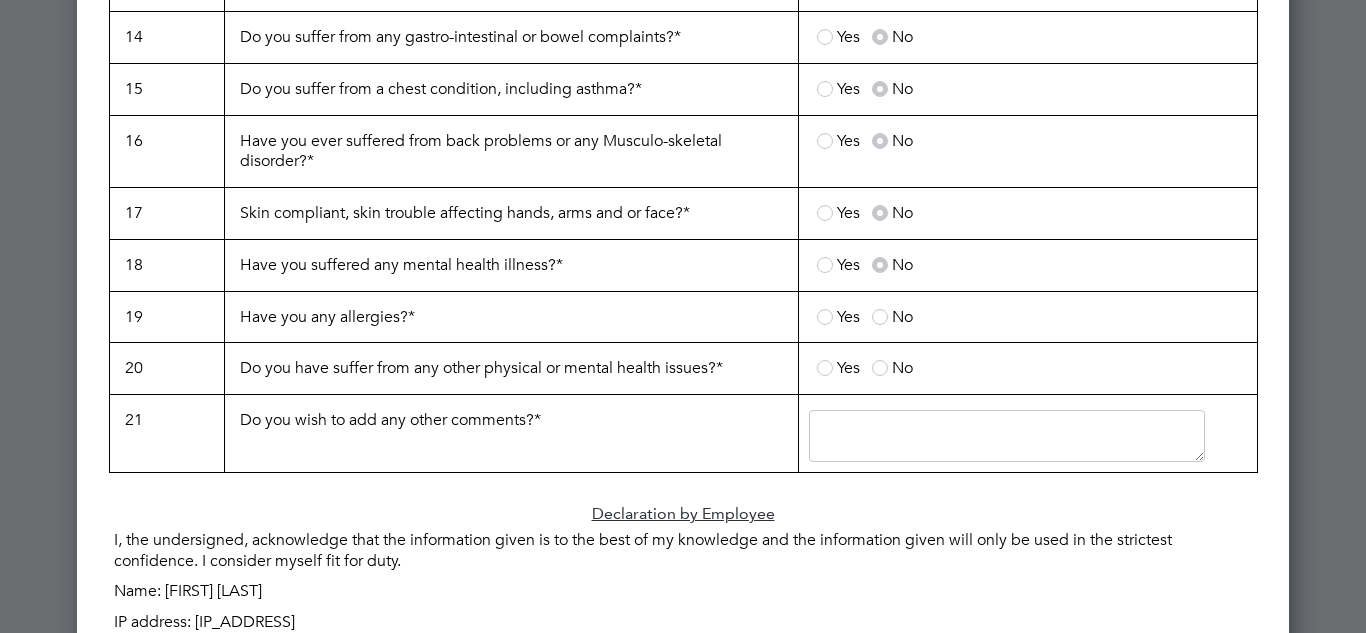 drag, startPoint x: 878, startPoint y: 319, endPoint x: 891, endPoint y: 365, distance: 47.801674 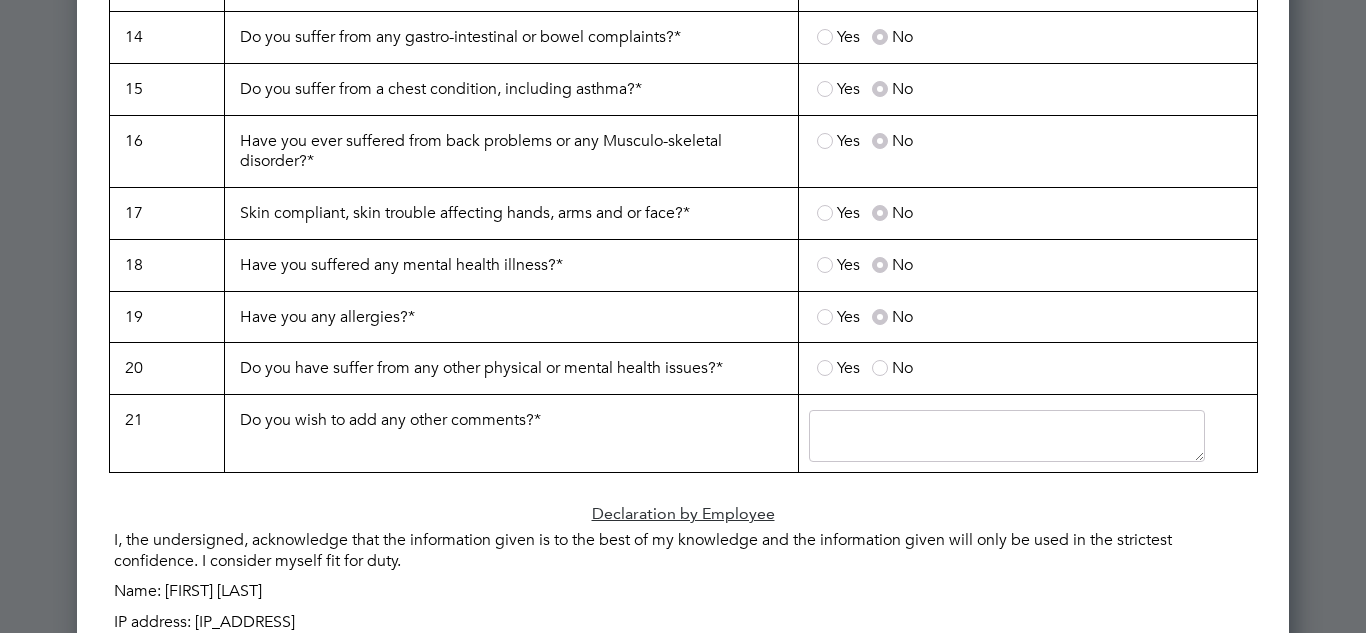 click on "No" at bounding box center [902, 368] 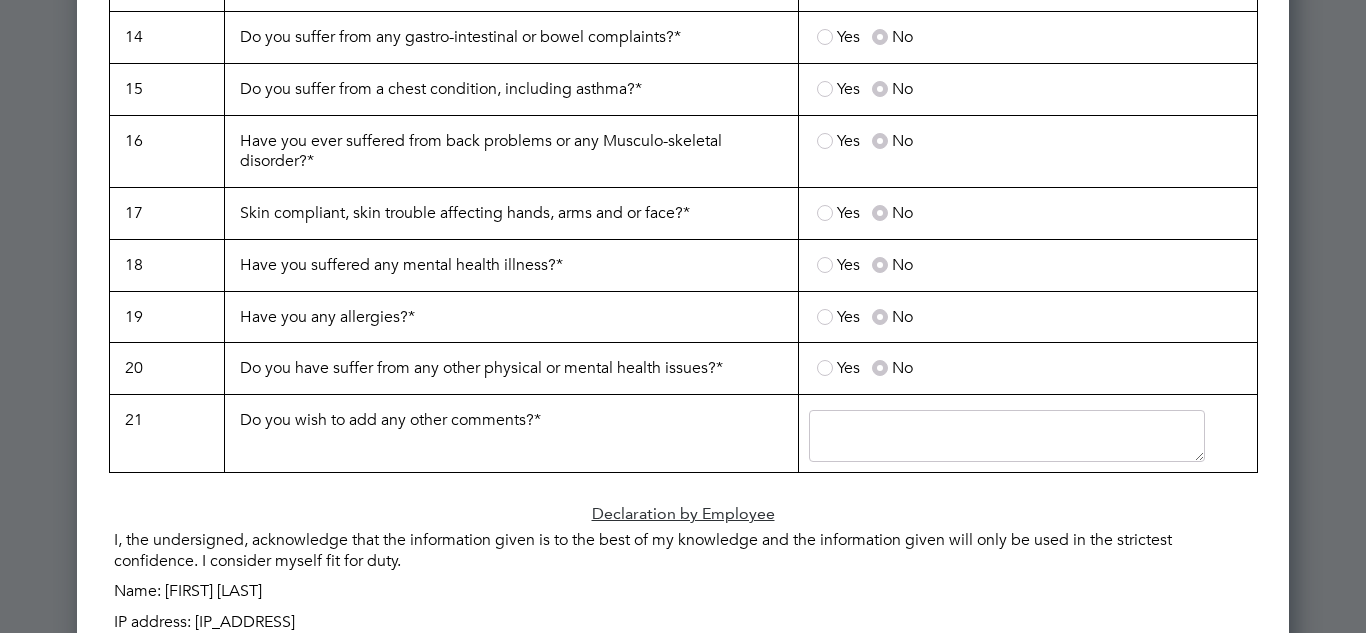 click at bounding box center [1007, 436] 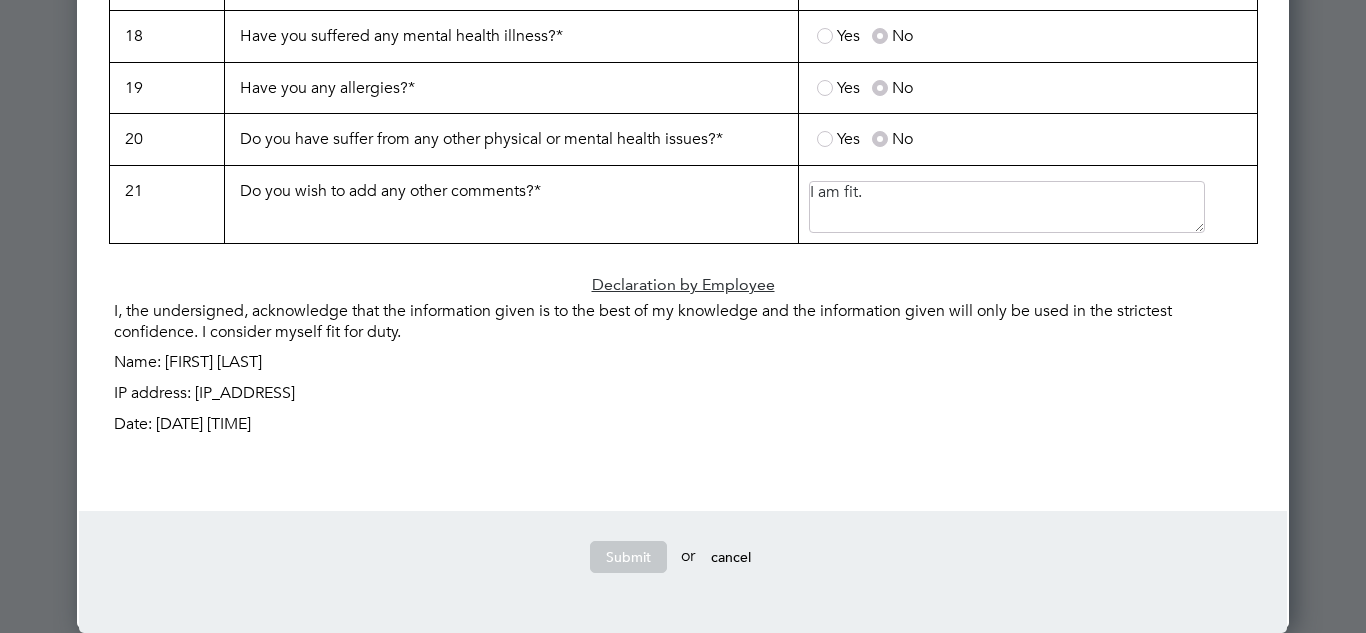 scroll, scrollTop: 2830, scrollLeft: 0, axis: vertical 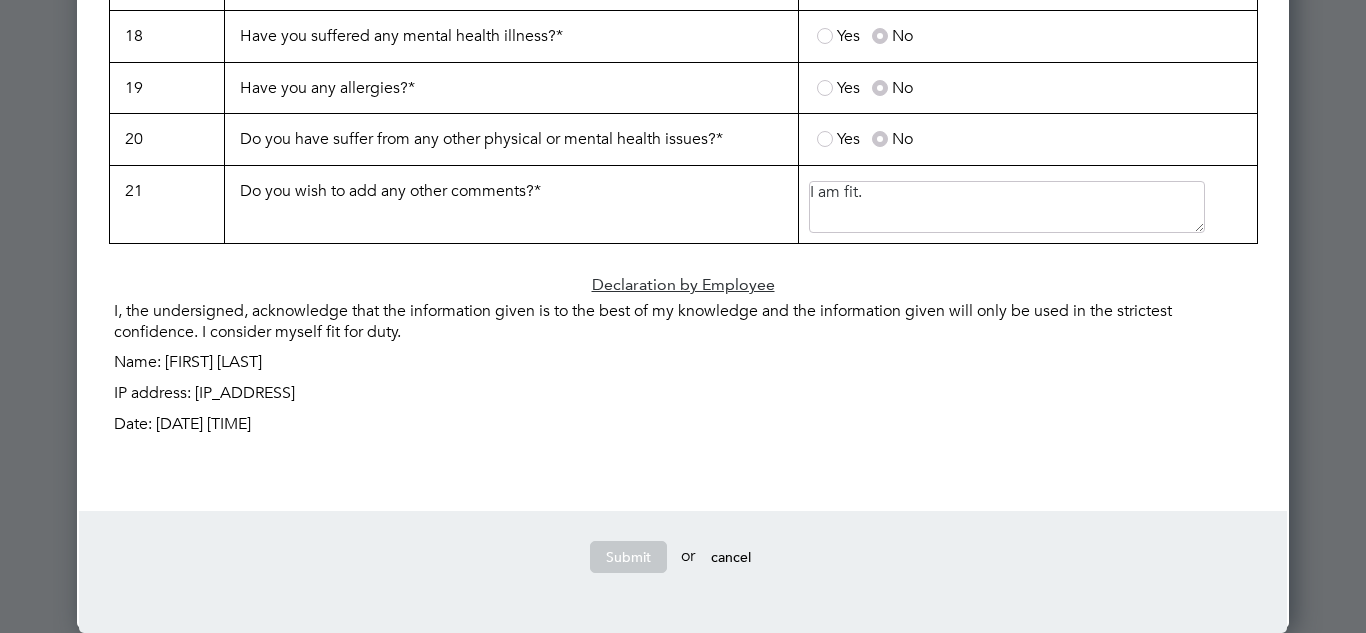 click on "Name: Zeeshan Ahmad" at bounding box center [683, 362] 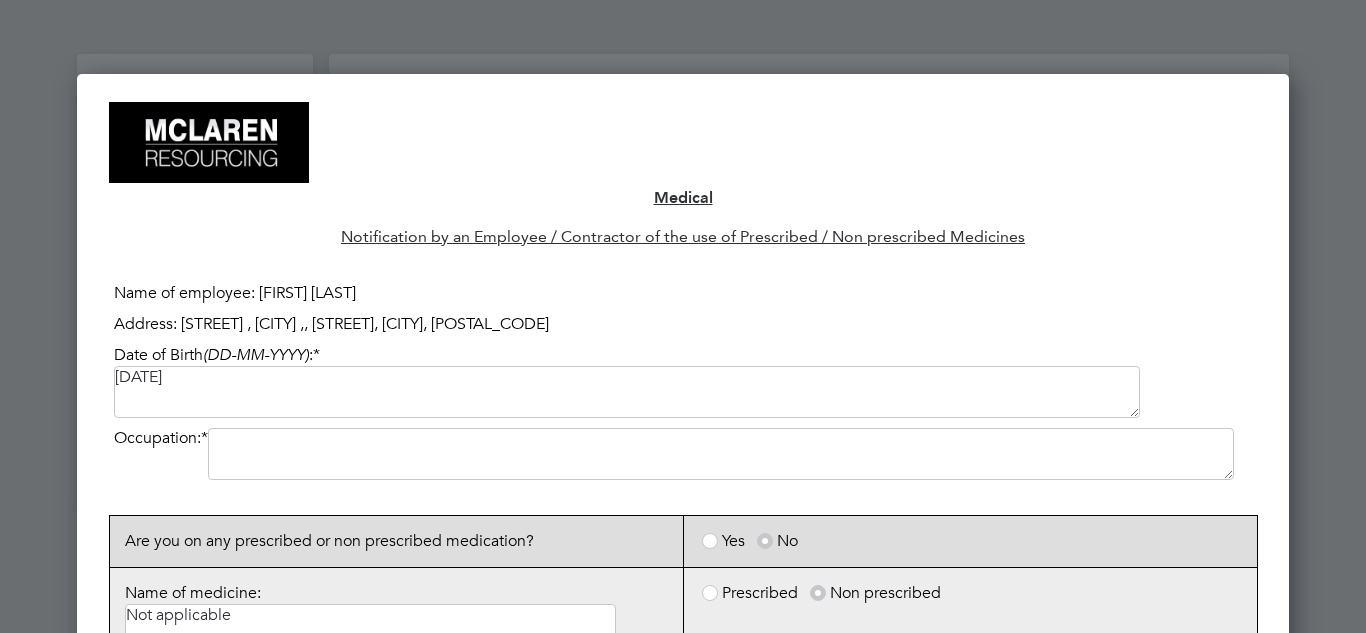 scroll, scrollTop: 0, scrollLeft: 0, axis: both 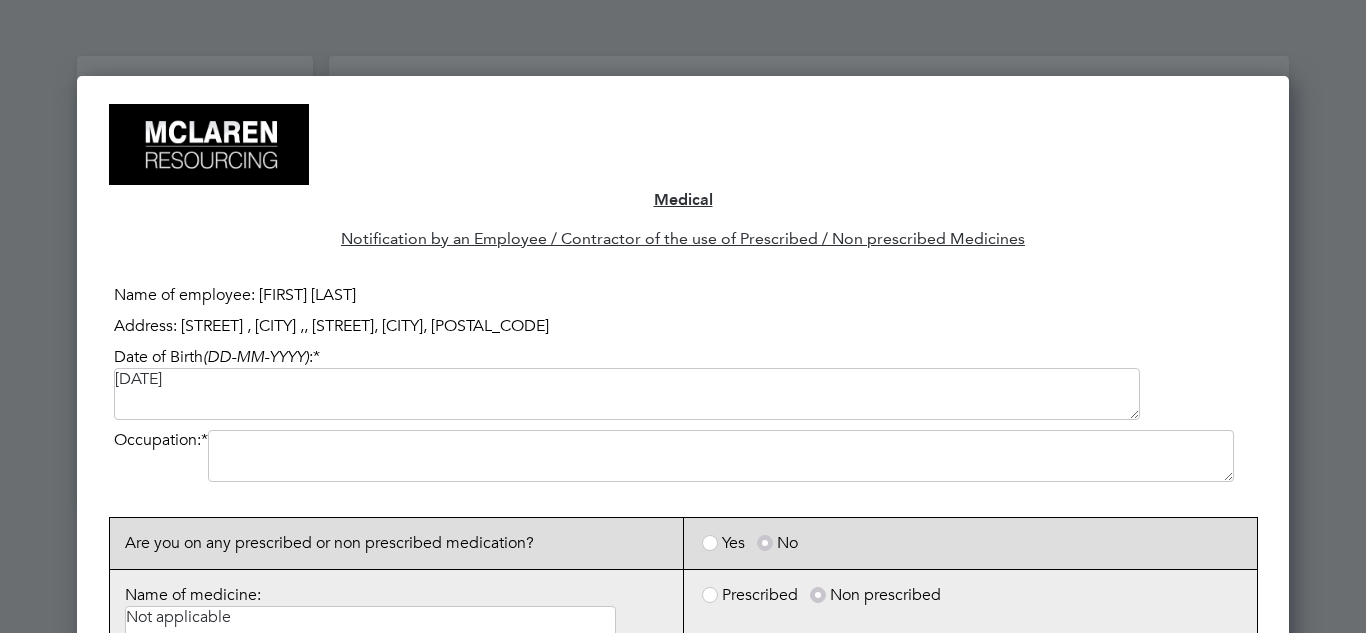 click at bounding box center (721, 456) 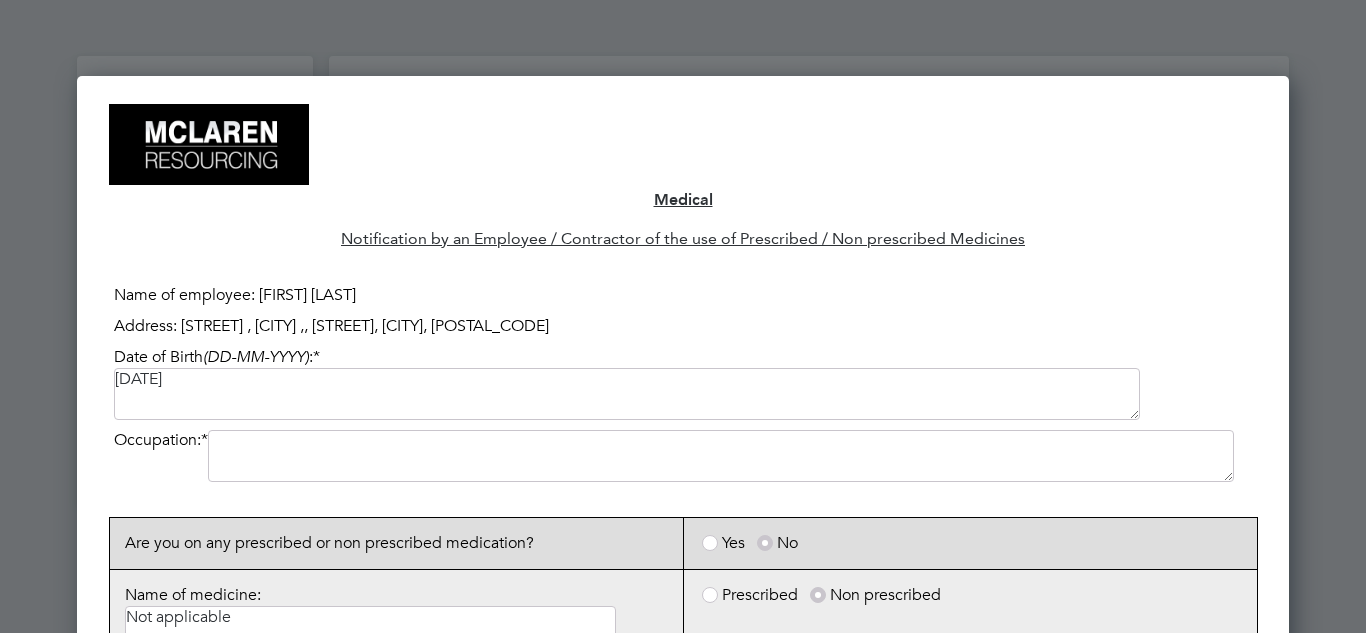 type on "d" 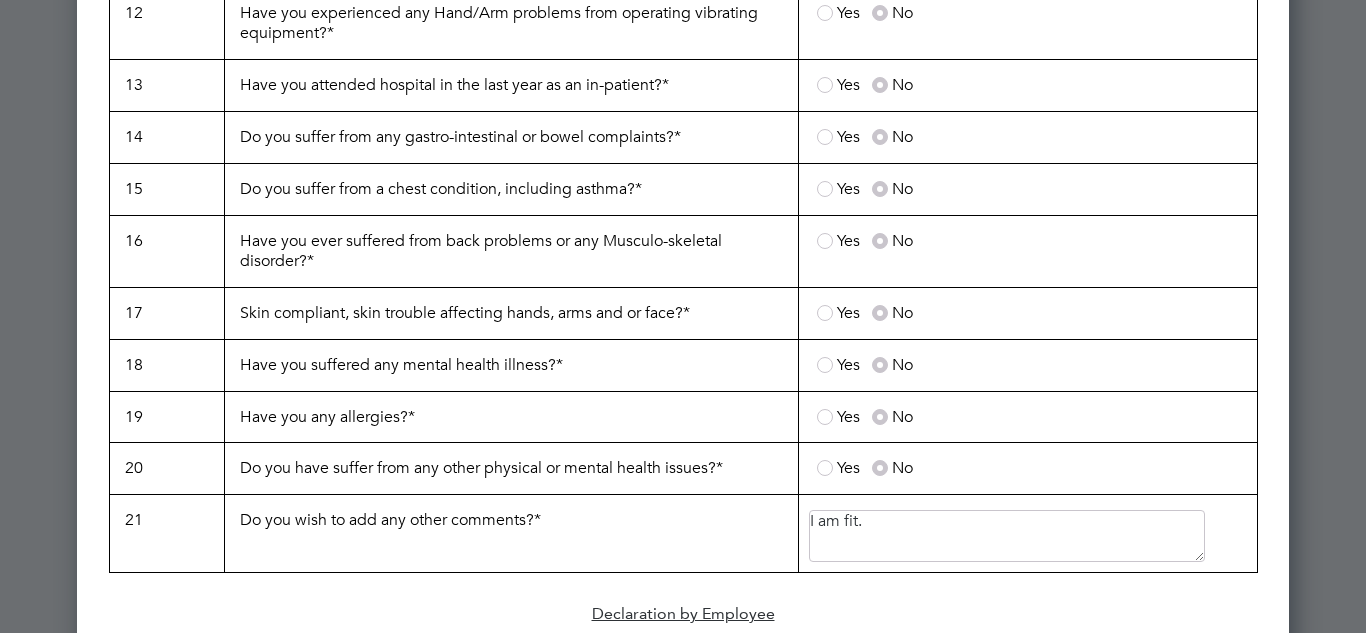 scroll, scrollTop: 2830, scrollLeft: 0, axis: vertical 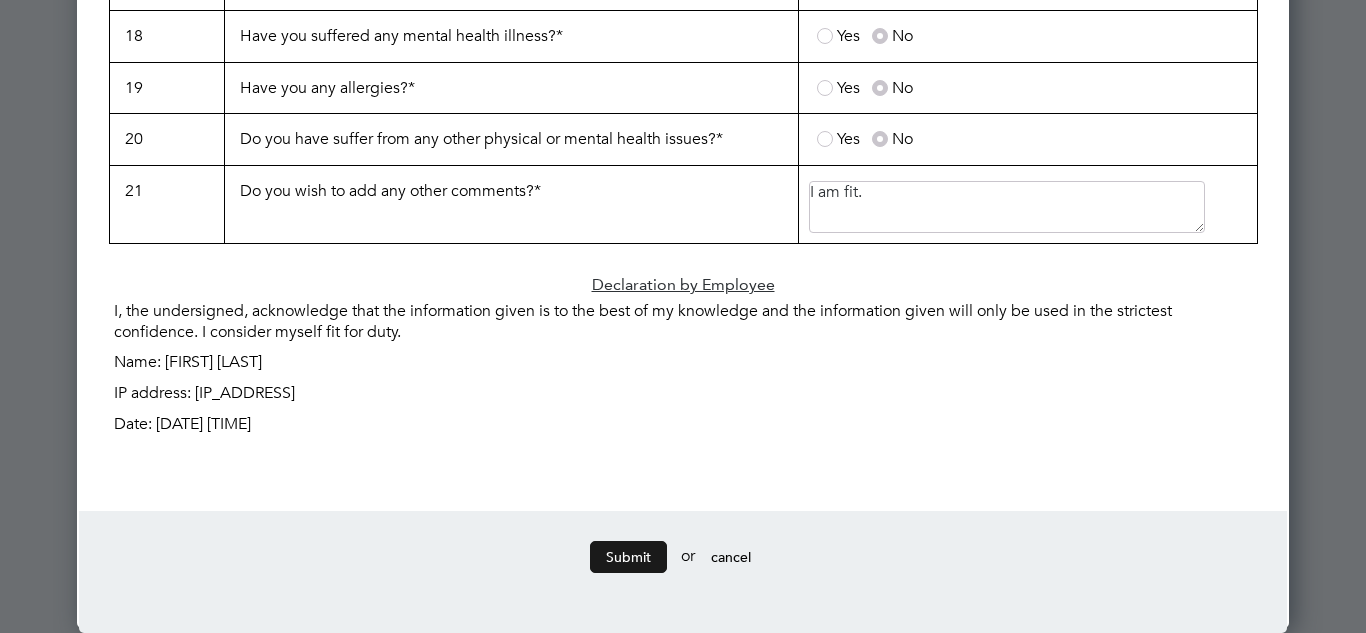 type on "Electrian mate" 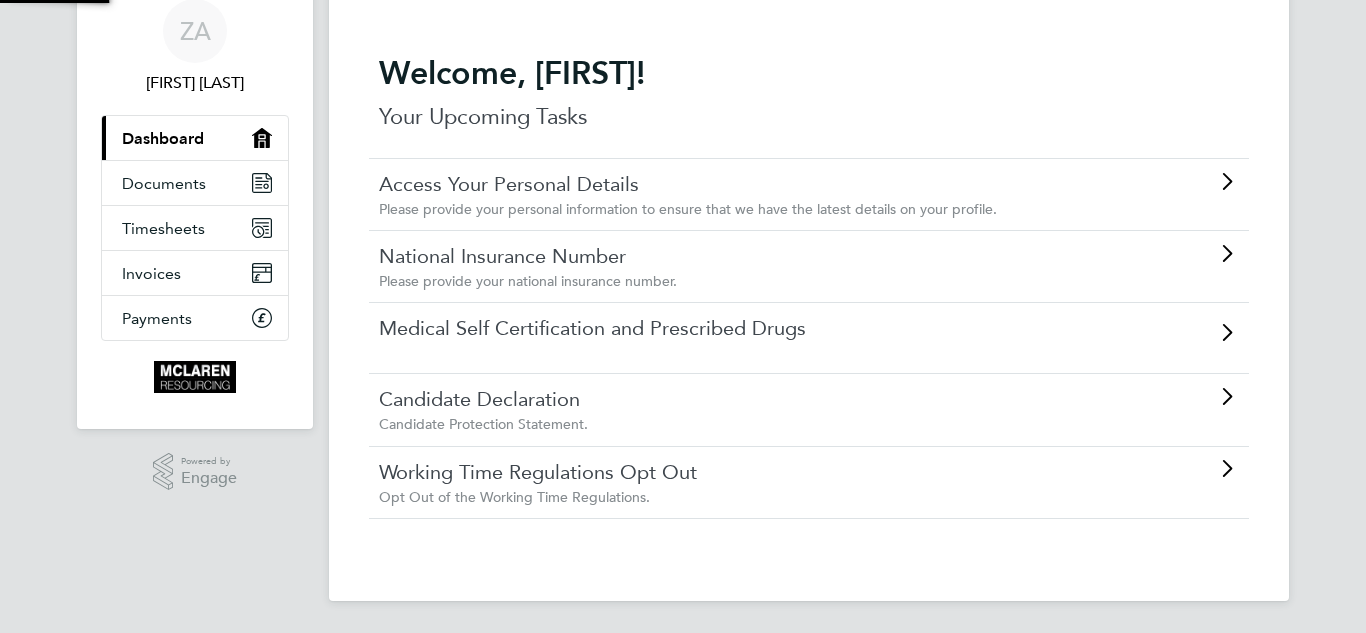 scroll, scrollTop: 0, scrollLeft: 0, axis: both 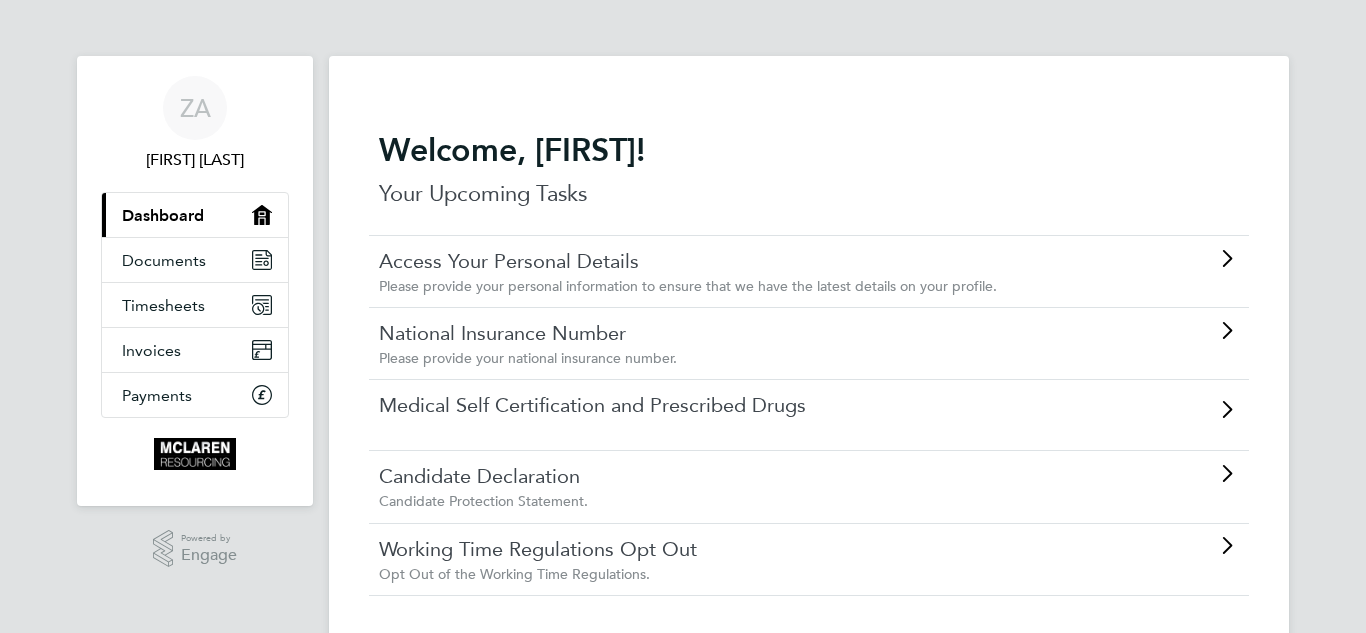 click on "Candidate Declaration" 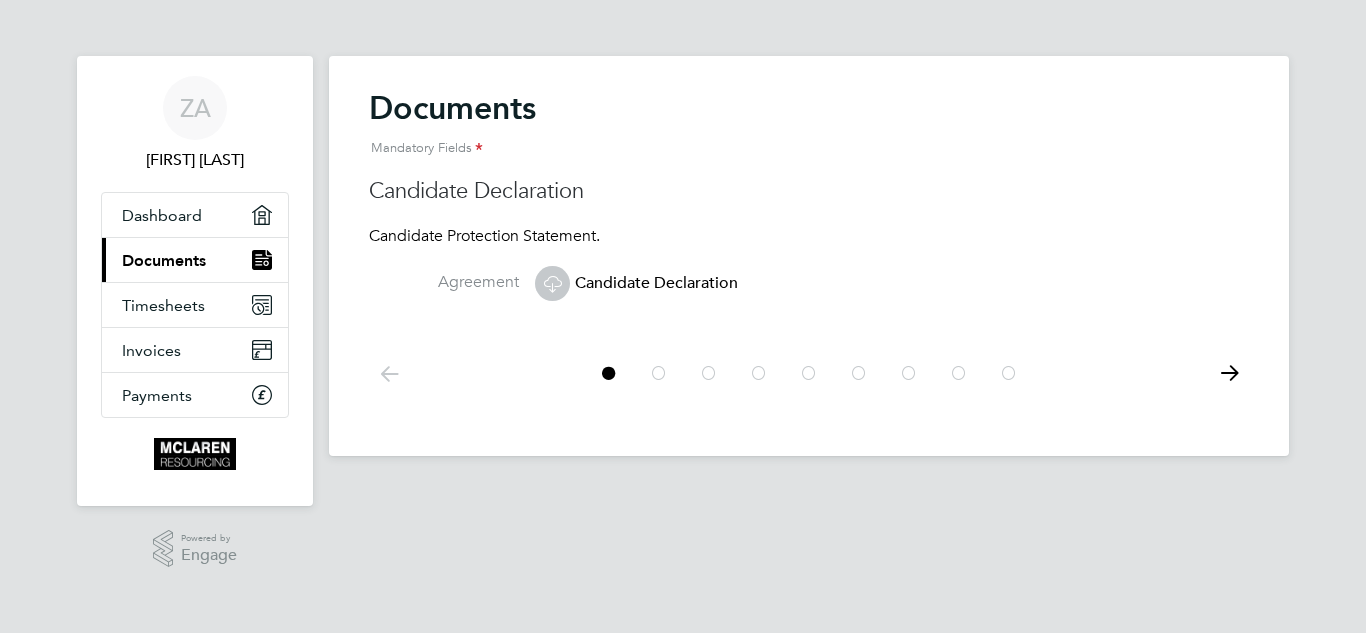 click on "Candidate Declaration" 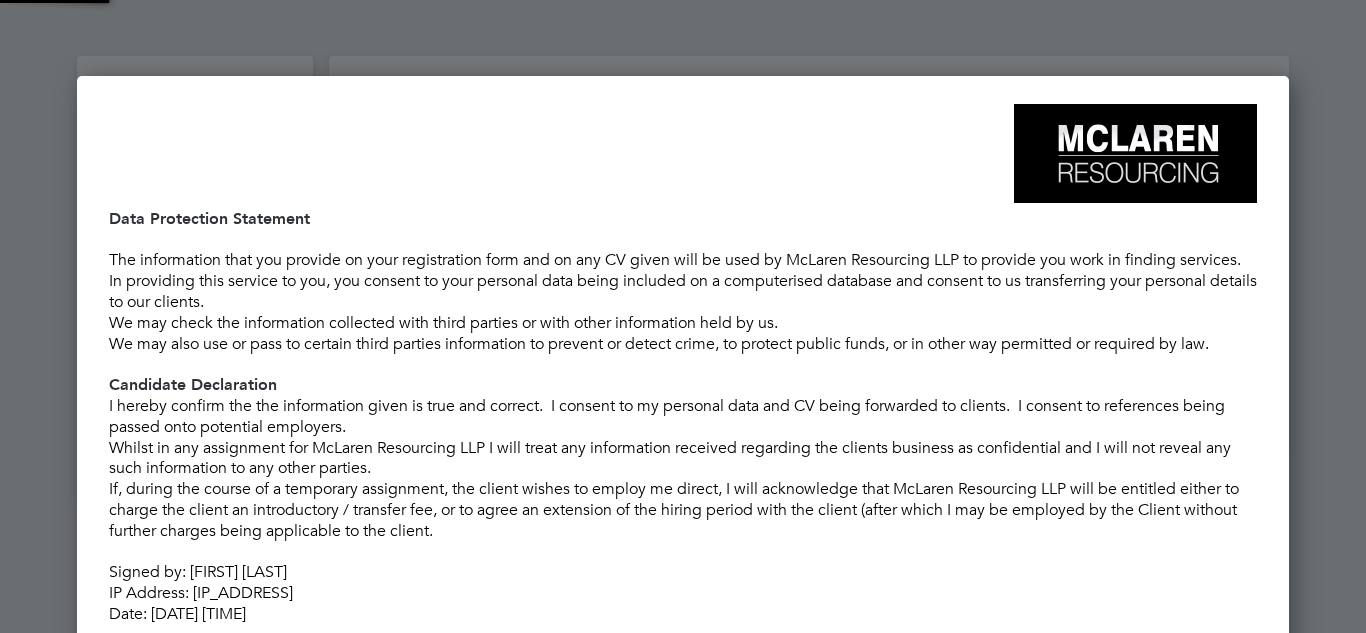 scroll, scrollTop: 10, scrollLeft: 10, axis: both 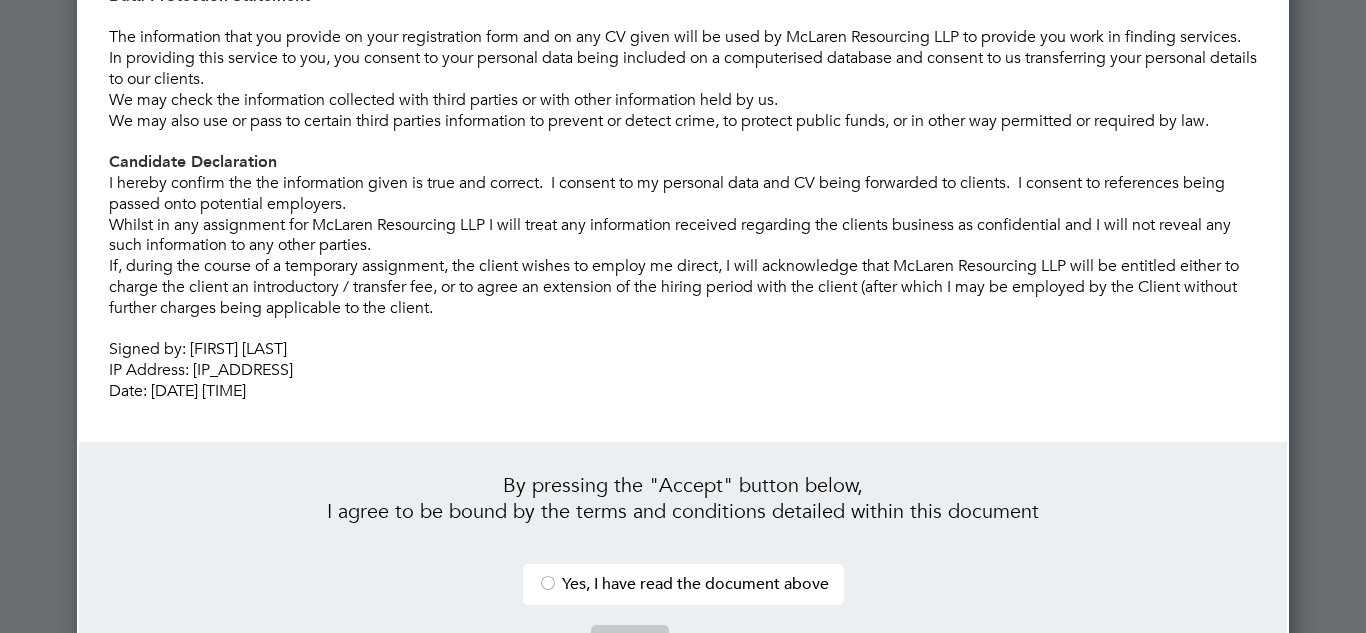 click on "Yes, I have read the document above" at bounding box center [683, 584] 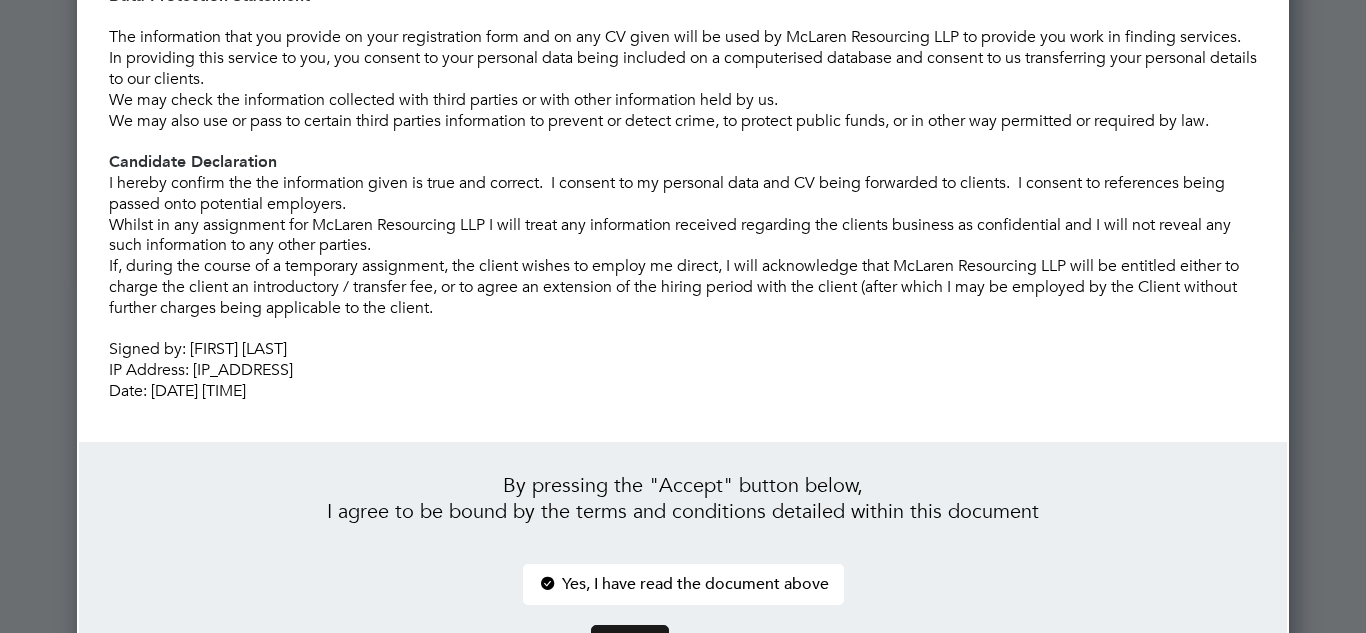 click on "Accept" at bounding box center [630, 641] 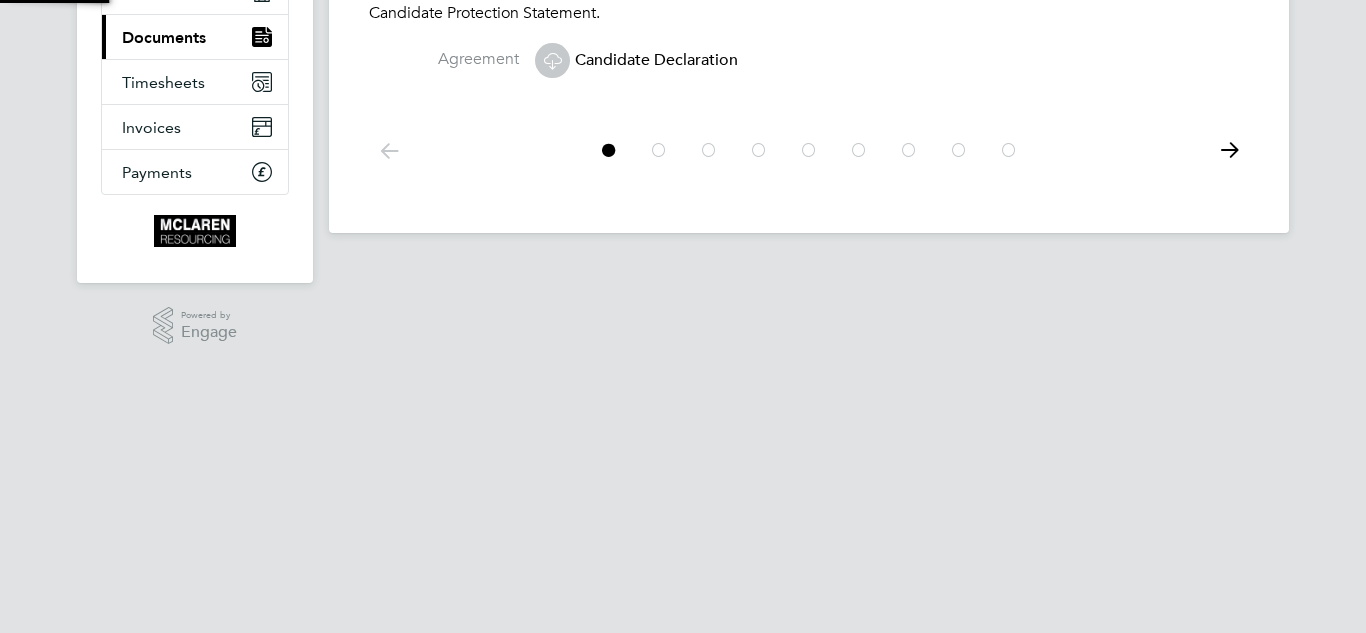 scroll, scrollTop: 0, scrollLeft: 0, axis: both 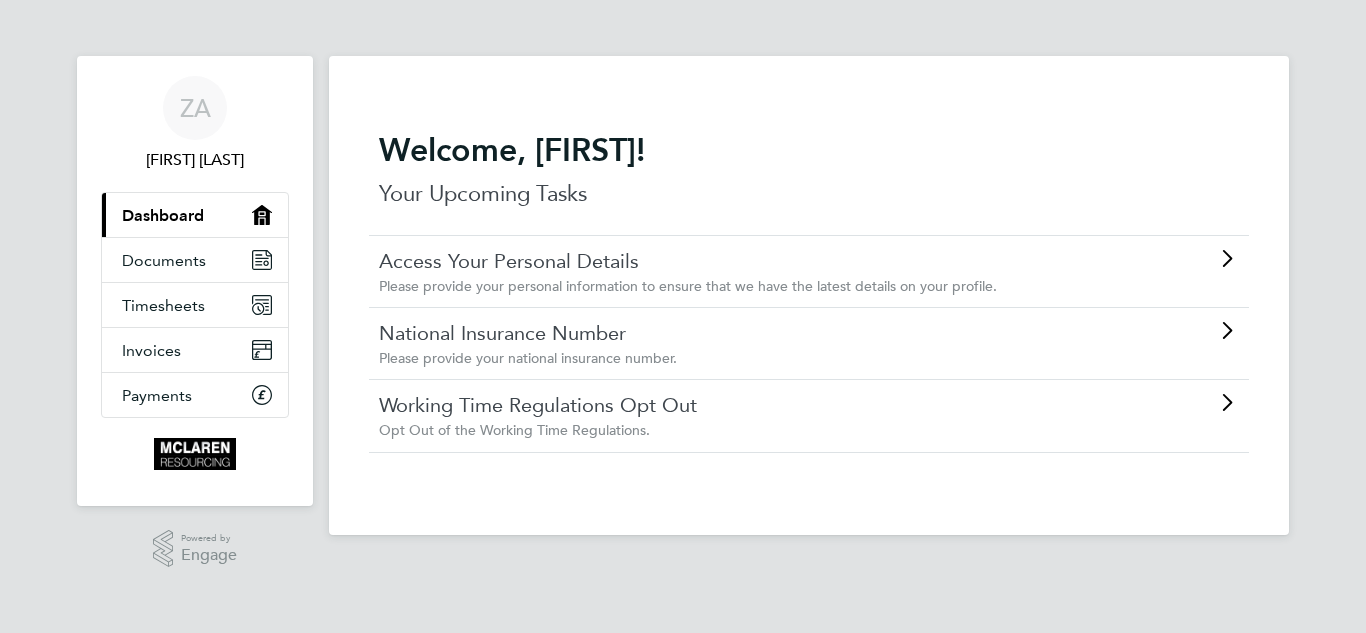 click on "Working Time Regulations Opt Out" 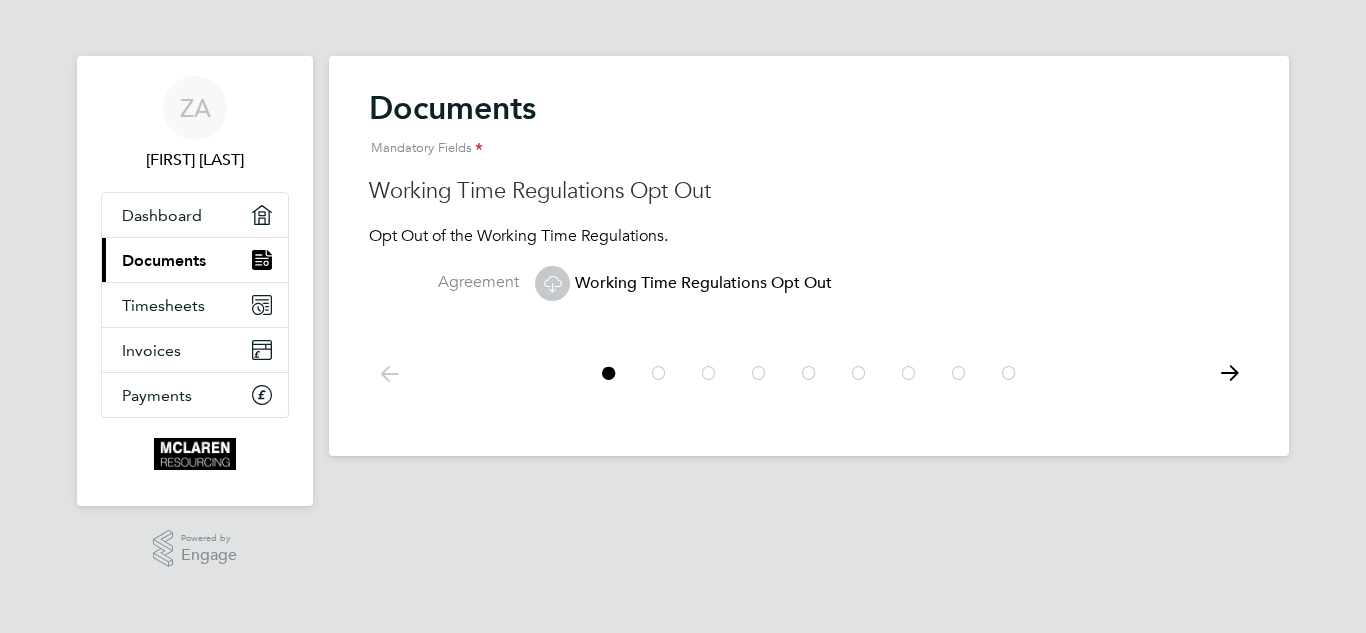 click on "Working Time Regulations Opt Out" 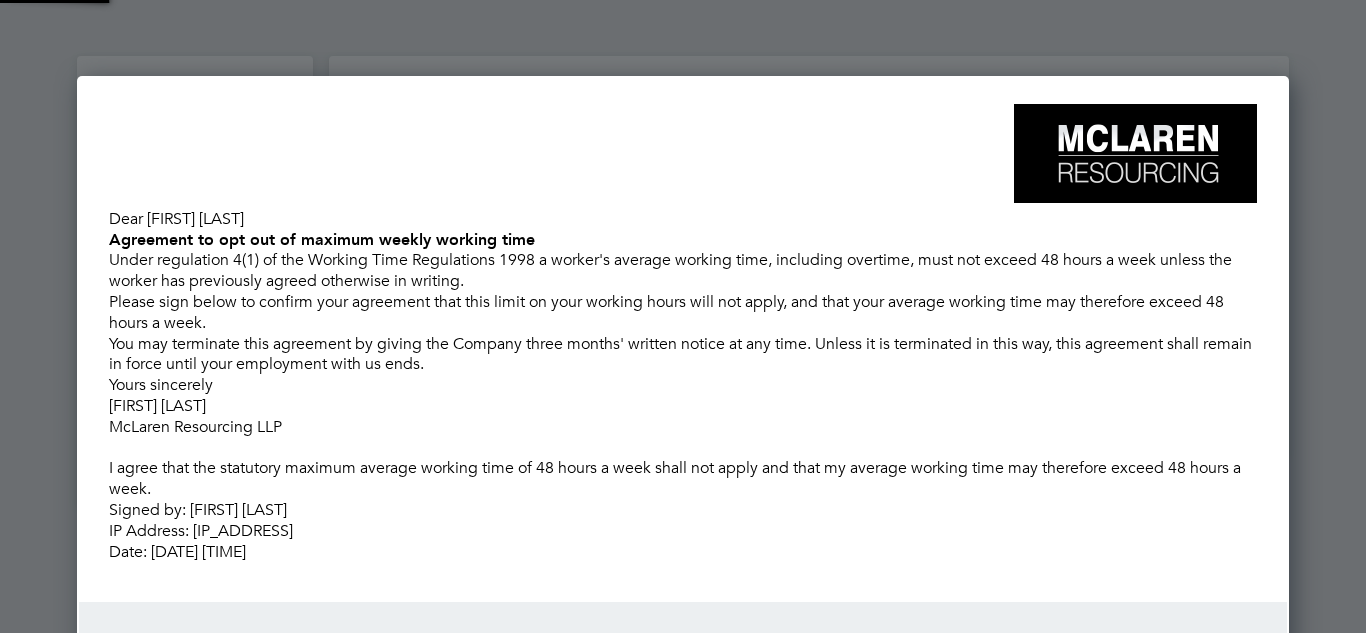 scroll, scrollTop: 10, scrollLeft: 10, axis: both 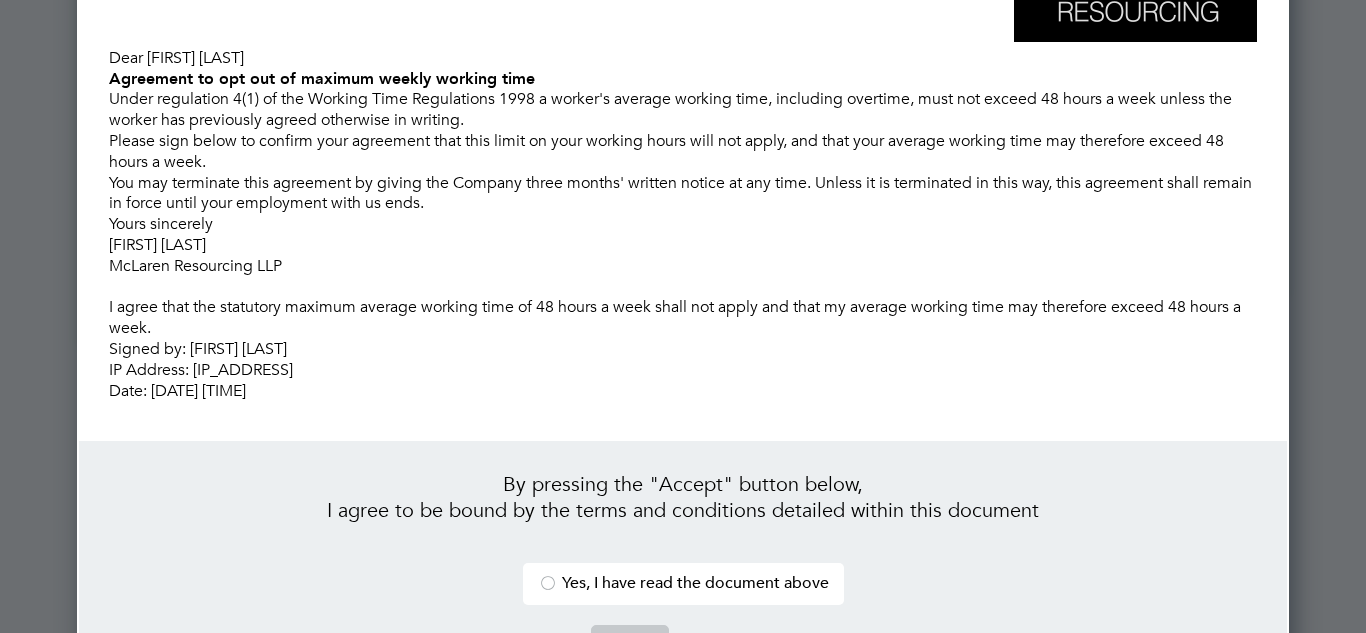 click on "Yes, I have read the document above" at bounding box center (683, 583) 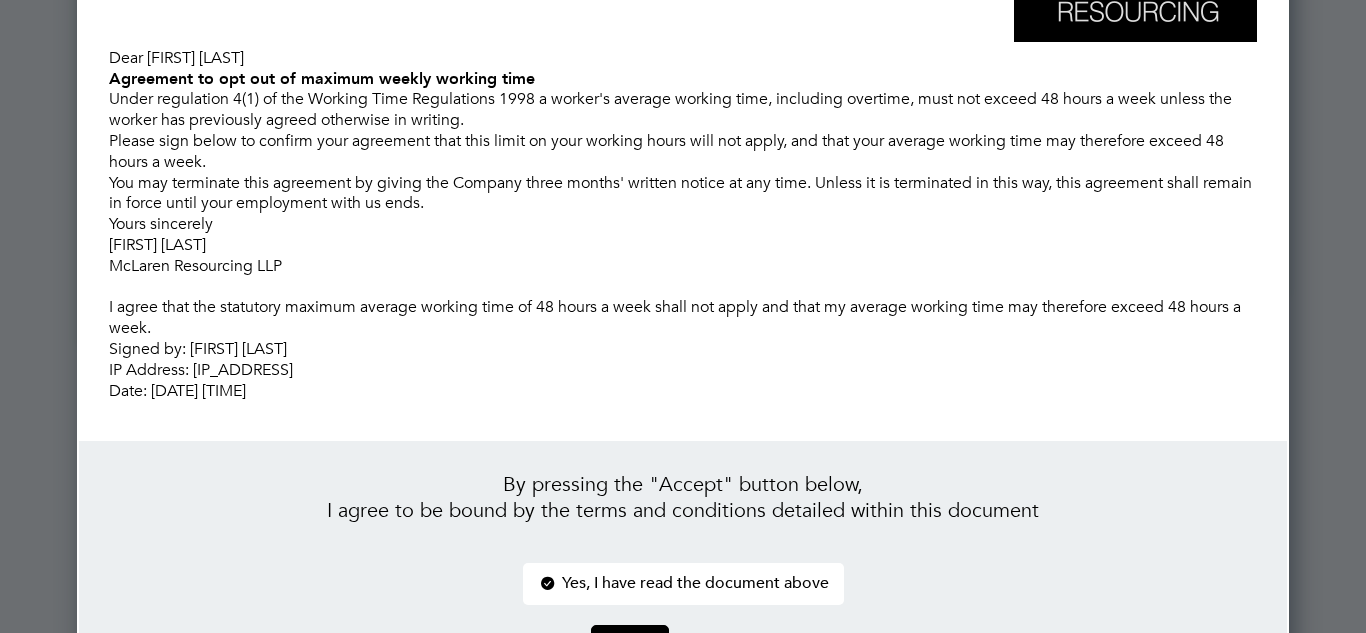 click on "Accept  or  cancel" at bounding box center [683, 651] 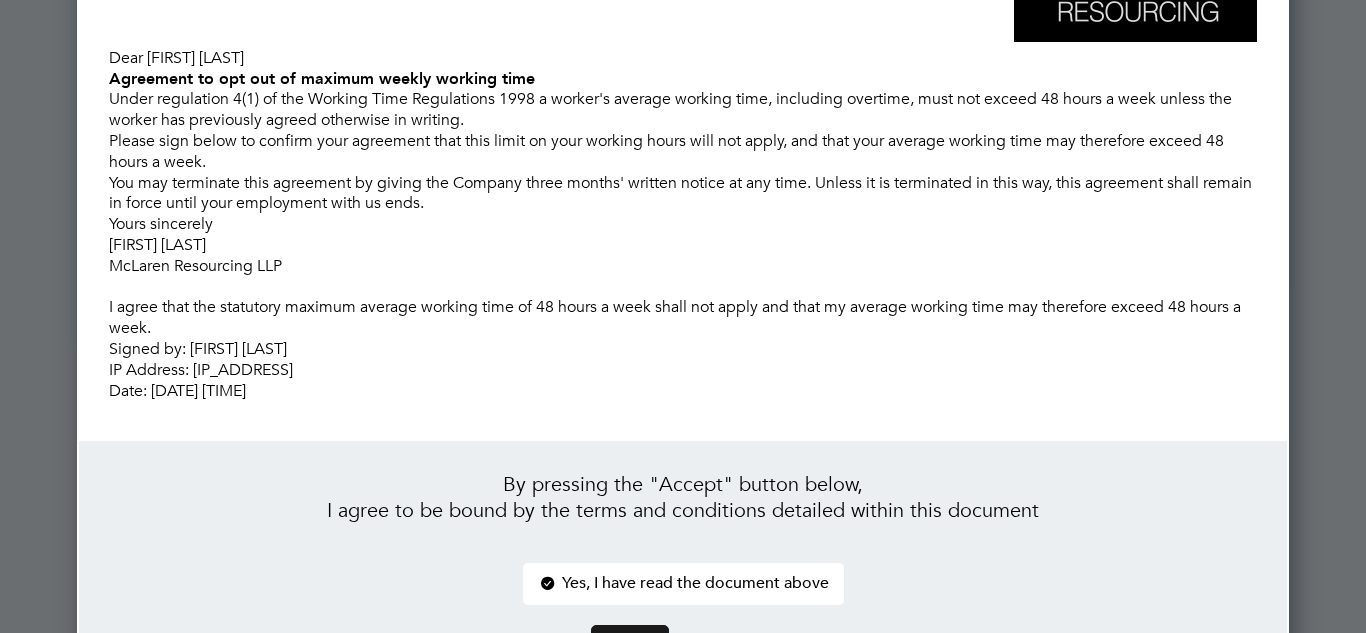 click on "Accept" at bounding box center [630, 641] 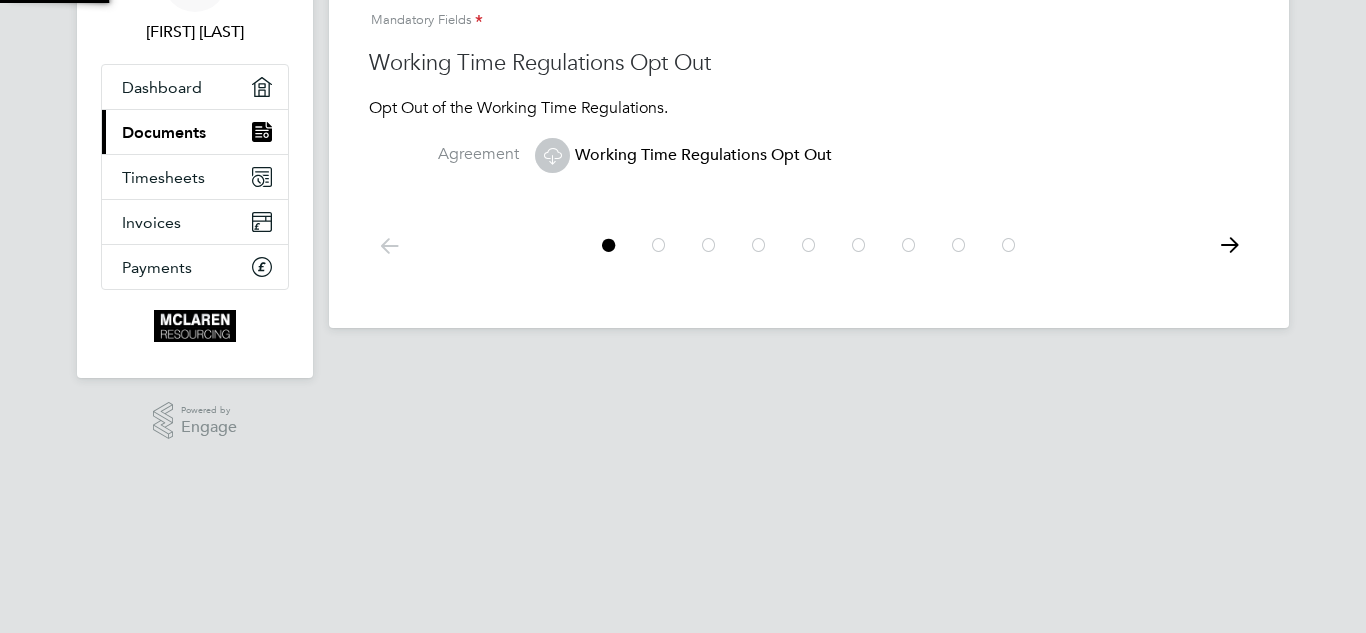 scroll, scrollTop: 0, scrollLeft: 0, axis: both 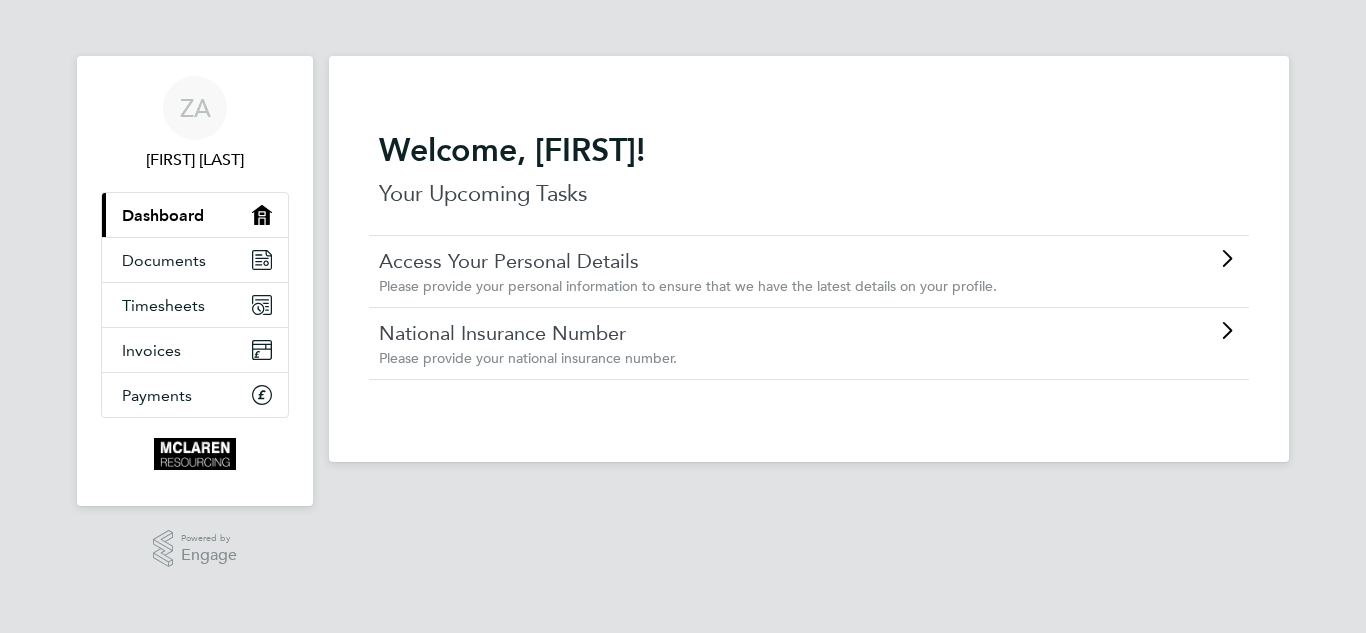 click on "Please provide your national insurance number." 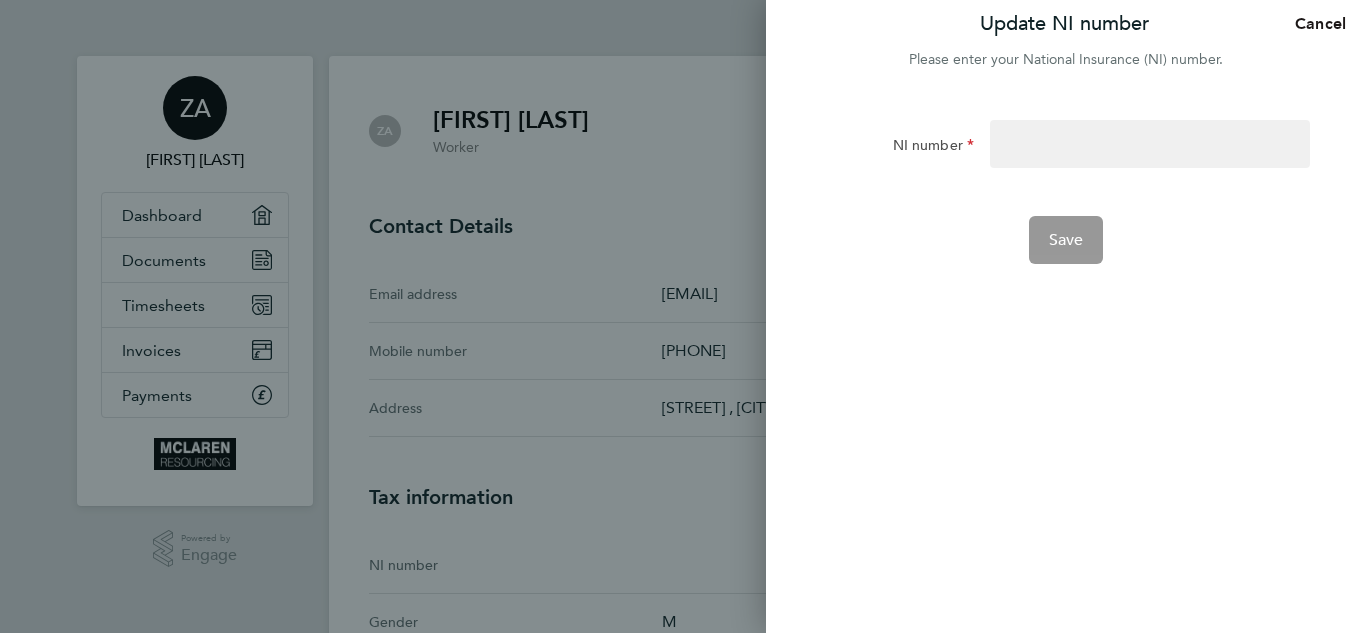 click on "Cancel" 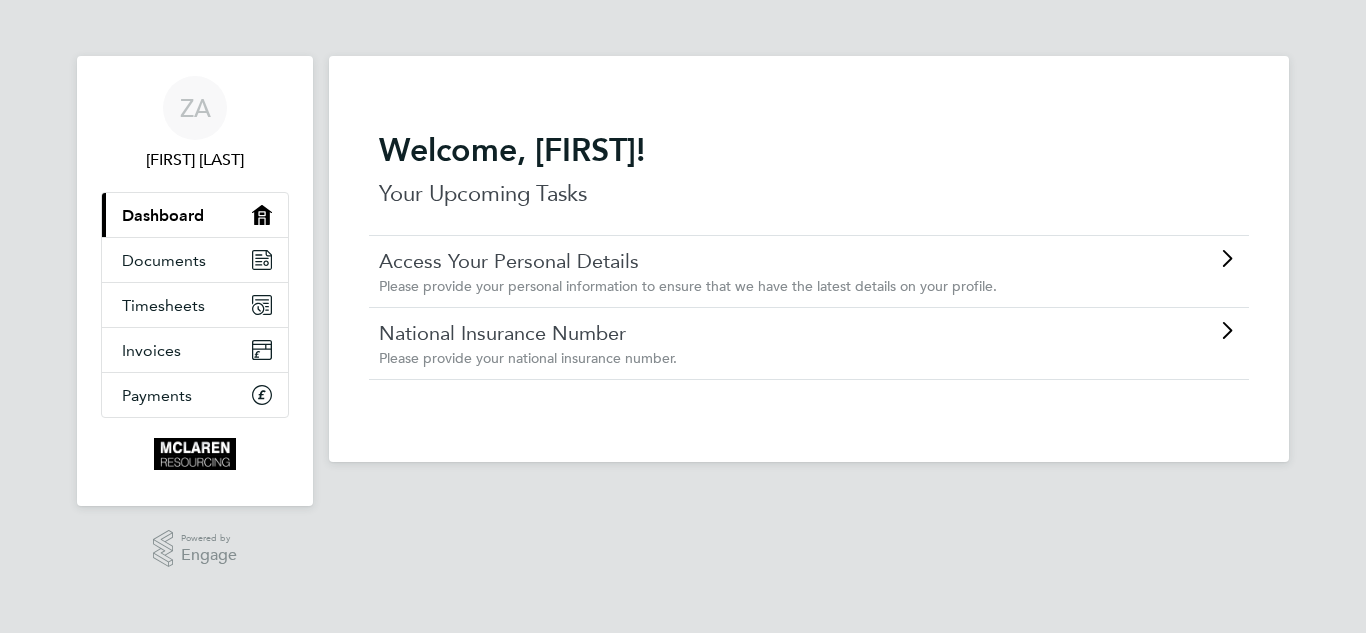click on "Access Your Personal Details" 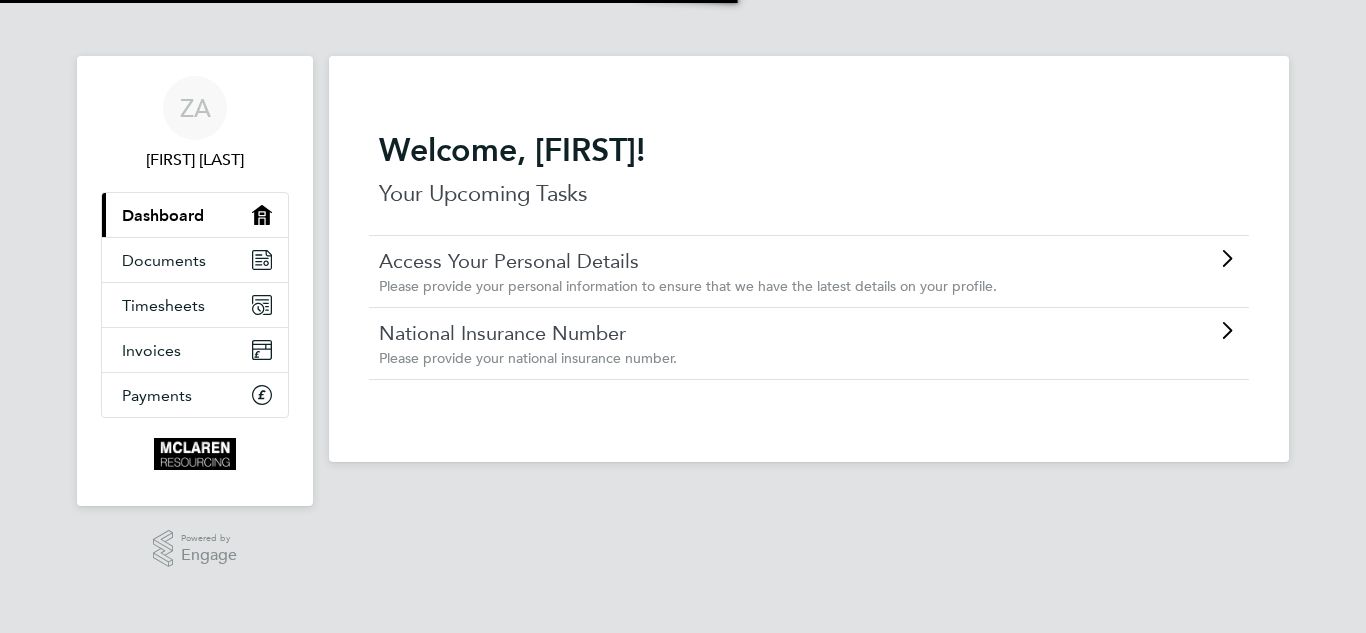 scroll, scrollTop: 0, scrollLeft: 0, axis: both 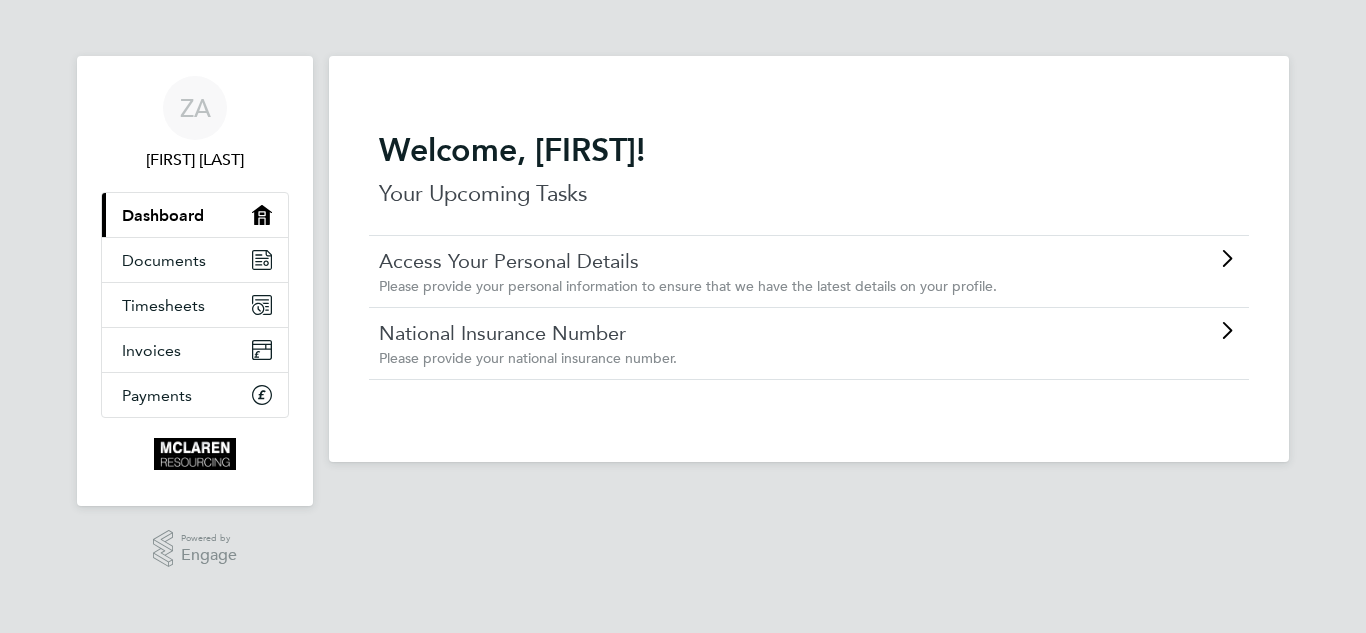 click on "Please provide your personal information to ensure that we have the latest details on your profile." 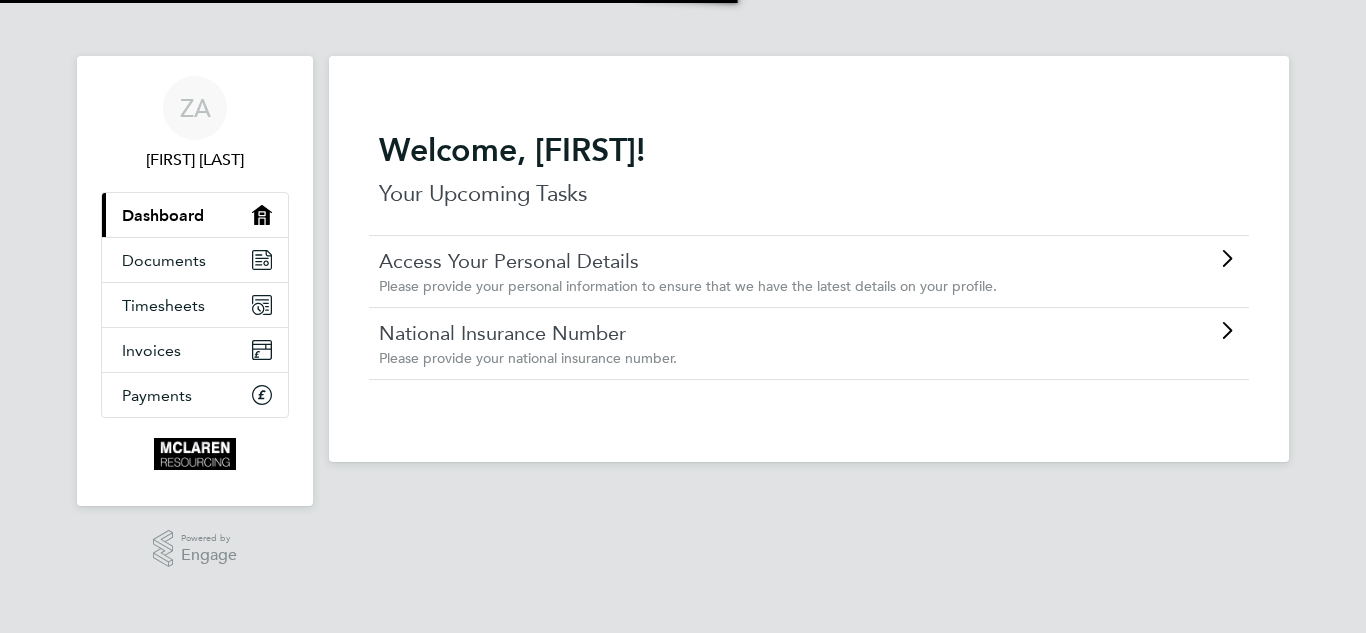 scroll, scrollTop: 0, scrollLeft: 0, axis: both 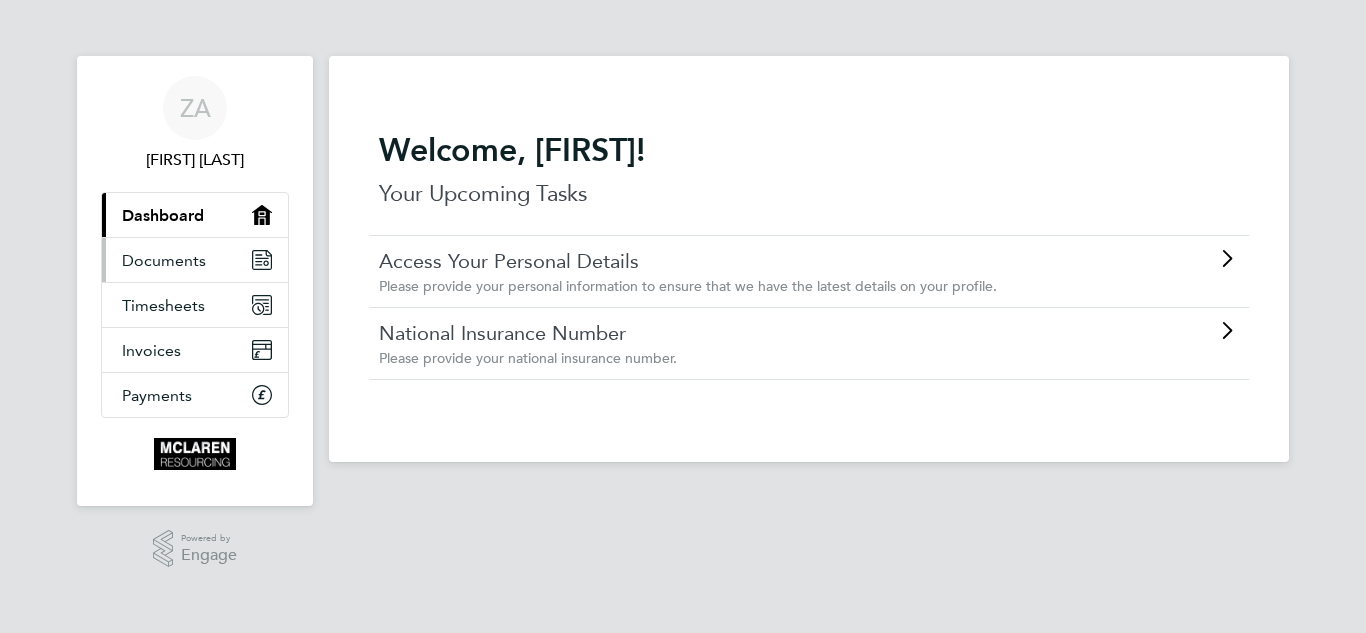 click on "Documents" at bounding box center [164, 260] 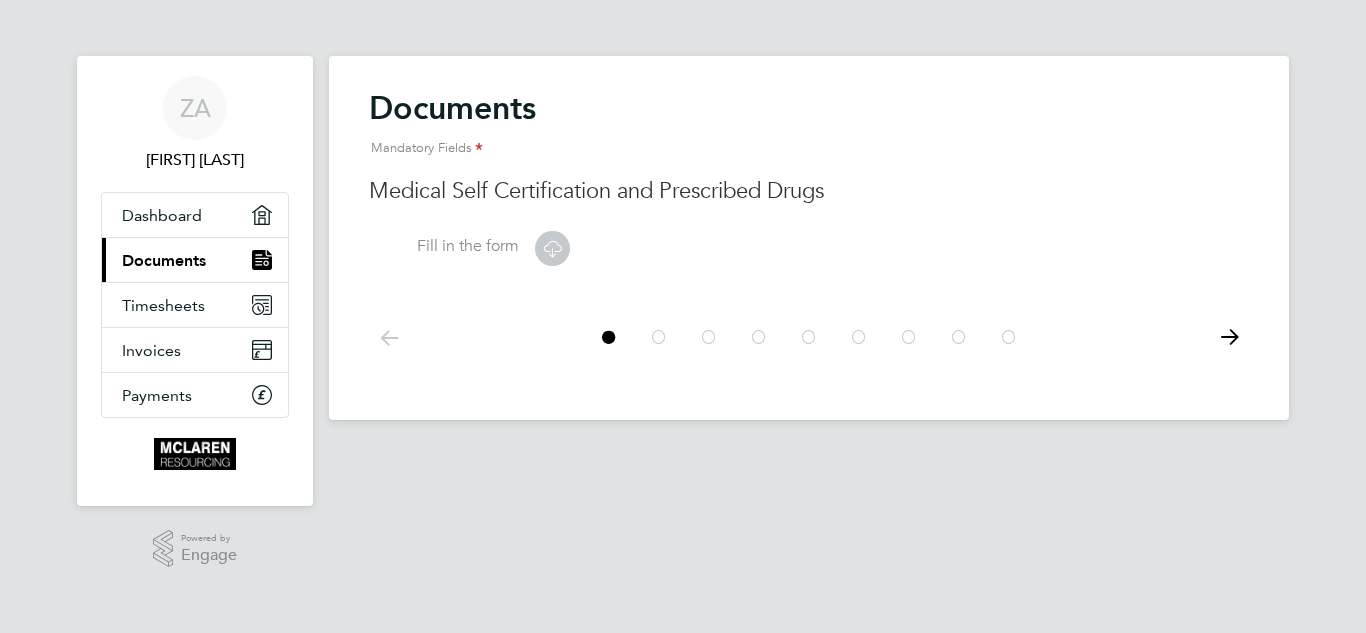 click 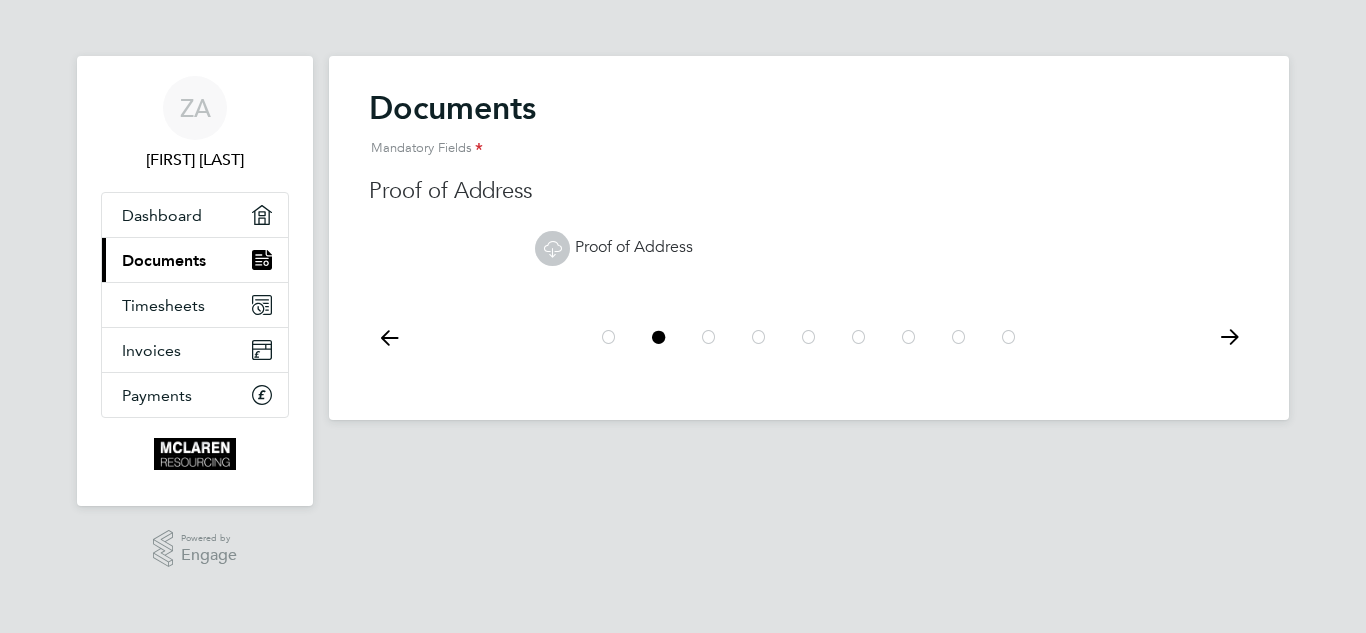 click on "Proof of Address" 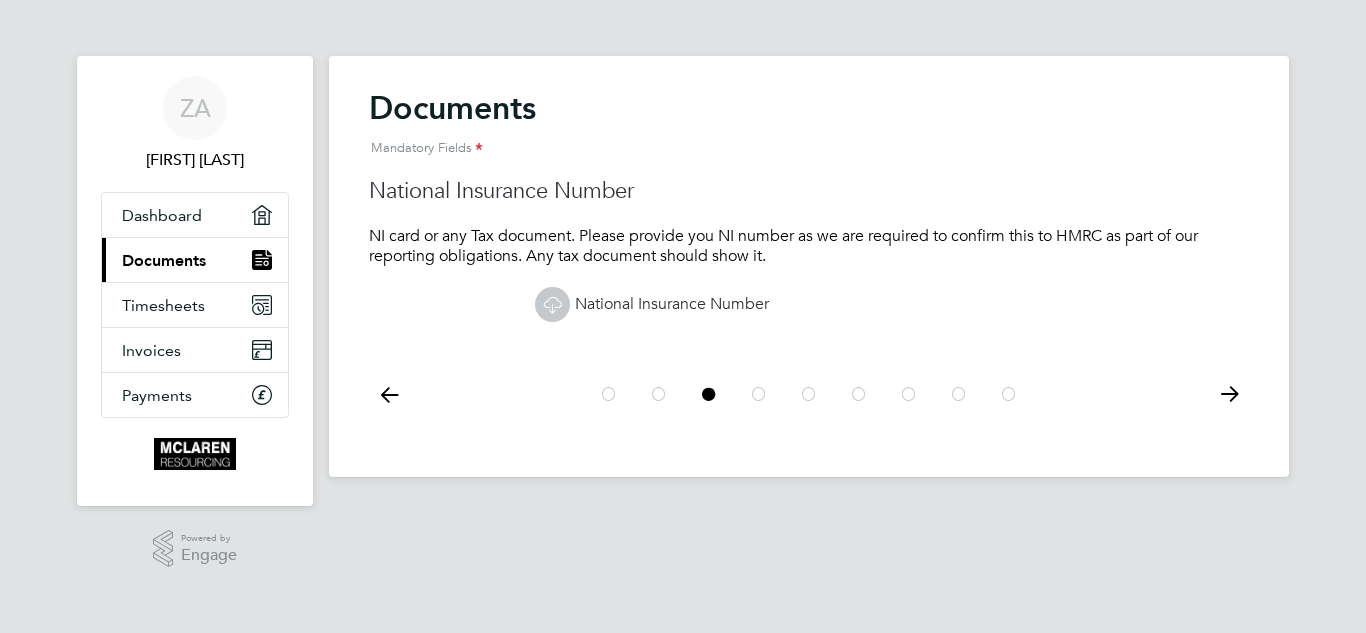 click 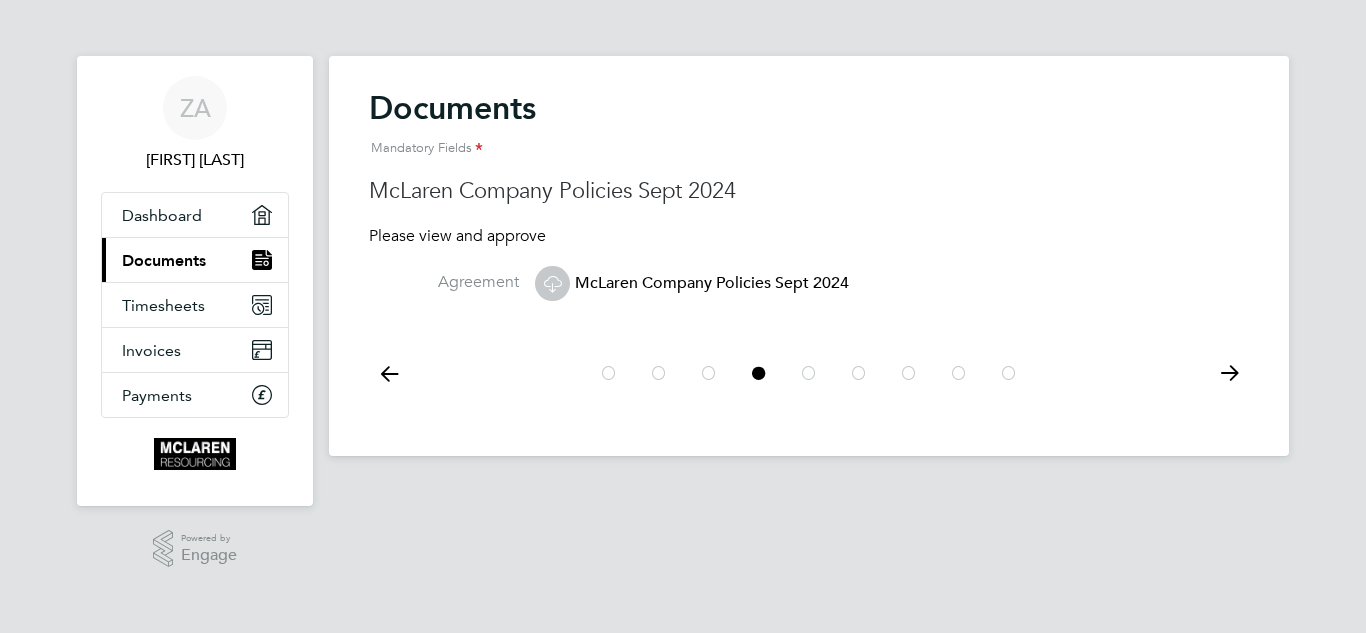 click on "McLaren Company Policies Sept 2024" 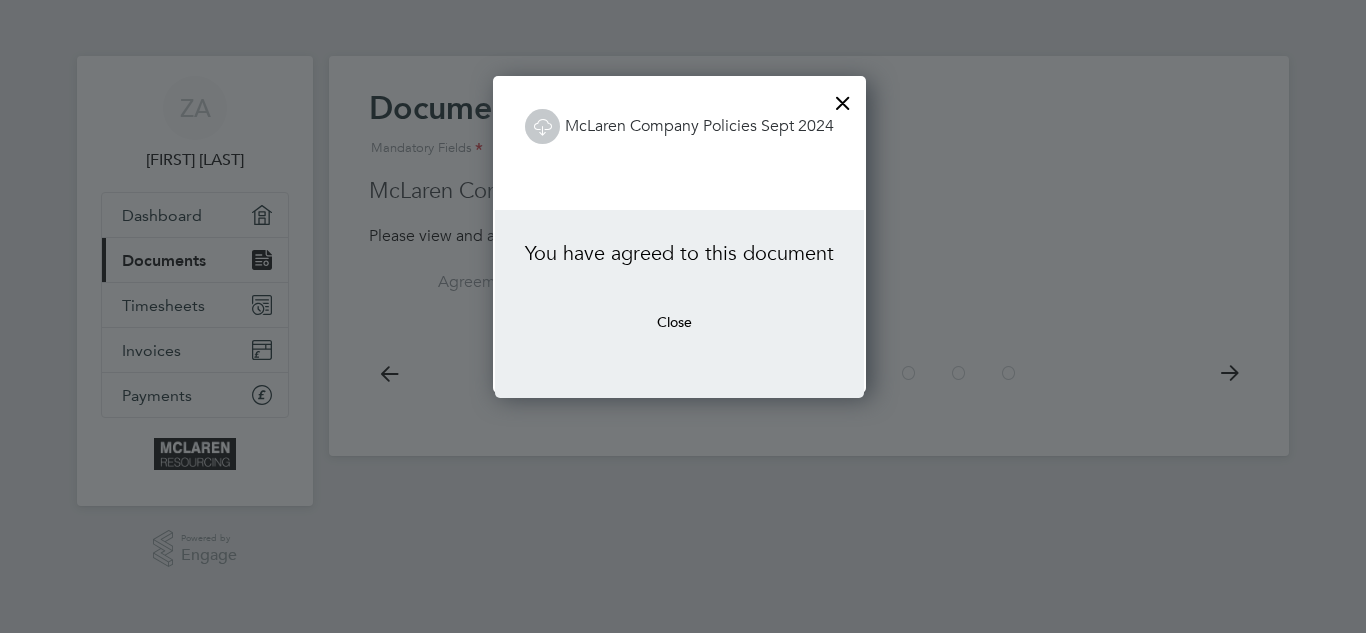 scroll, scrollTop: 10, scrollLeft: 10, axis: both 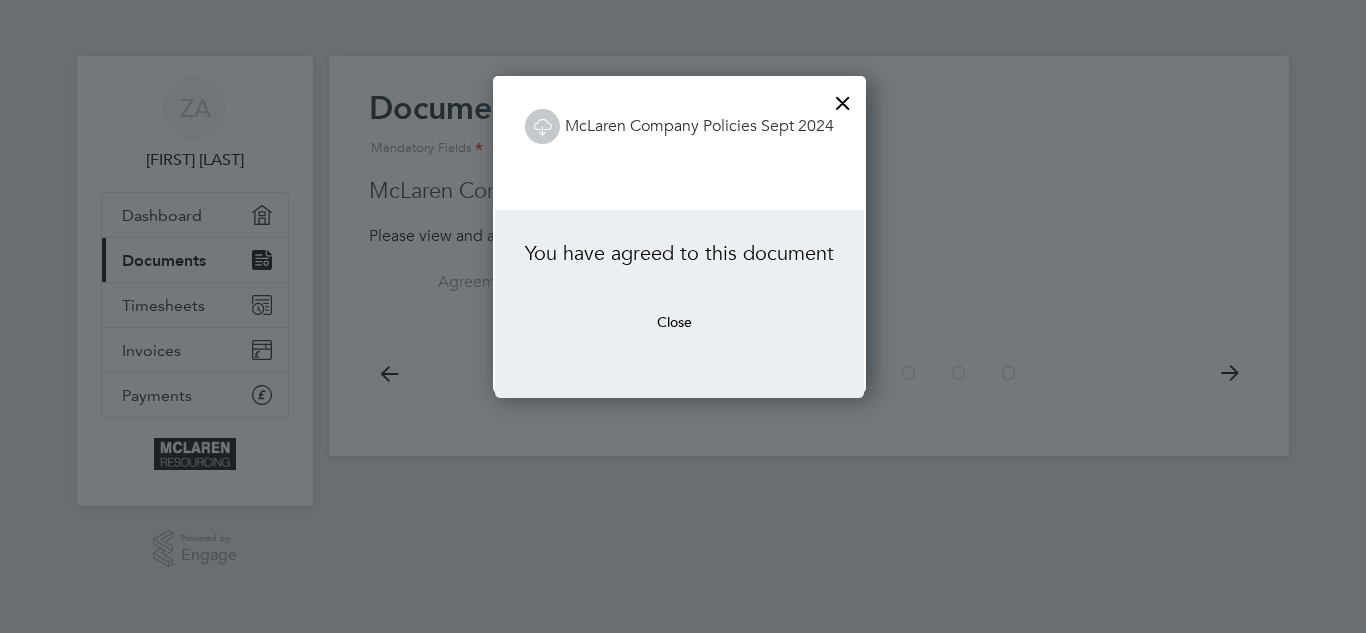 drag, startPoint x: 662, startPoint y: 333, endPoint x: 714, endPoint y: 333, distance: 52 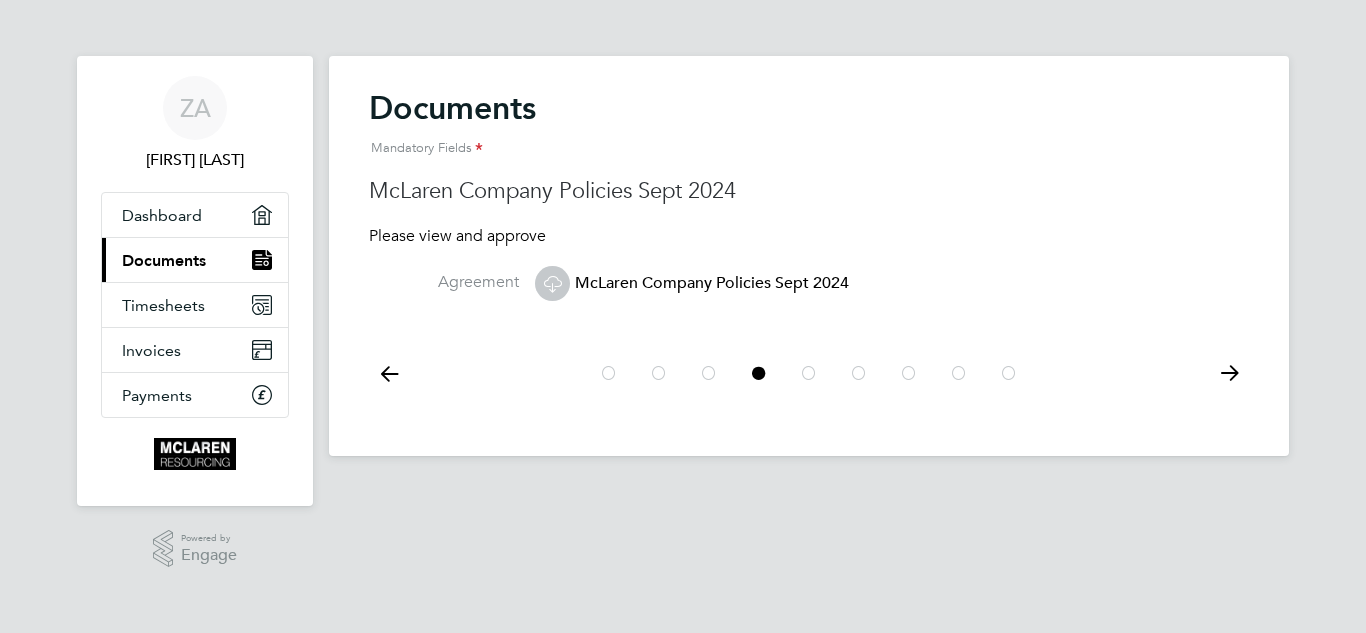 click 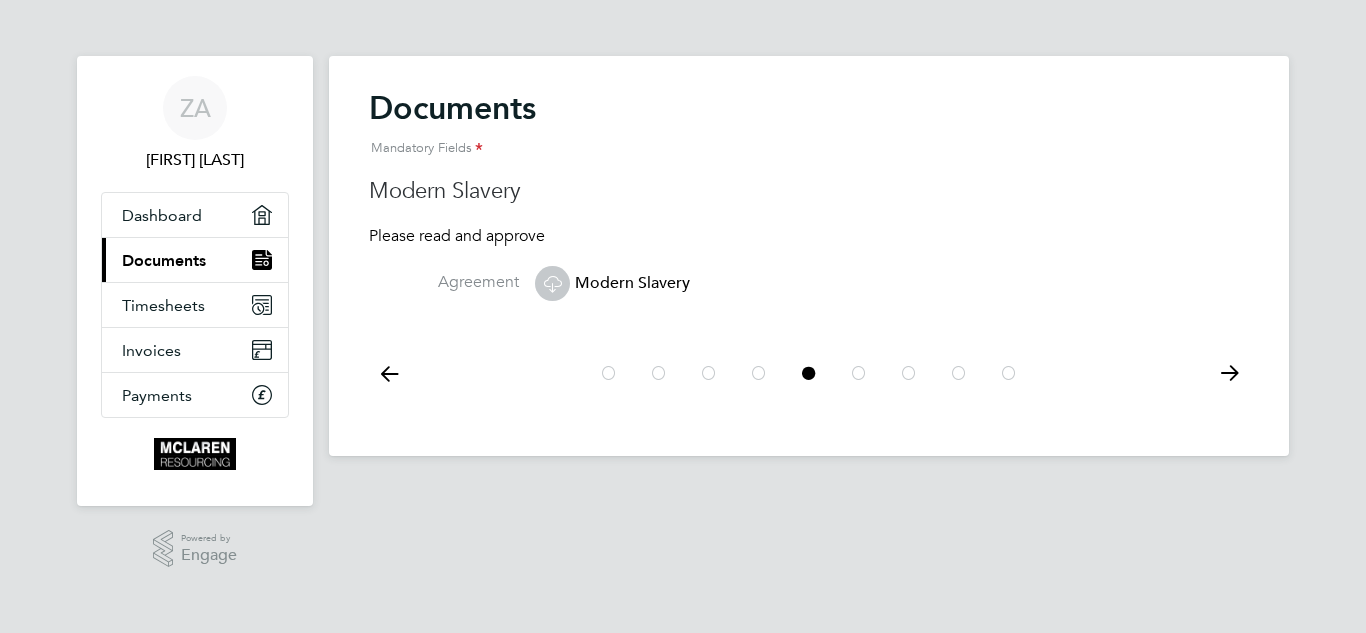 click 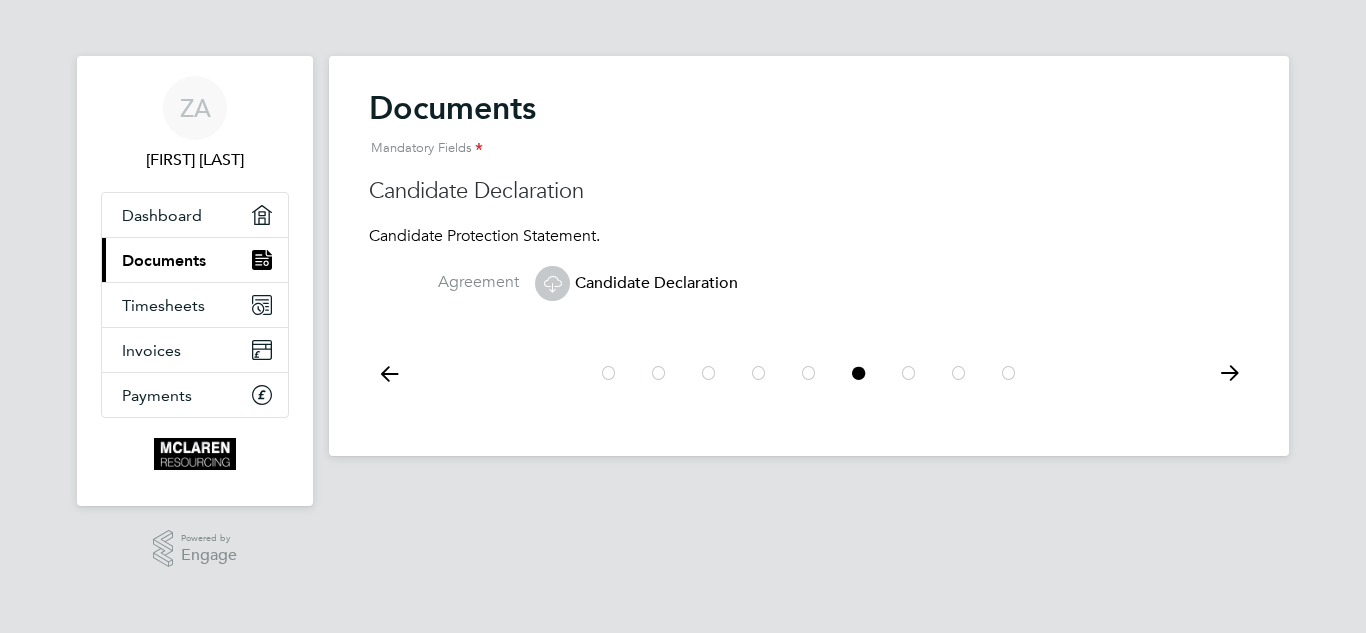 click on "Agreement    Candidate Declaration" 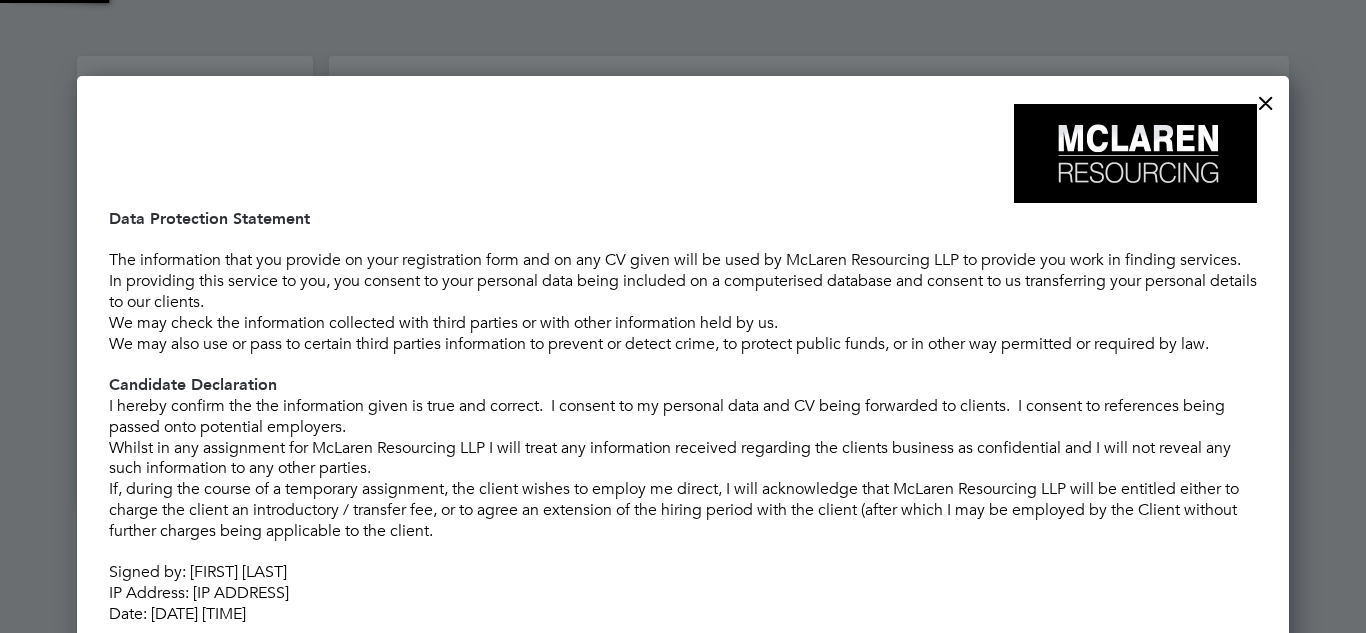 scroll, scrollTop: 10, scrollLeft: 10, axis: both 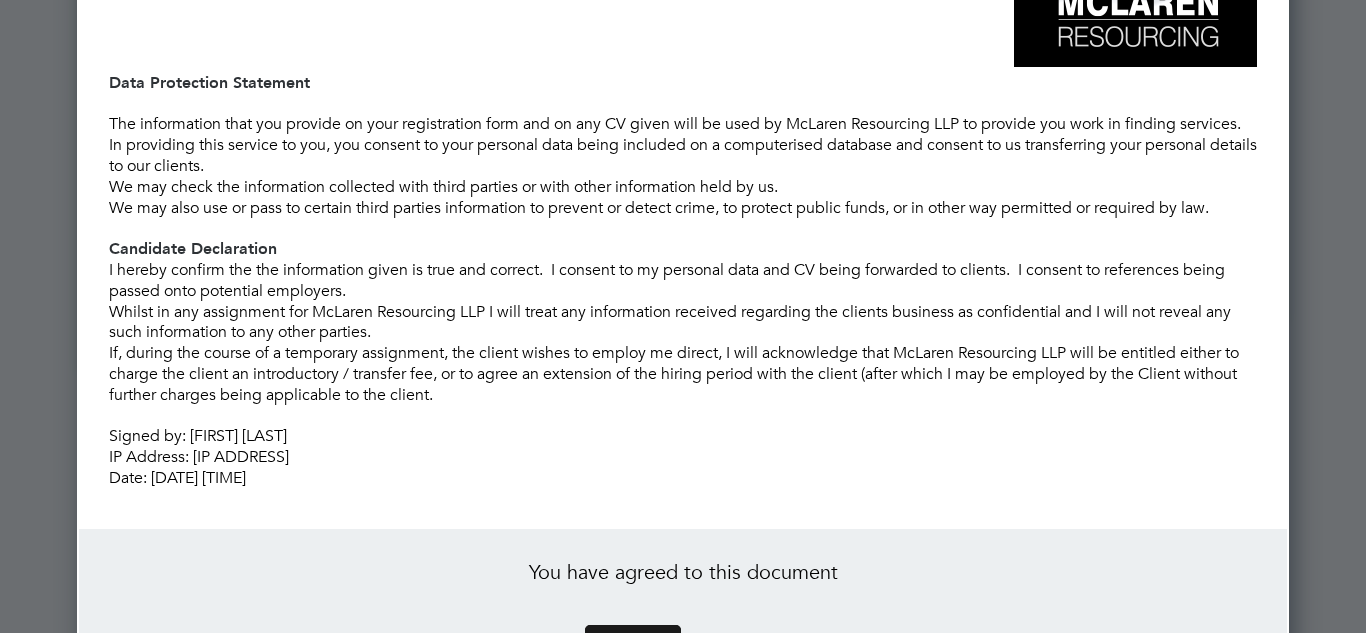 click on "Download" at bounding box center [633, 641] 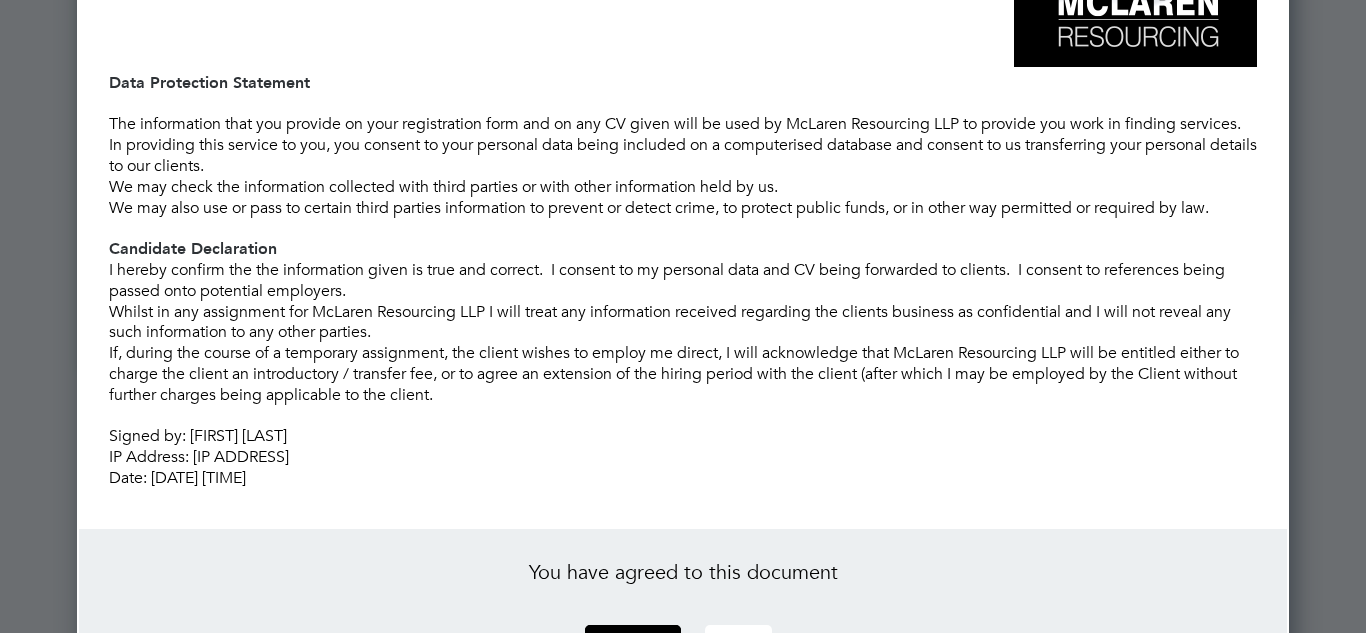 click on "Close" at bounding box center [738, 641] 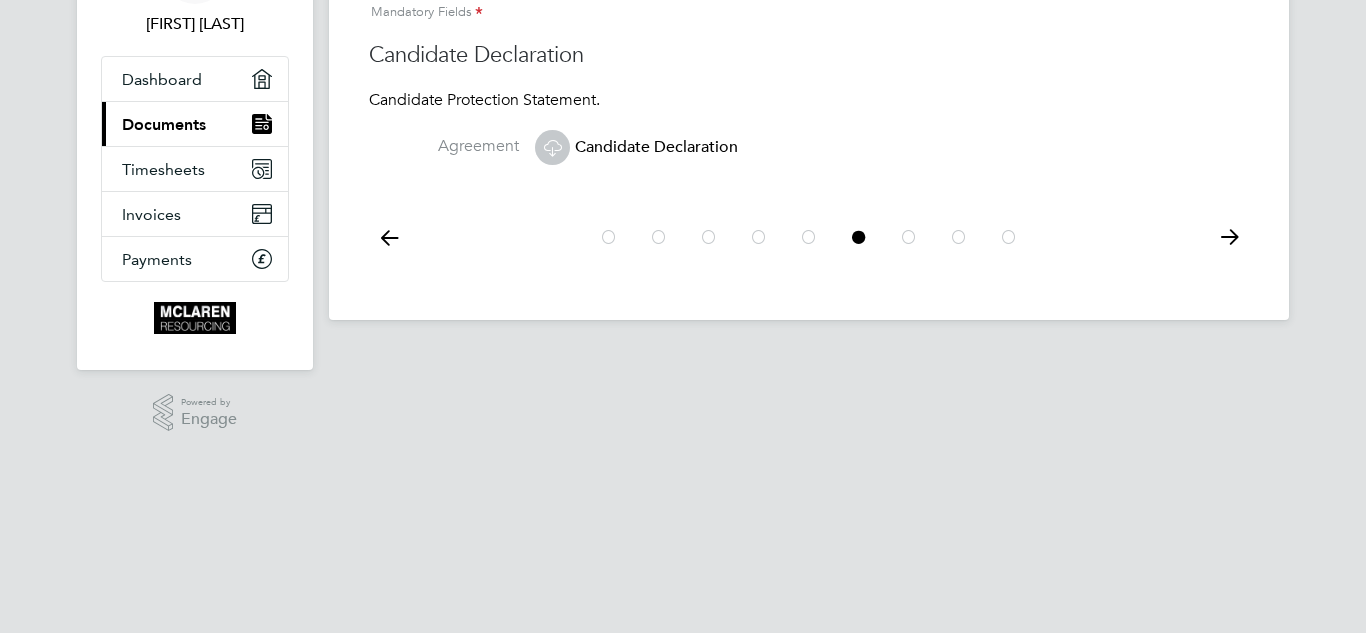 scroll, scrollTop: 0, scrollLeft: 0, axis: both 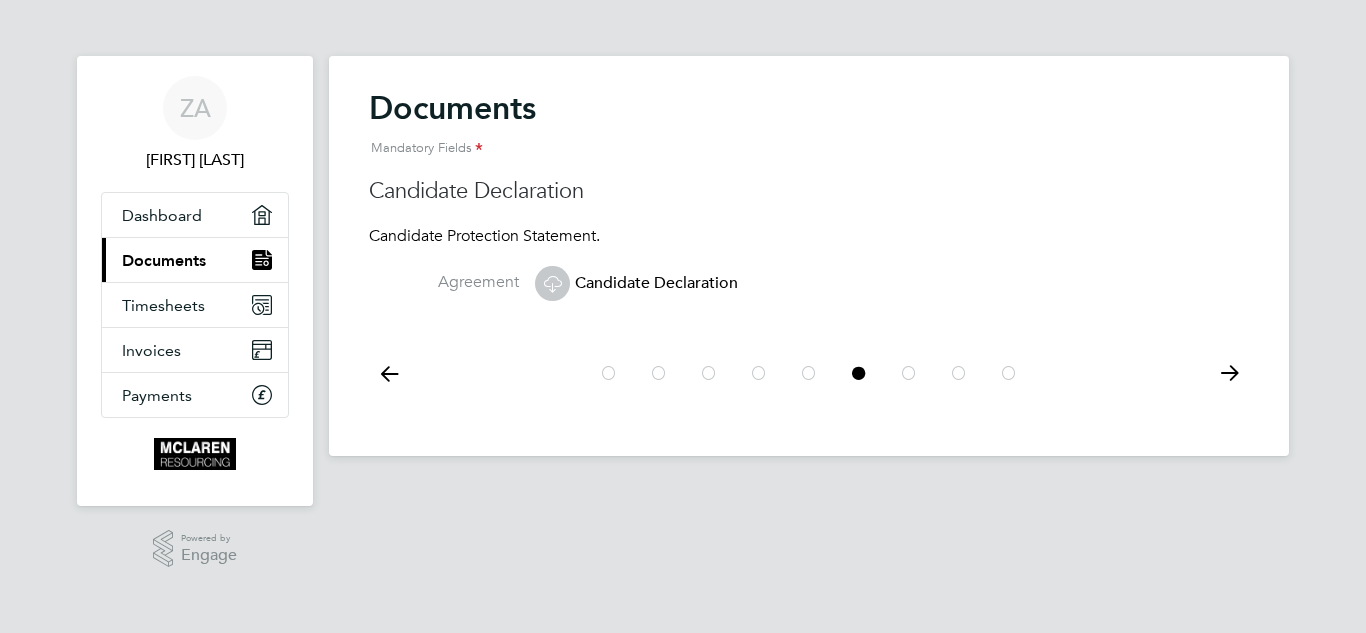 click 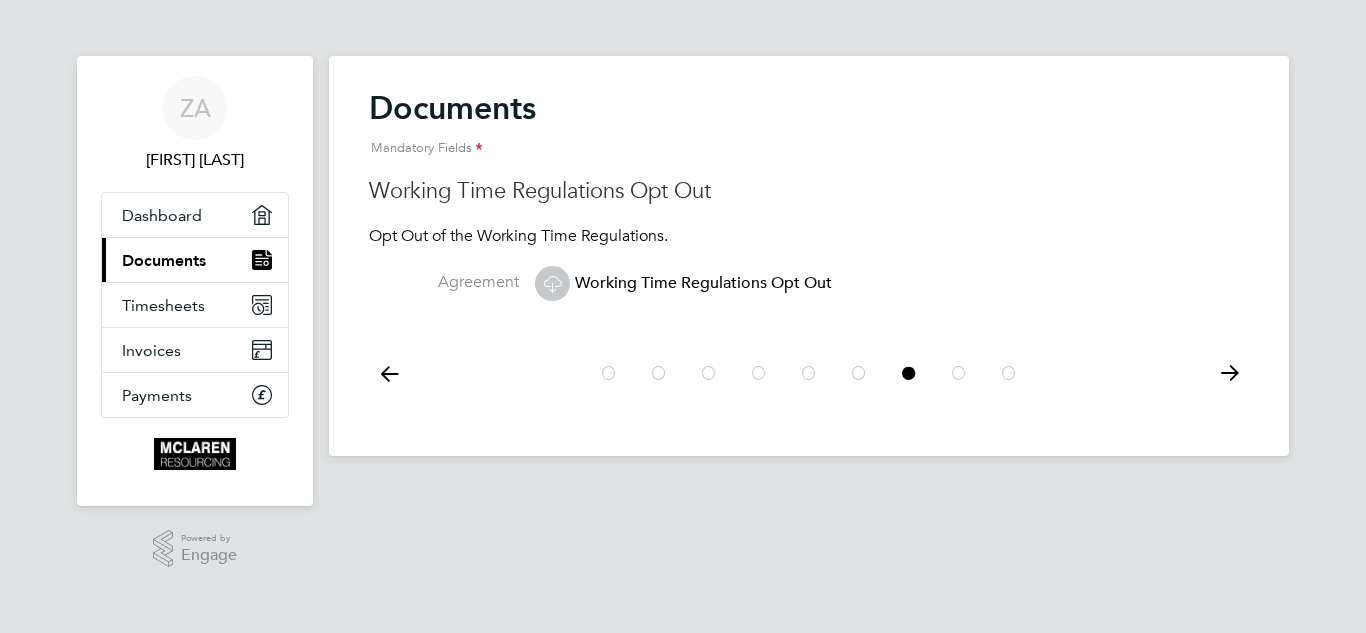 click on "Working Time Regulations Opt Out" 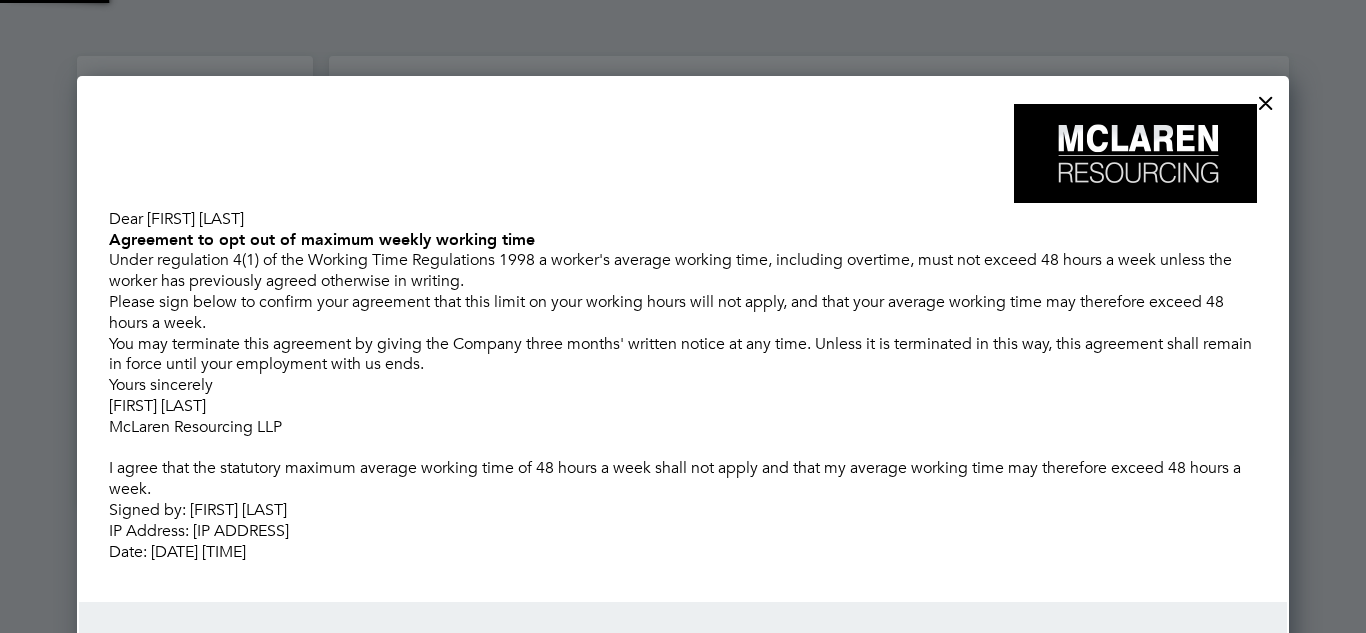 scroll, scrollTop: 10, scrollLeft: 10, axis: both 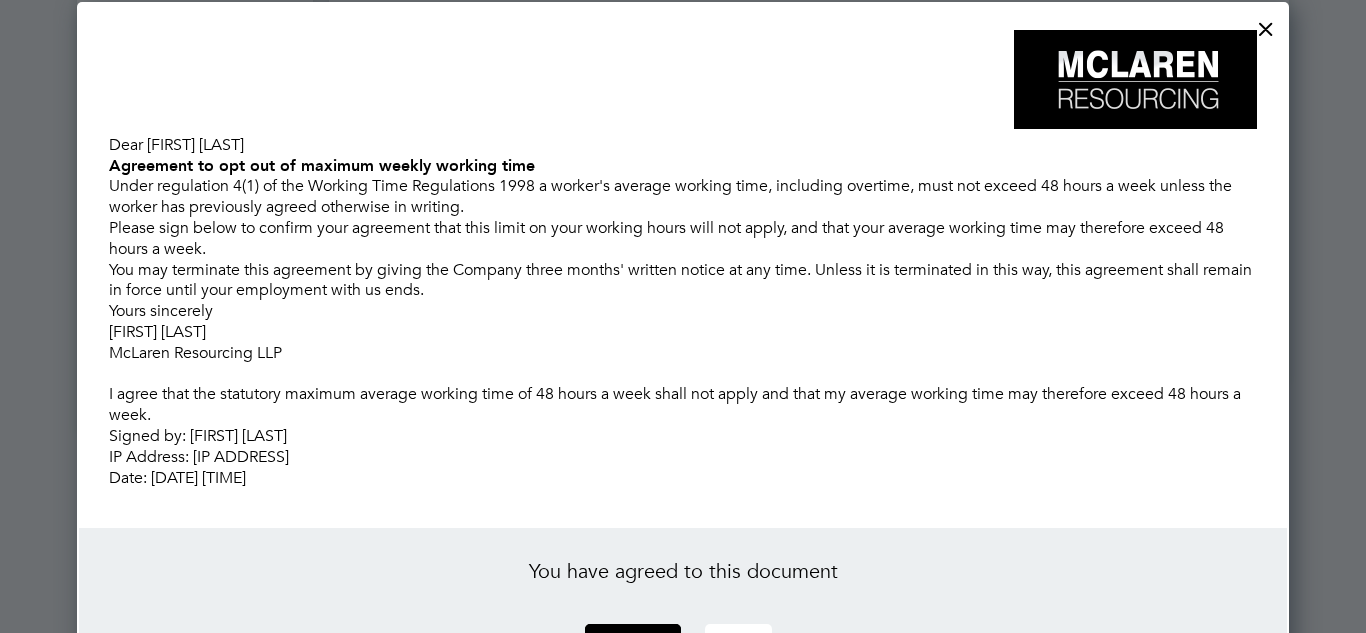 click on "Close" at bounding box center [738, 640] 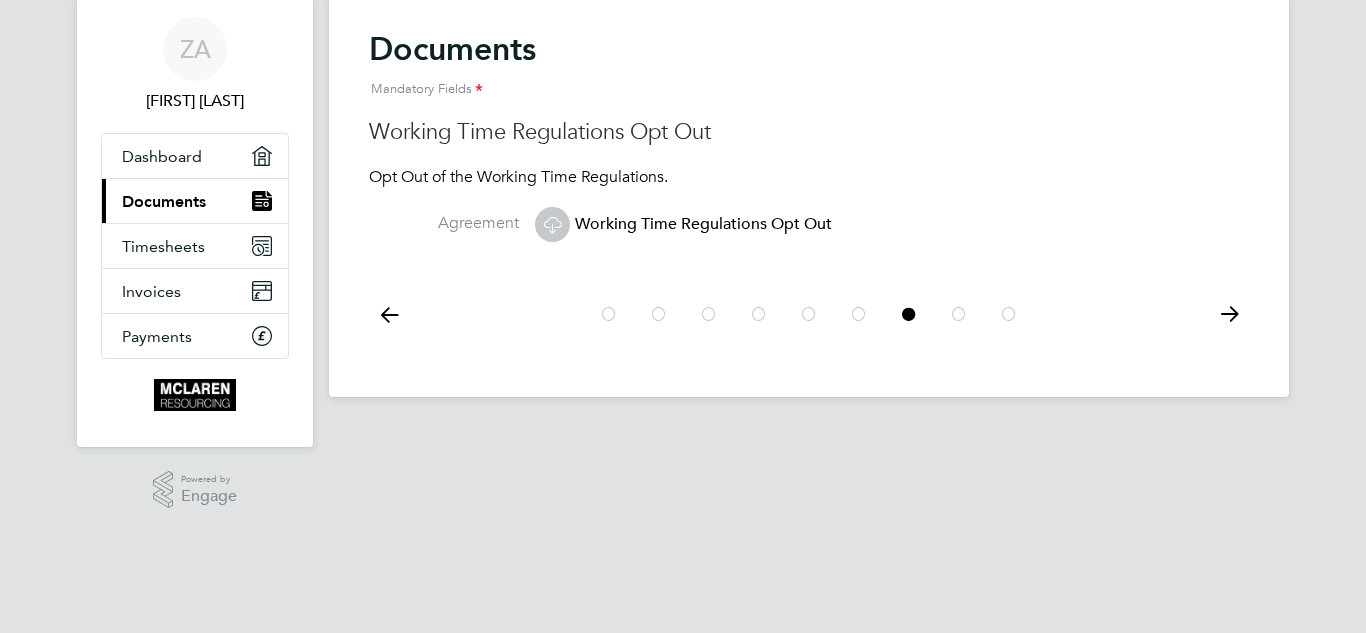 scroll, scrollTop: 0, scrollLeft: 0, axis: both 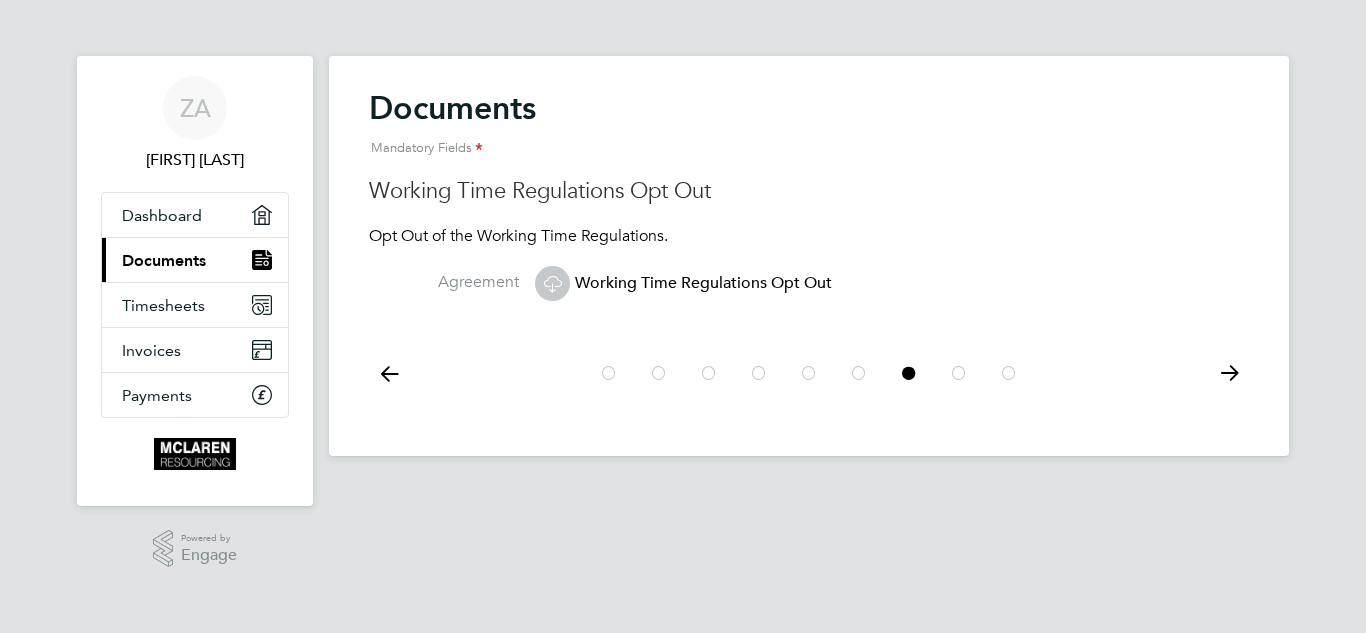 click 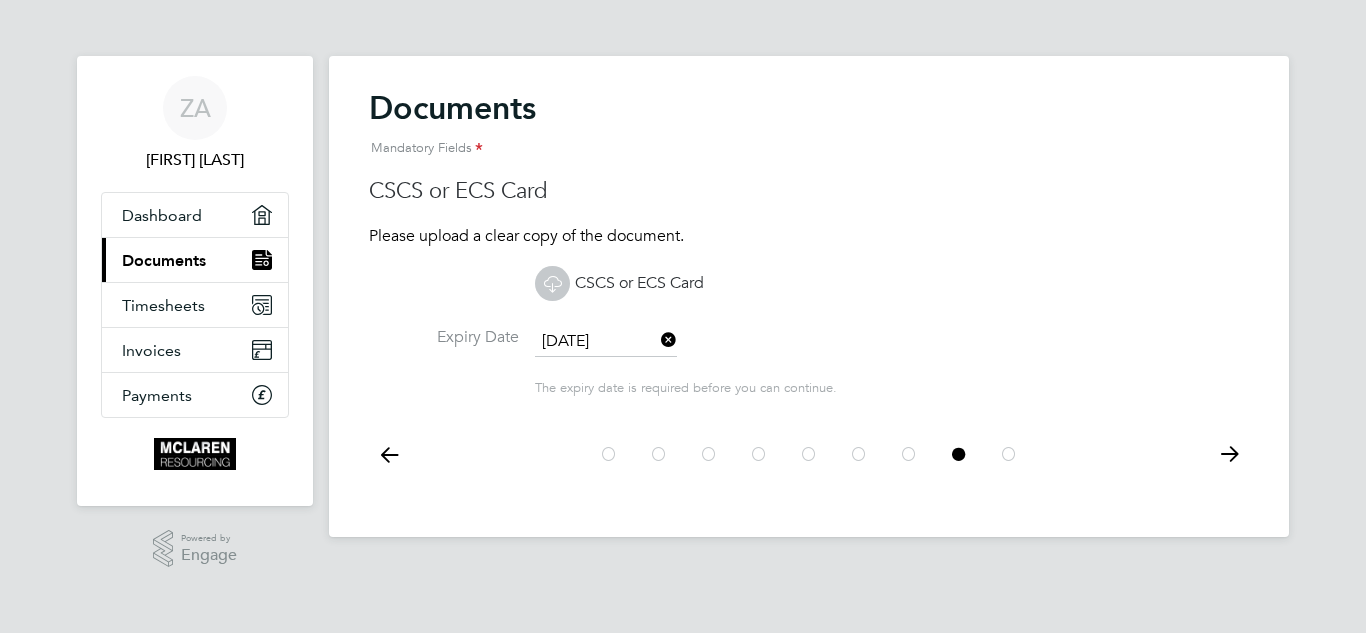 click on "CSCS or ECS Card" 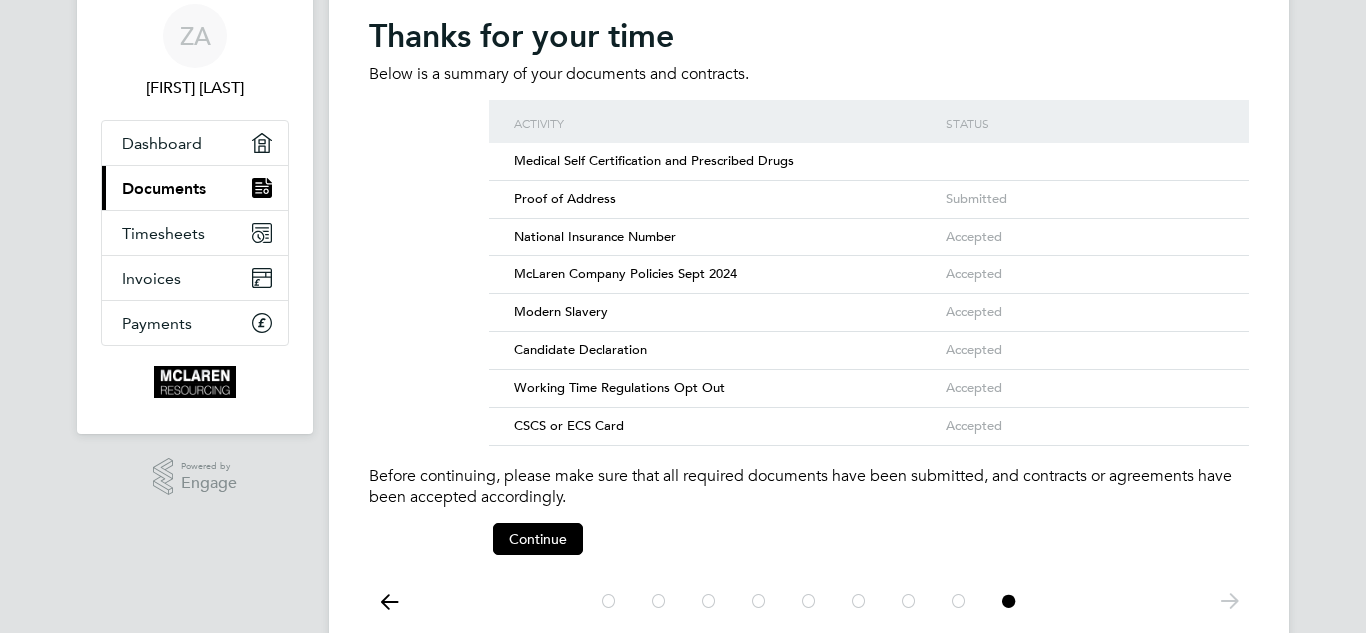 scroll, scrollTop: 155, scrollLeft: 0, axis: vertical 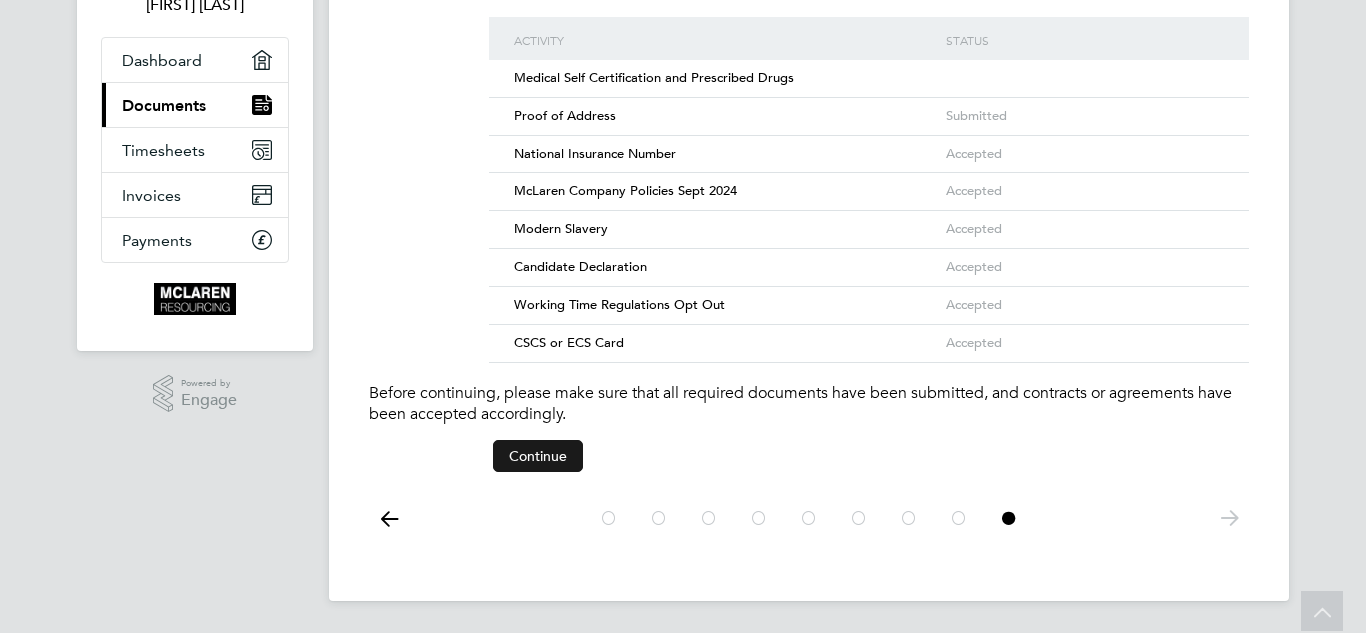 click on "Continue" 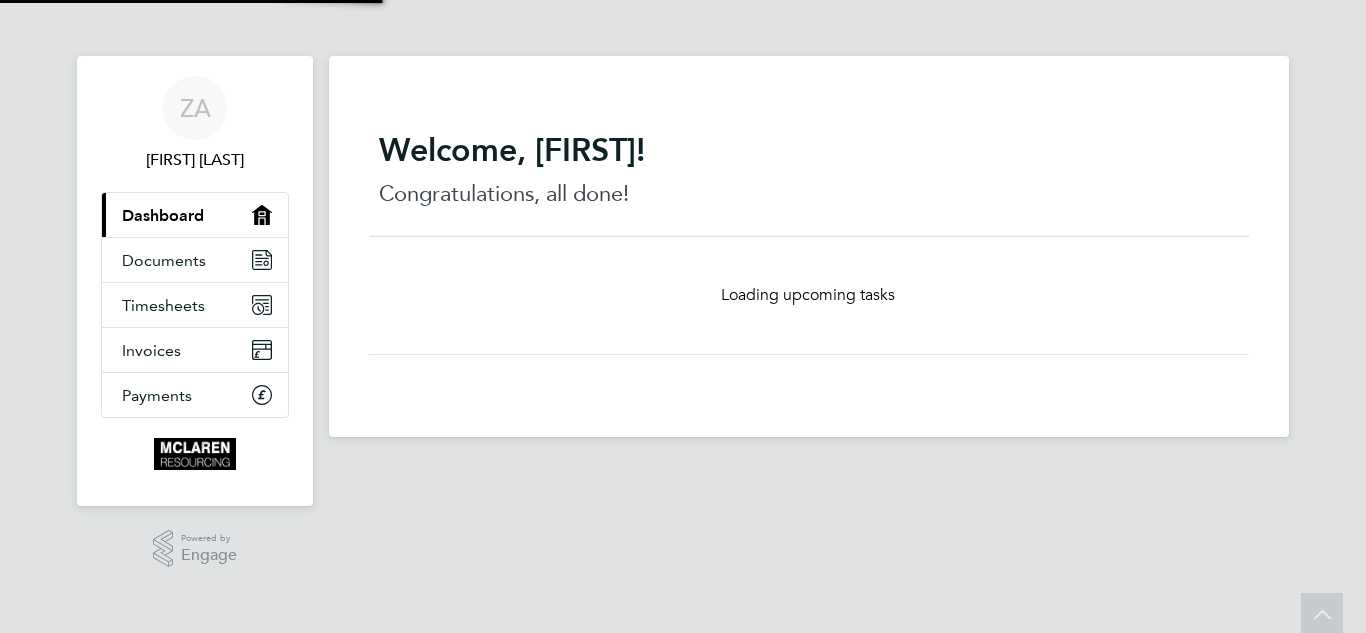 scroll, scrollTop: 0, scrollLeft: 0, axis: both 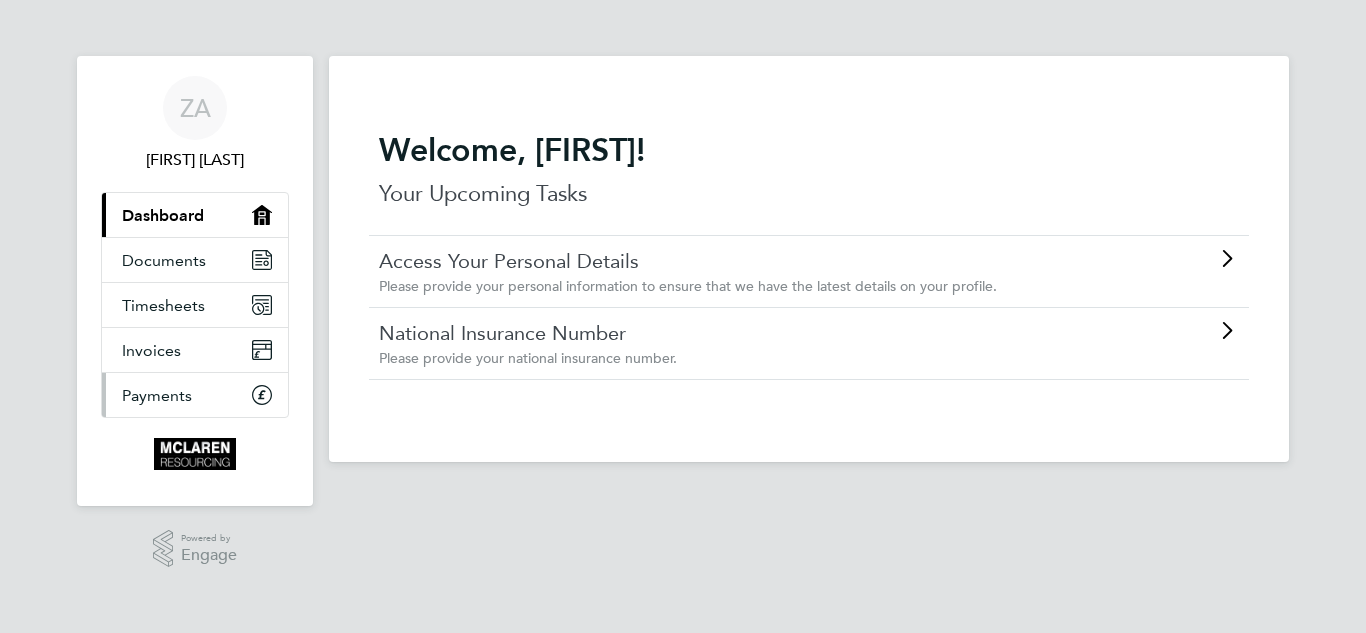 click on "Payments" at bounding box center (157, 395) 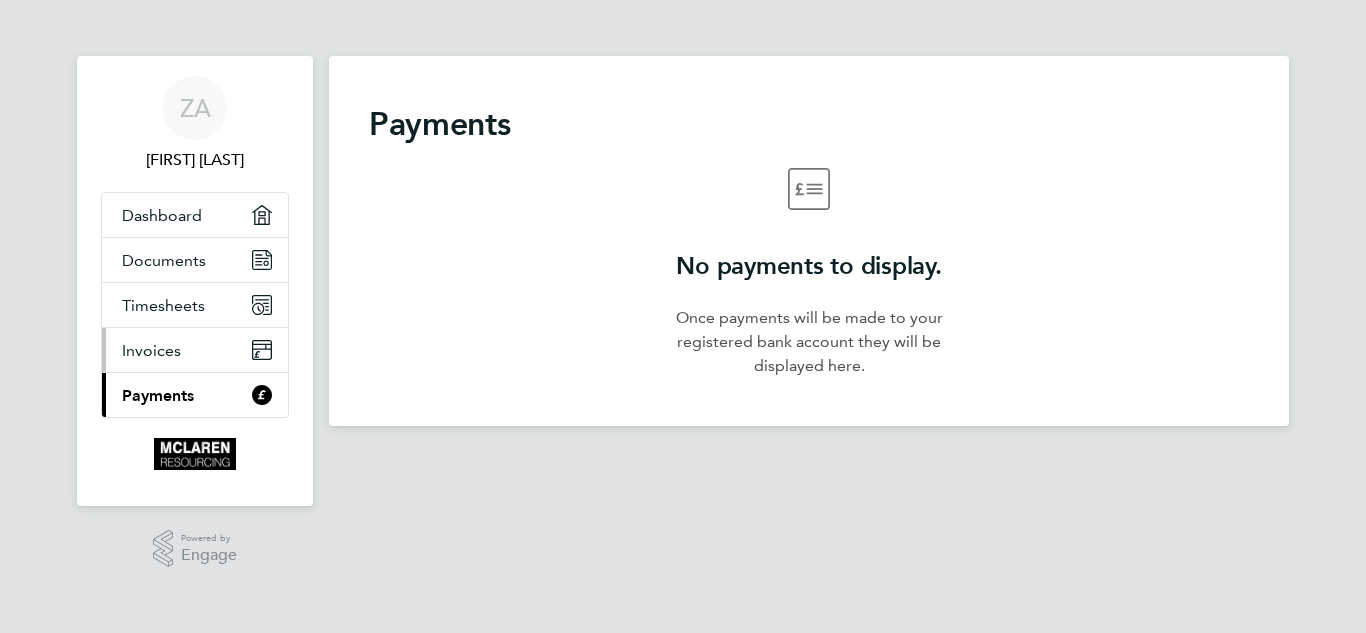 click on "Invoices" at bounding box center (195, 350) 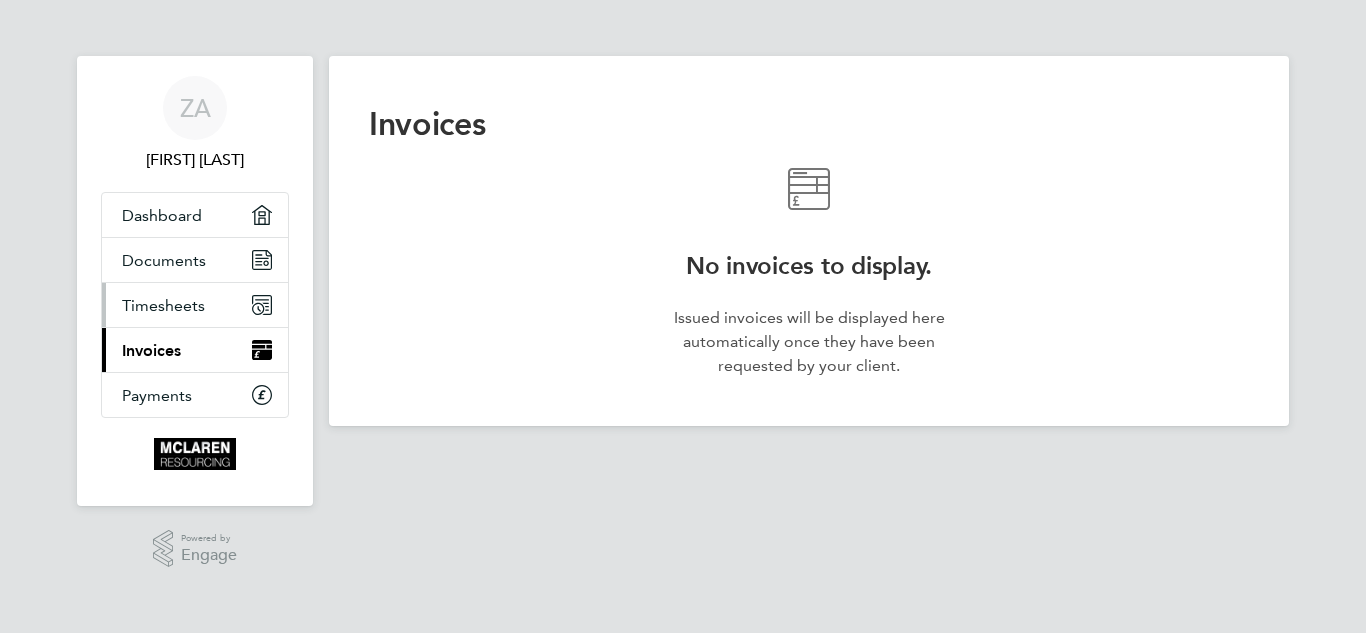 click on "Timesheets" at bounding box center (163, 305) 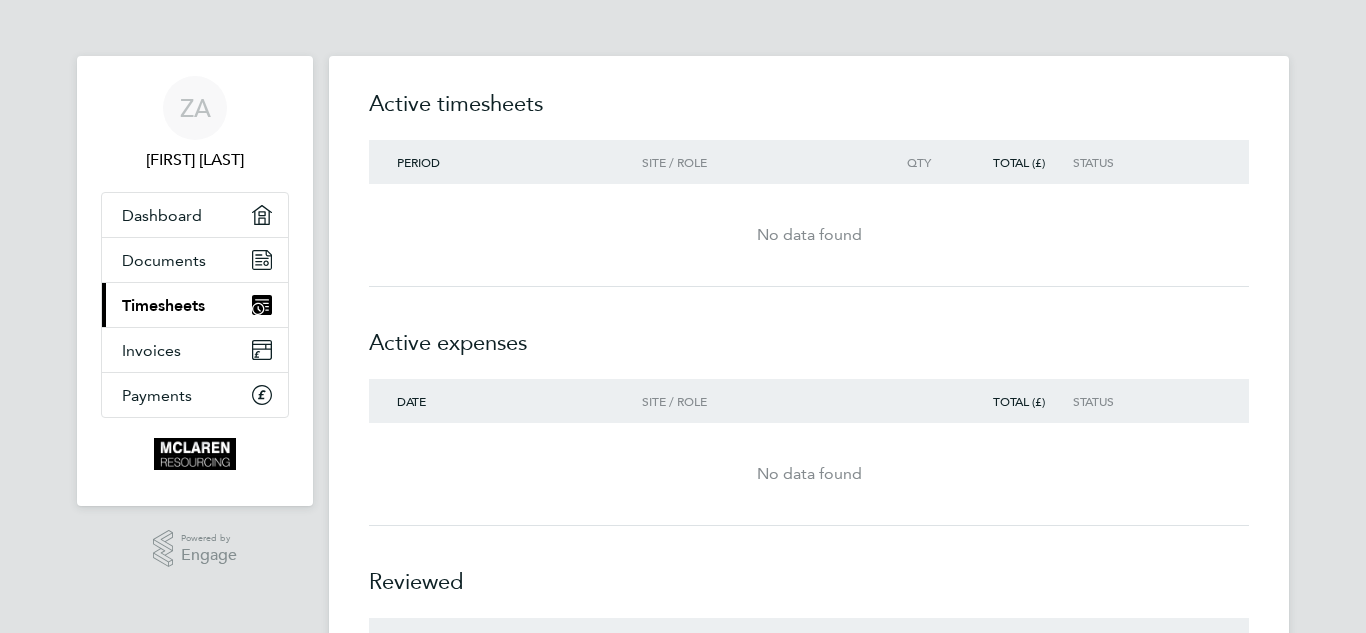 click on "No data found" 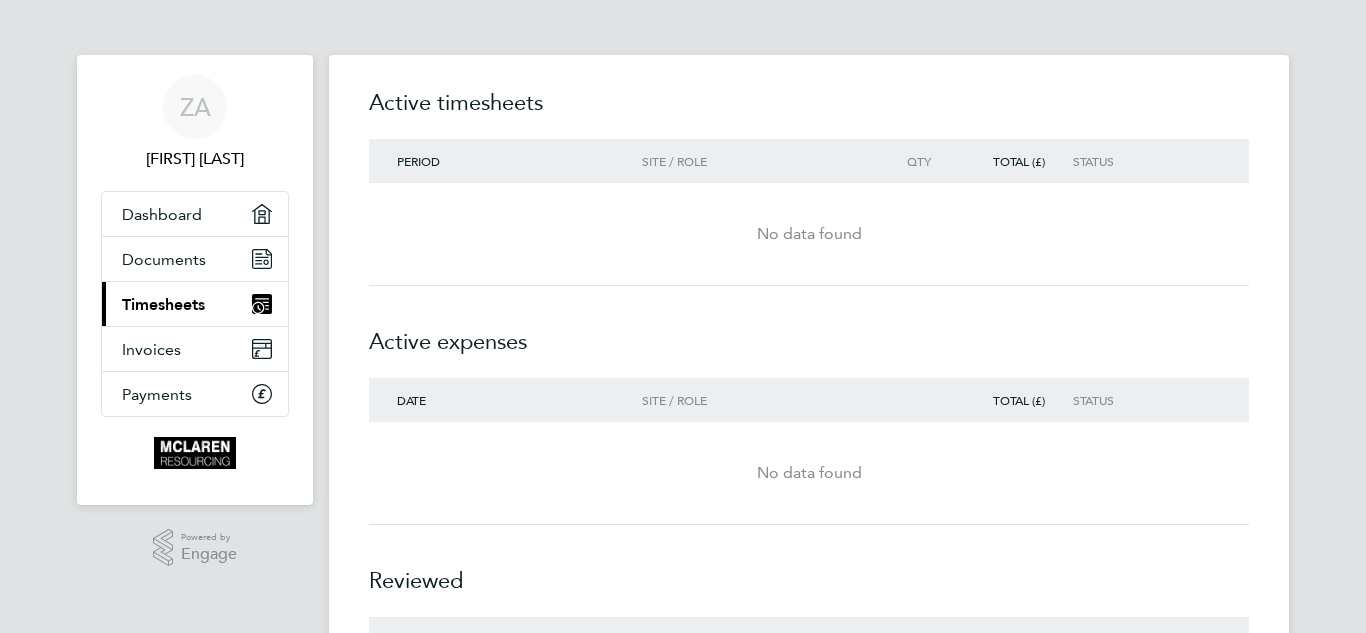 scroll, scrollTop: 0, scrollLeft: 0, axis: both 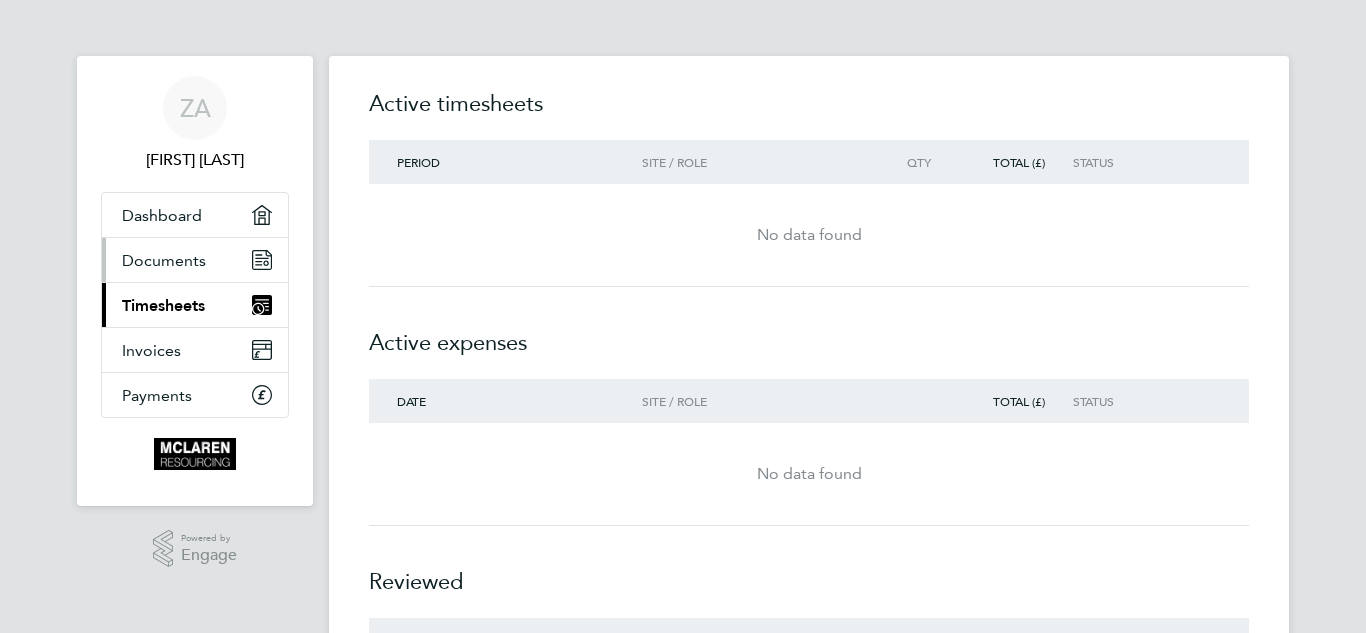 click on "Documents" at bounding box center (164, 260) 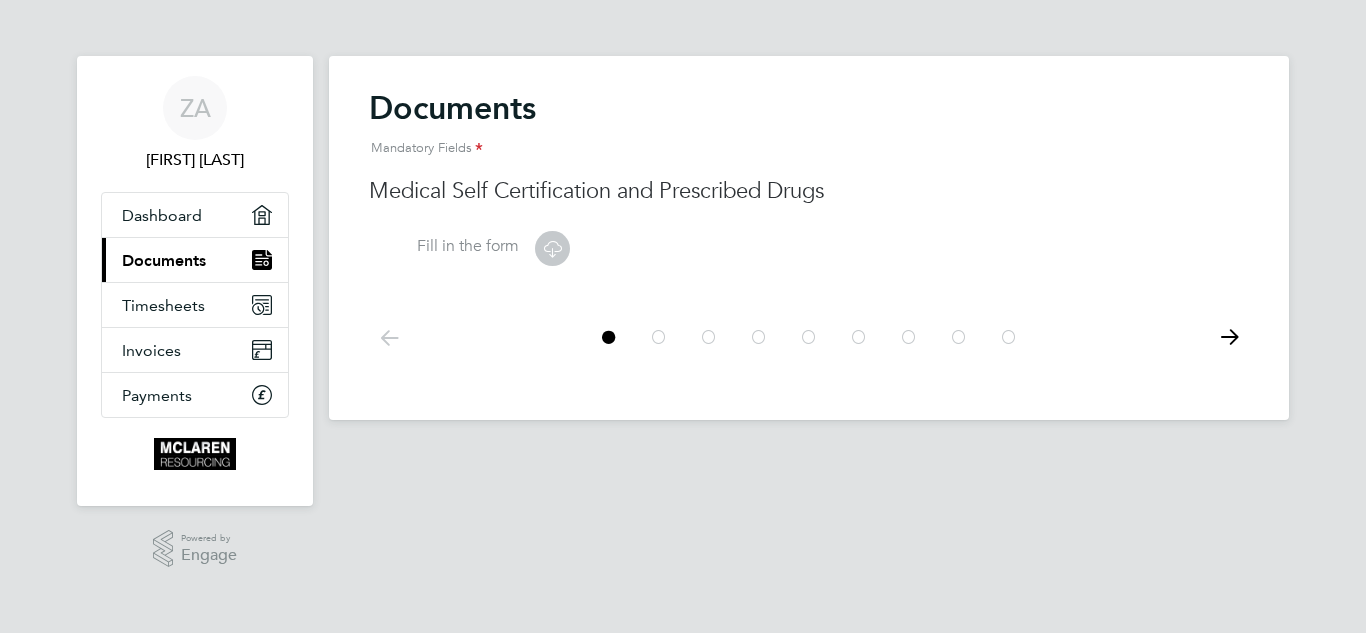 click 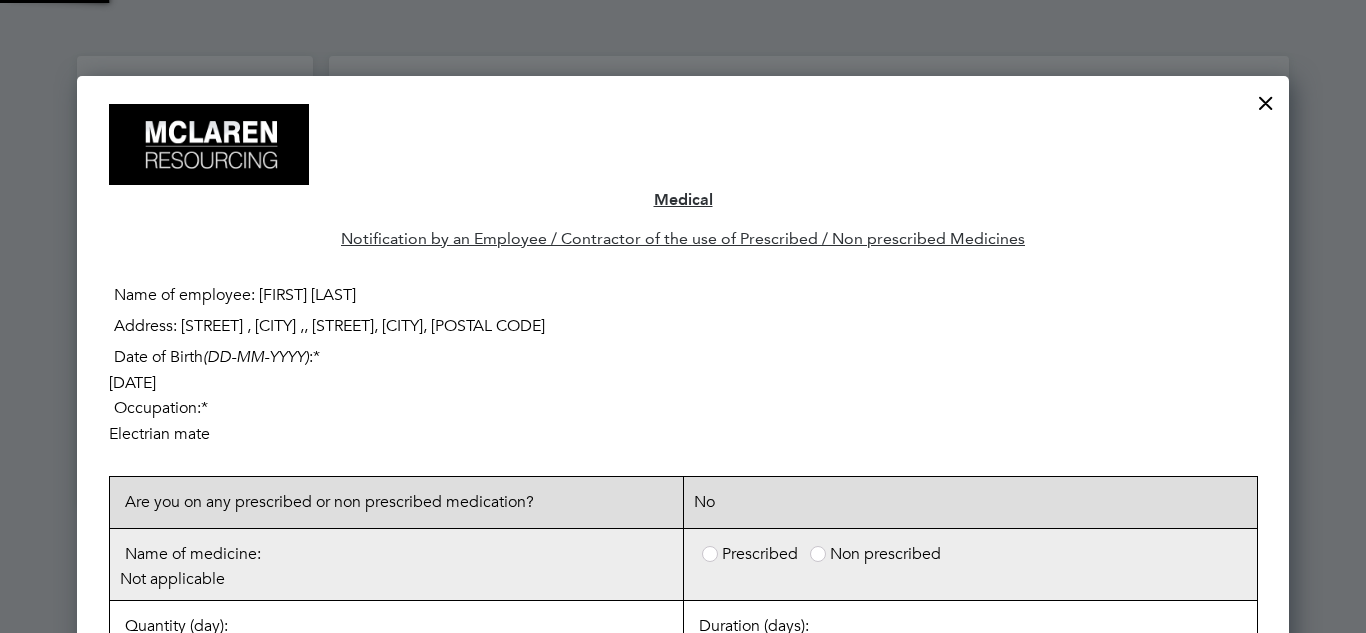 scroll, scrollTop: 10, scrollLeft: 10, axis: both 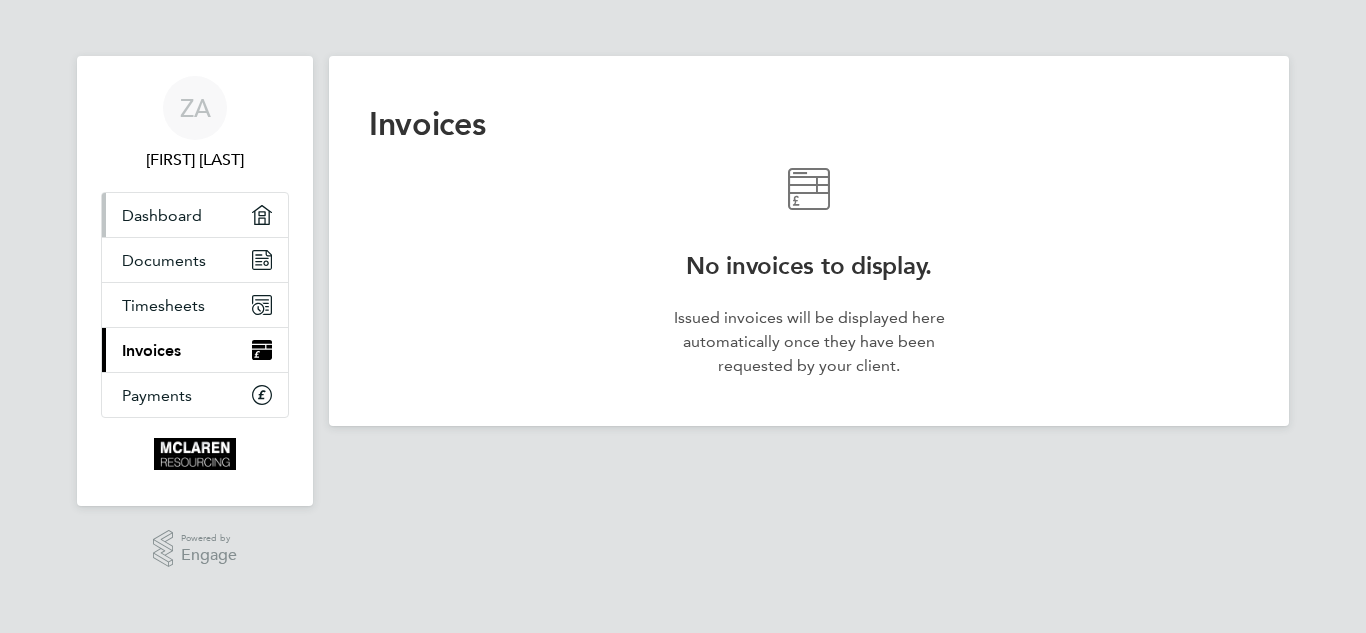 click on "Dashboard" at bounding box center [195, 215] 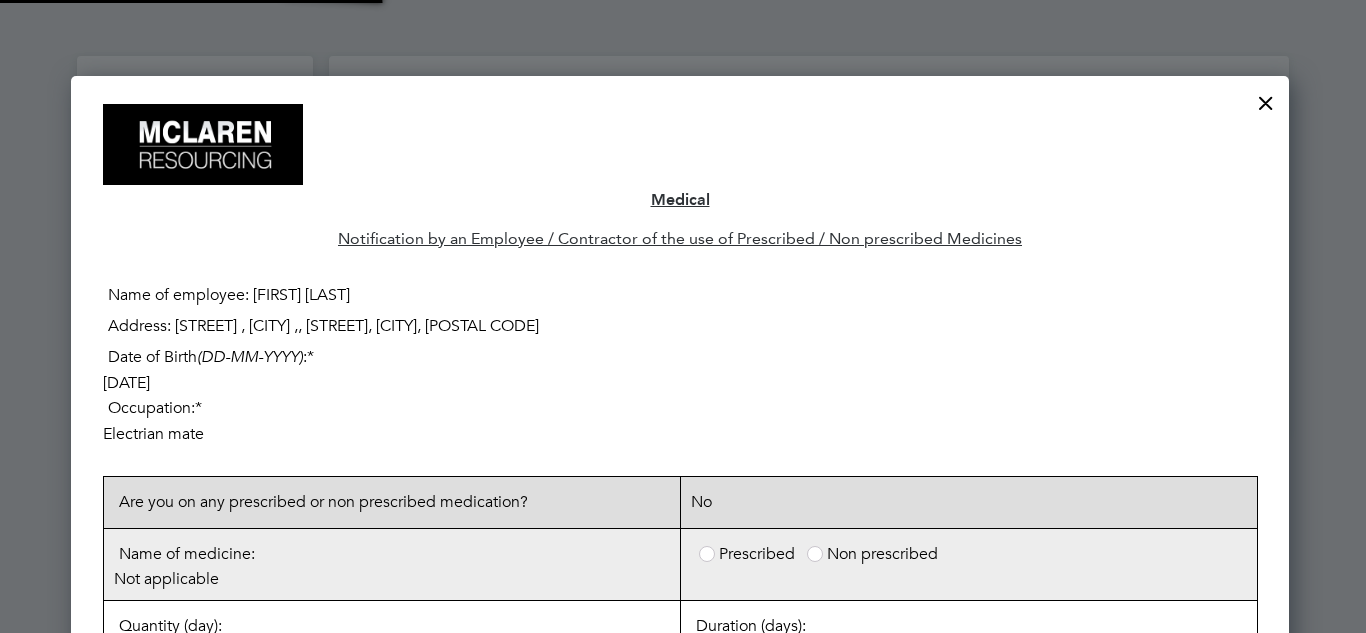 scroll, scrollTop: 10, scrollLeft: 10, axis: both 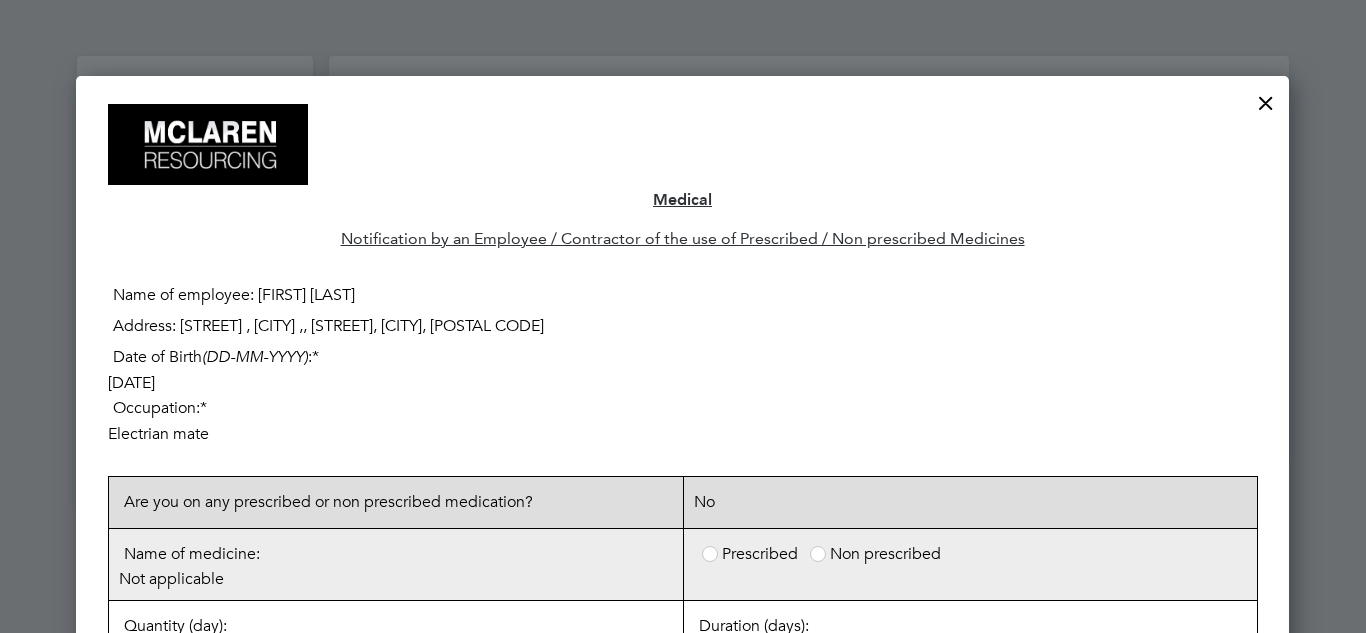 click at bounding box center [1266, 98] 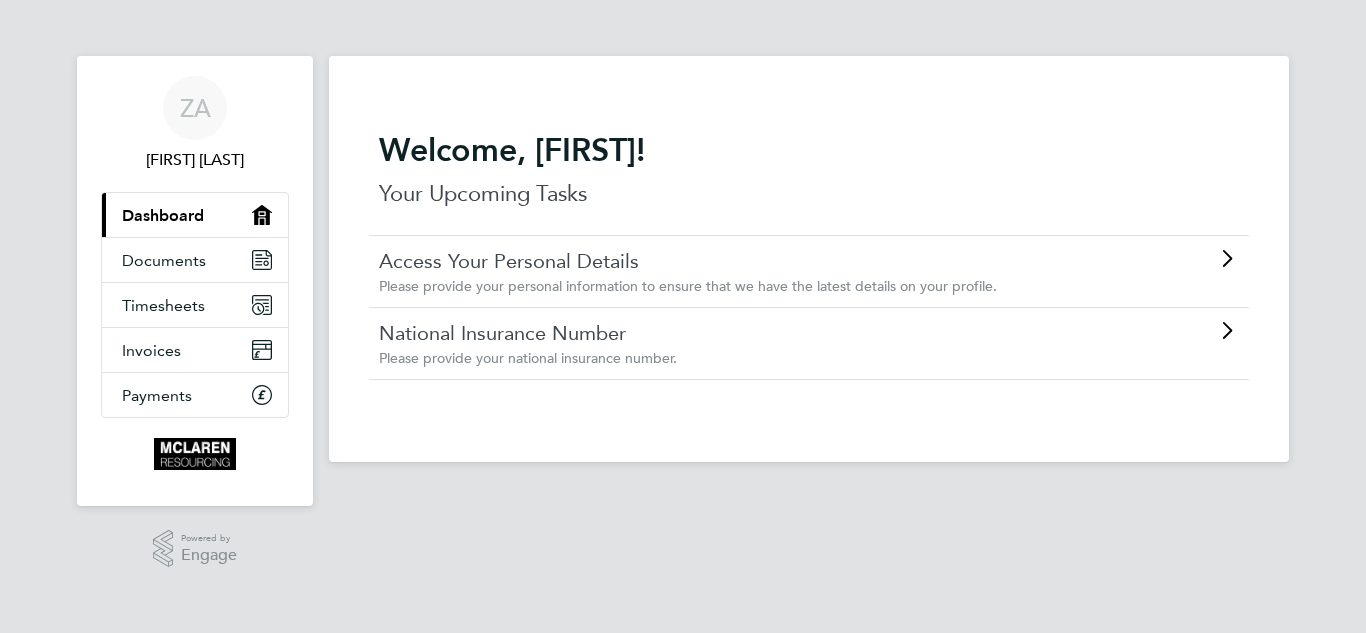 click on "Please provide your personal information to ensure that we have the latest details on your profile." 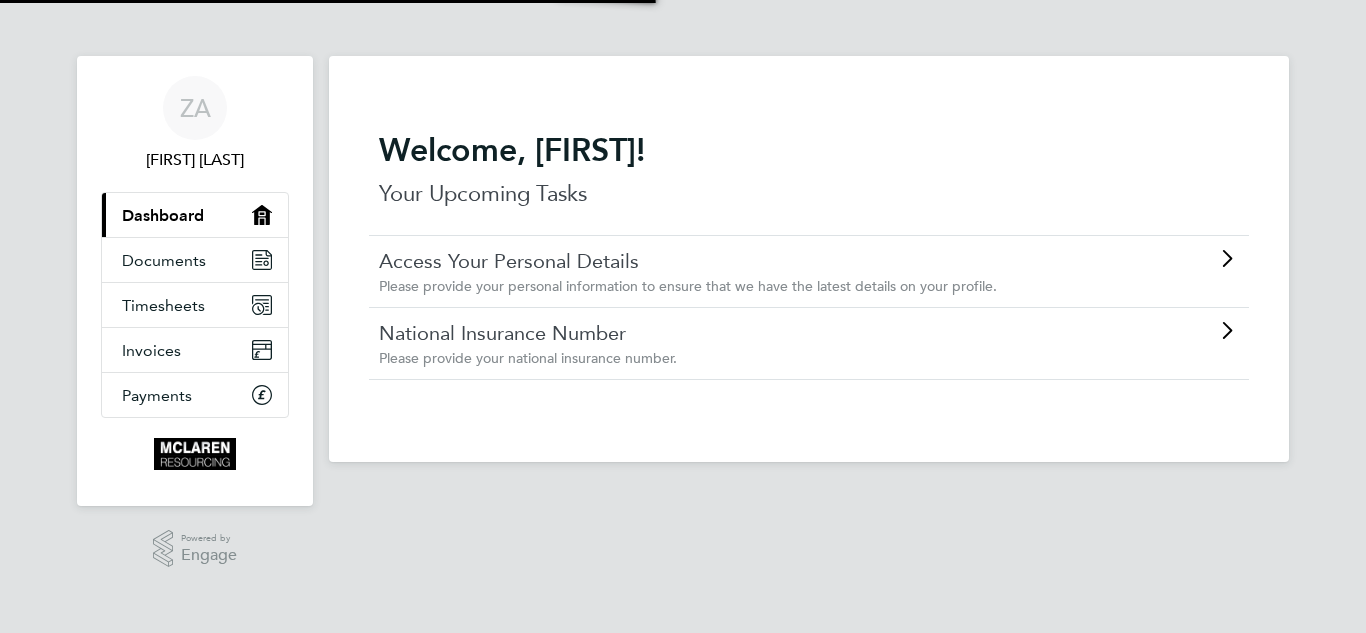 scroll, scrollTop: 0, scrollLeft: 0, axis: both 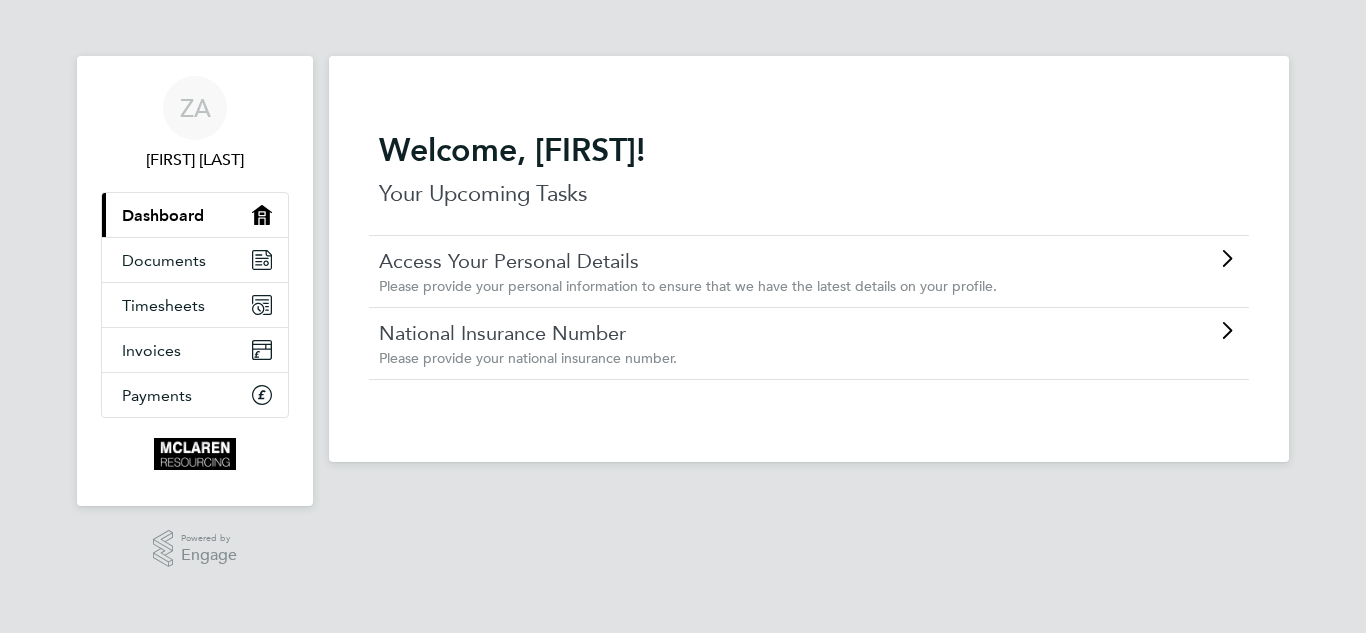 click on "National Insurance Number Please provide your national insurance number." 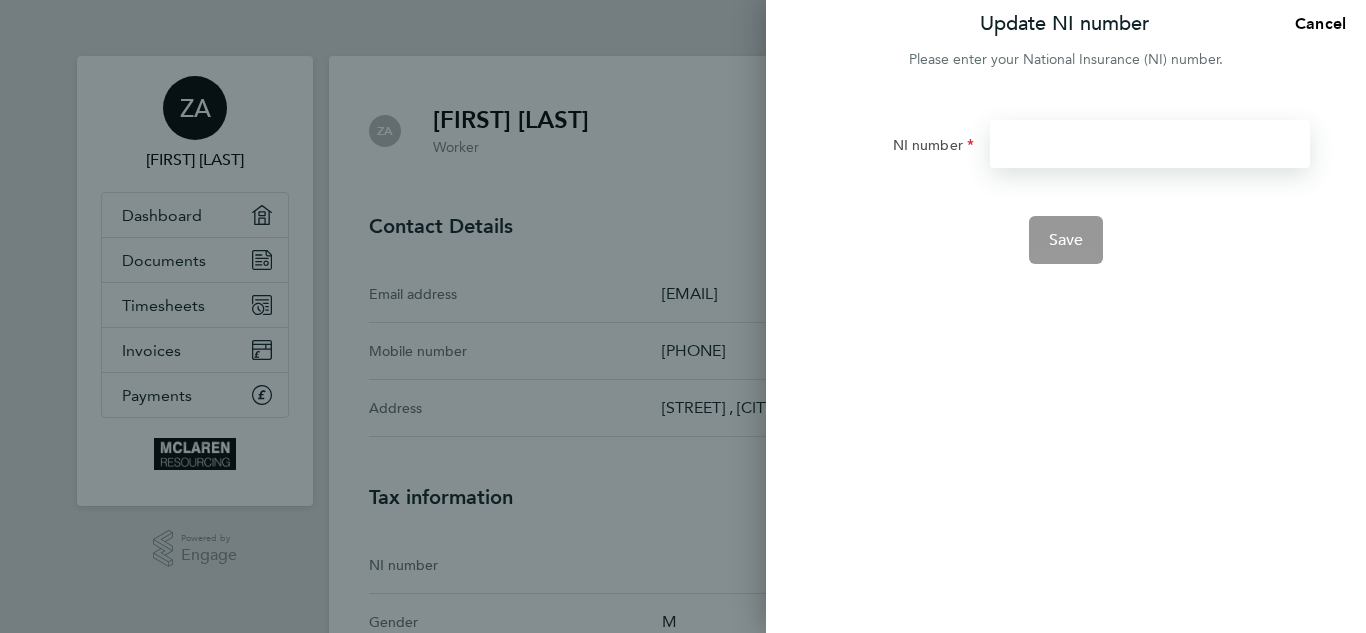 click on "NI number" at bounding box center [1150, 144] 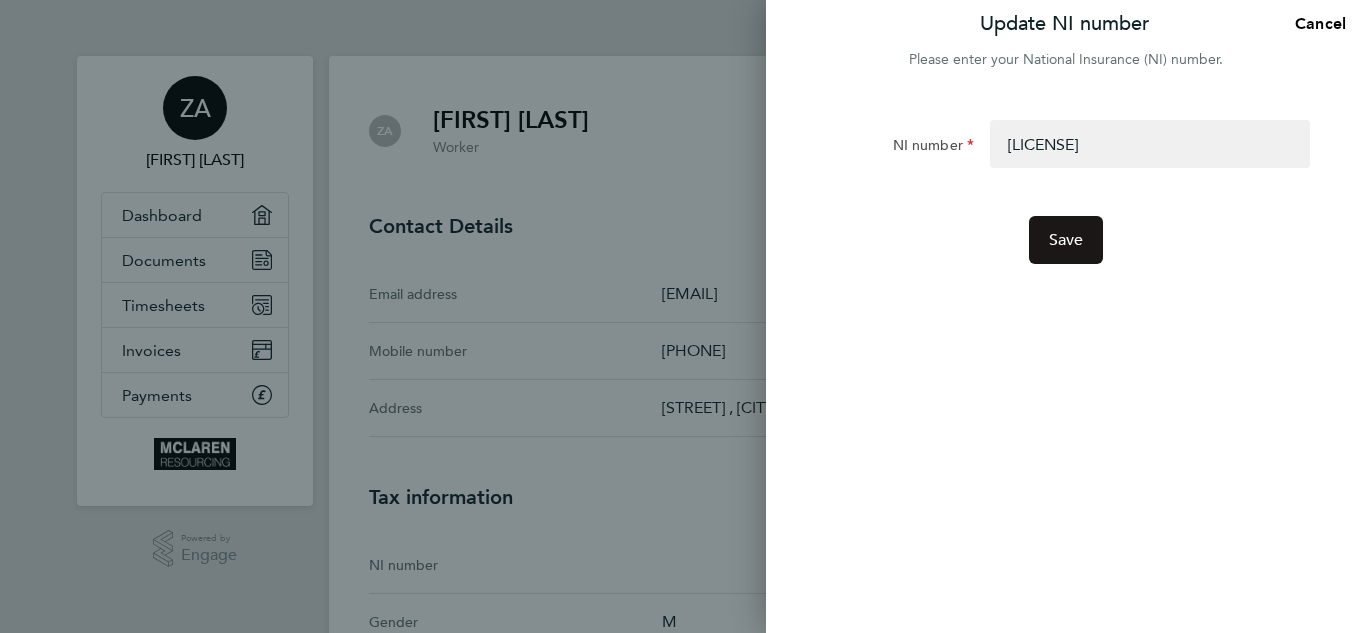 click on "Save" 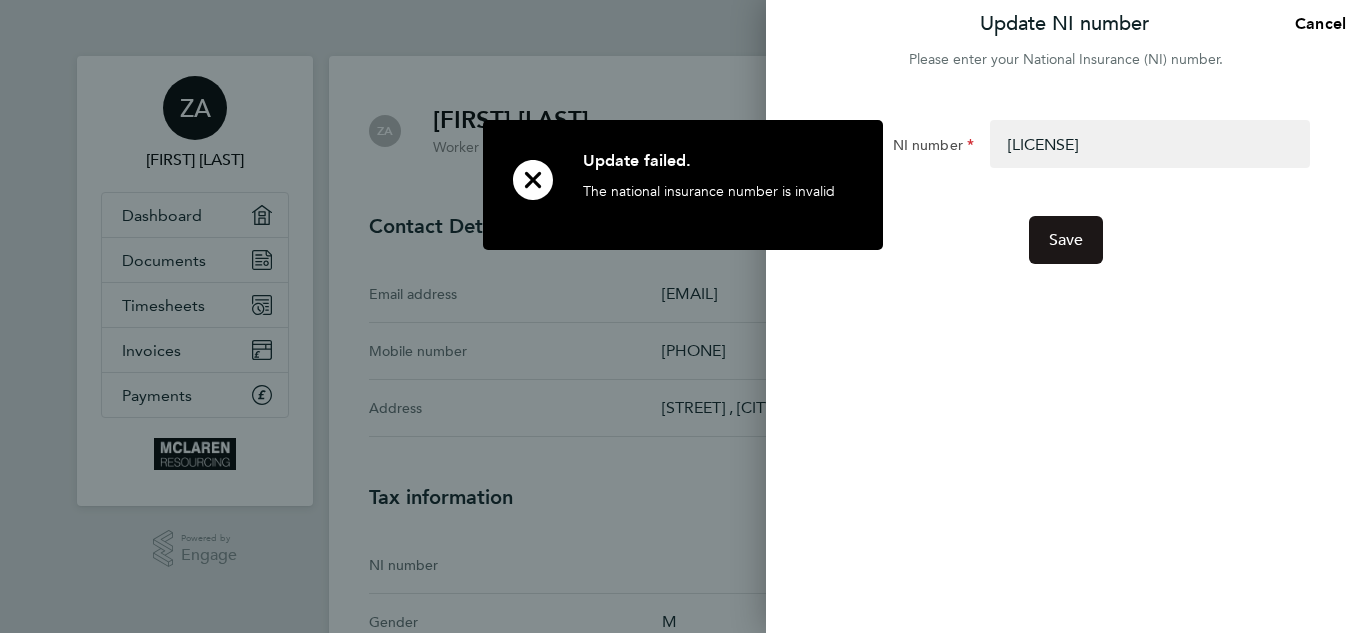 click on "Save" 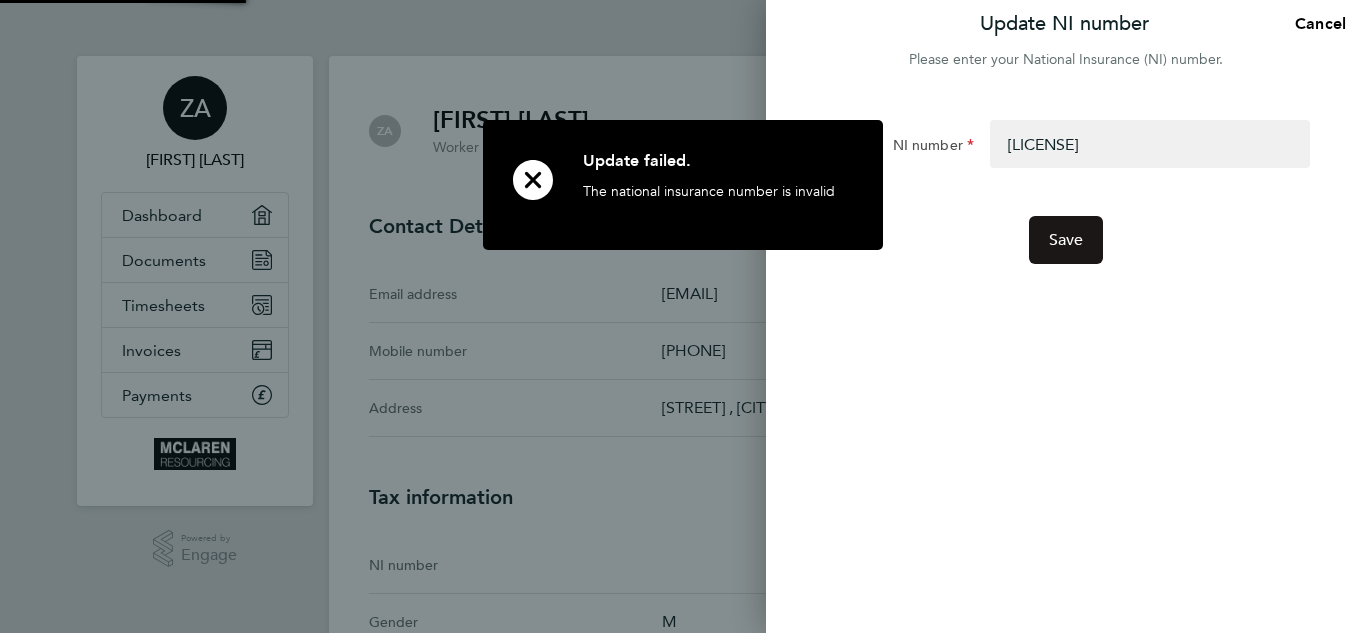 click on "Save" 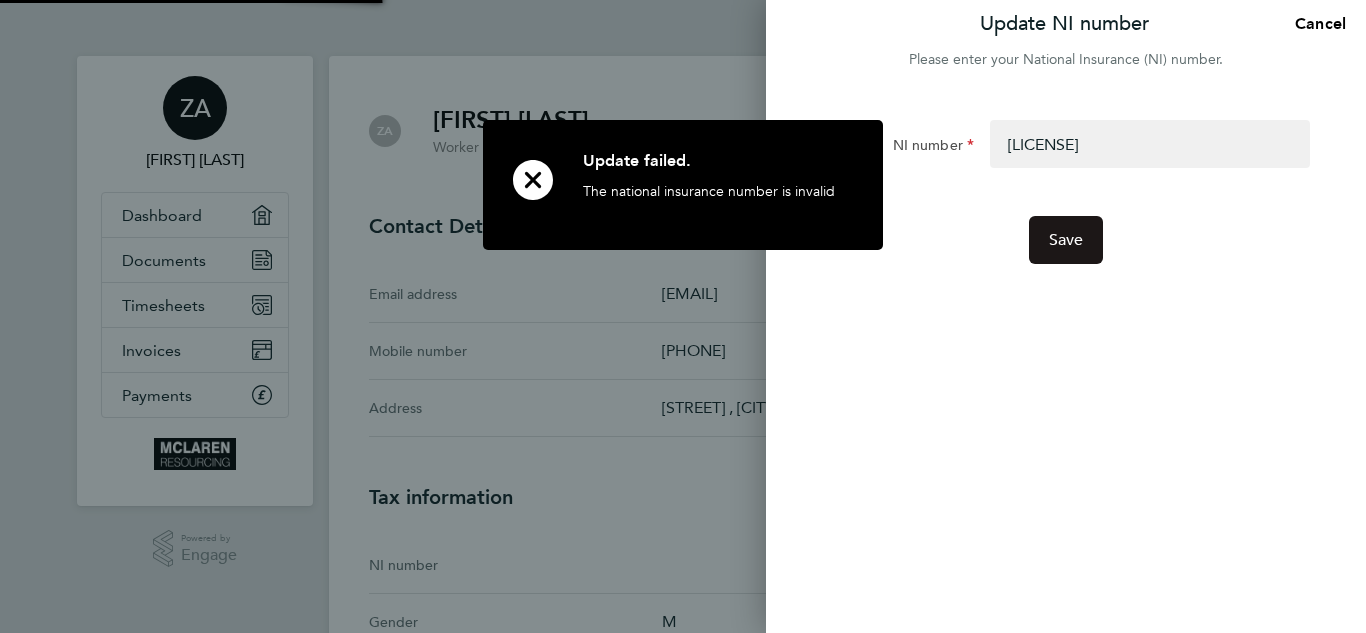 click on "Save" 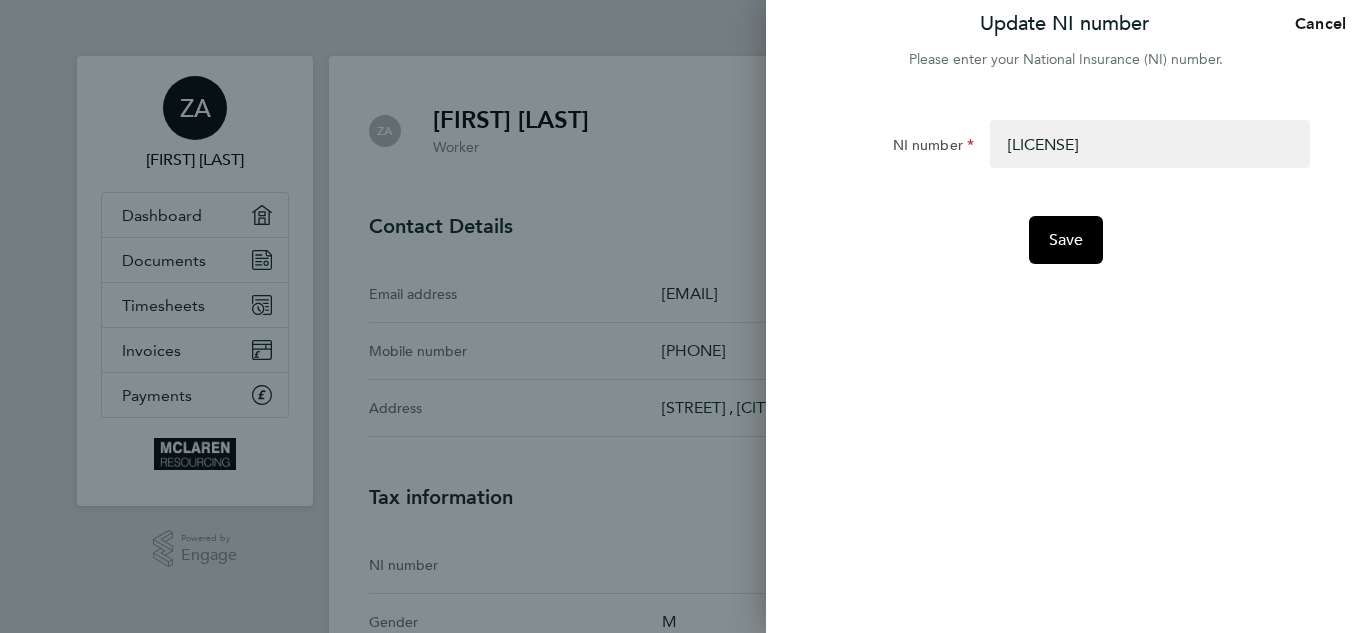 click on "Cancel" 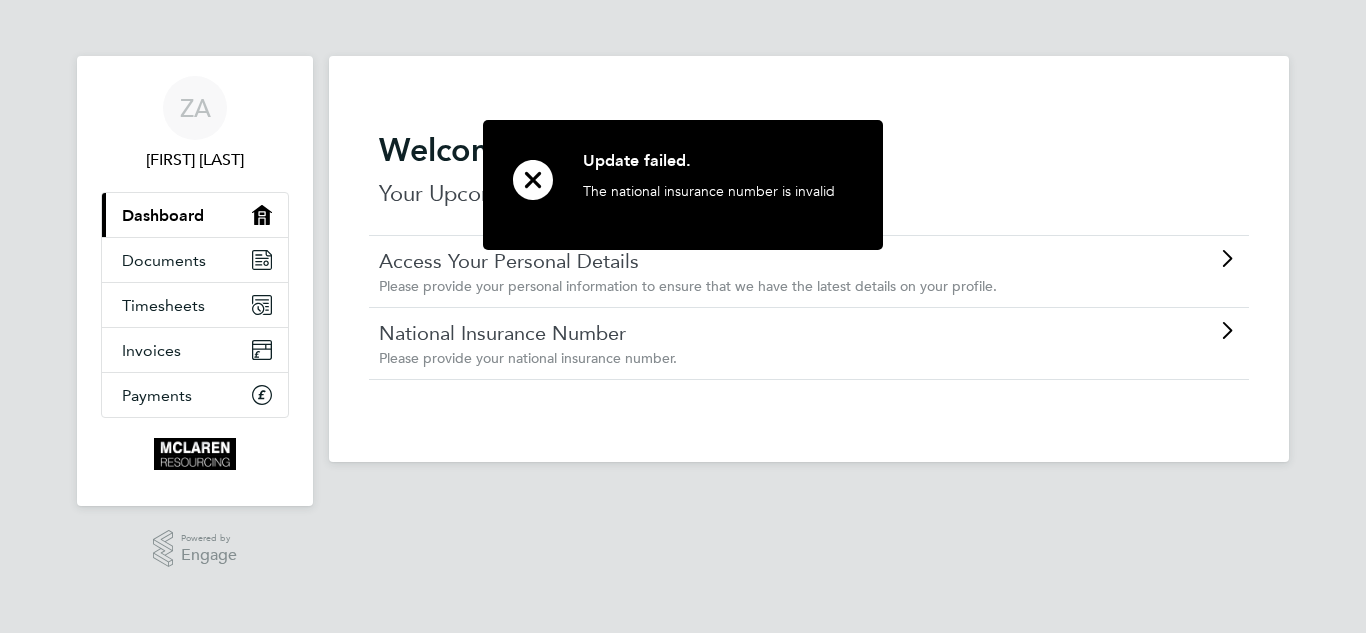 click on "Update failed. The national insurance number is invalid" 